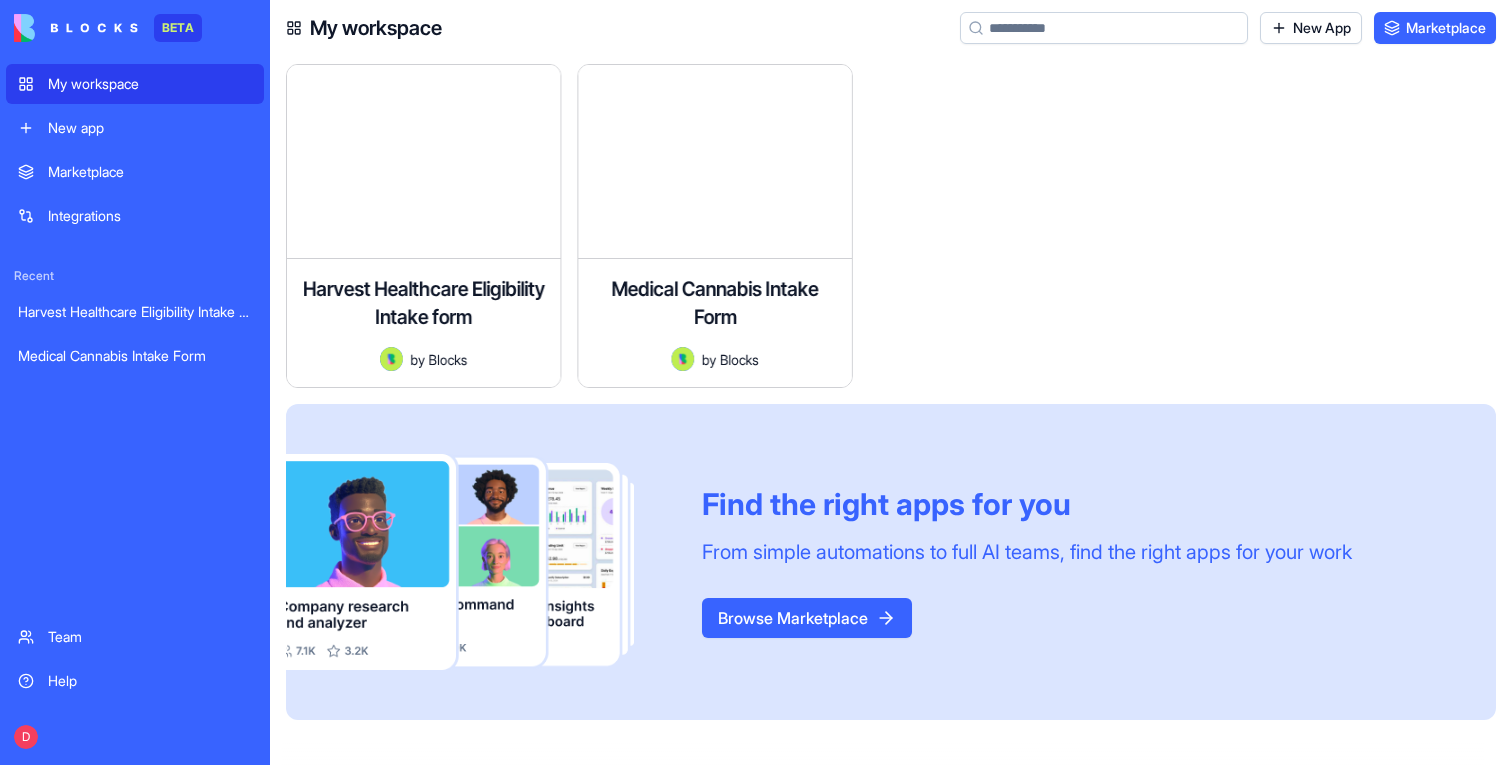 scroll, scrollTop: 0, scrollLeft: 0, axis: both 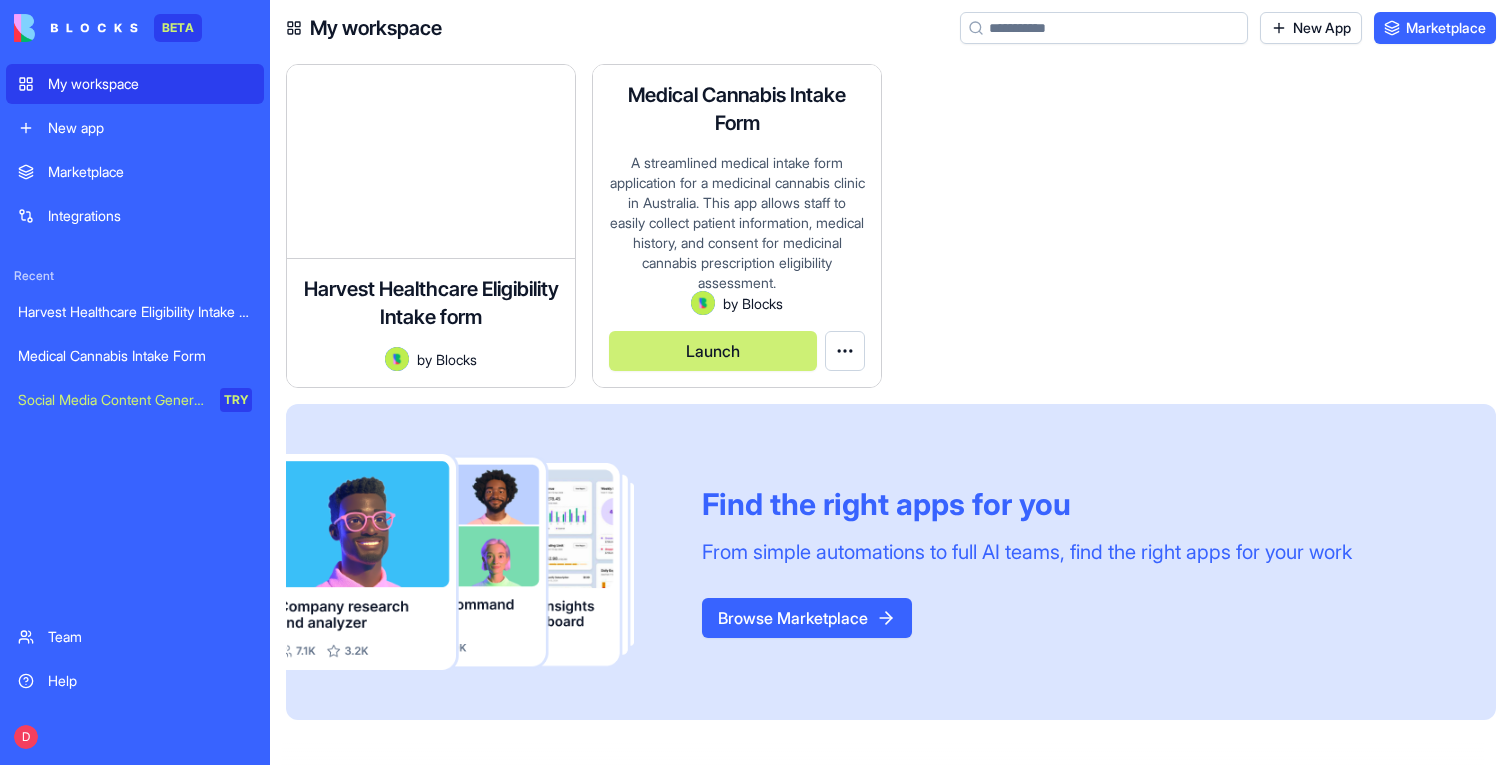 click on "A streamlined medical intake form application for a medicinal cannabis clinic in Australia. This app allows staff to easily collect patient information, medical history, and consent for medicinal cannabis prescription eligibility assessment." at bounding box center (737, 222) 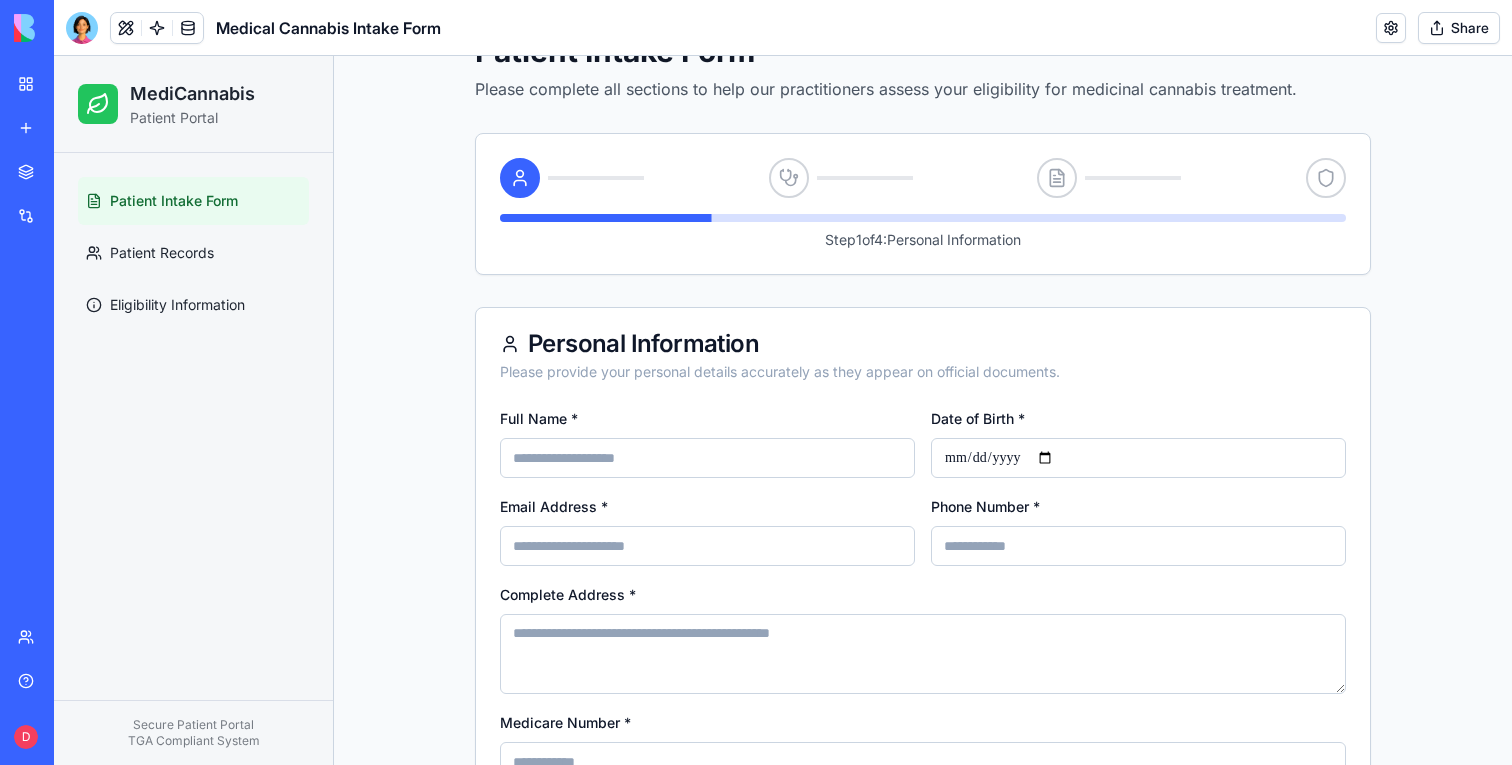 scroll, scrollTop: 221, scrollLeft: 0, axis: vertical 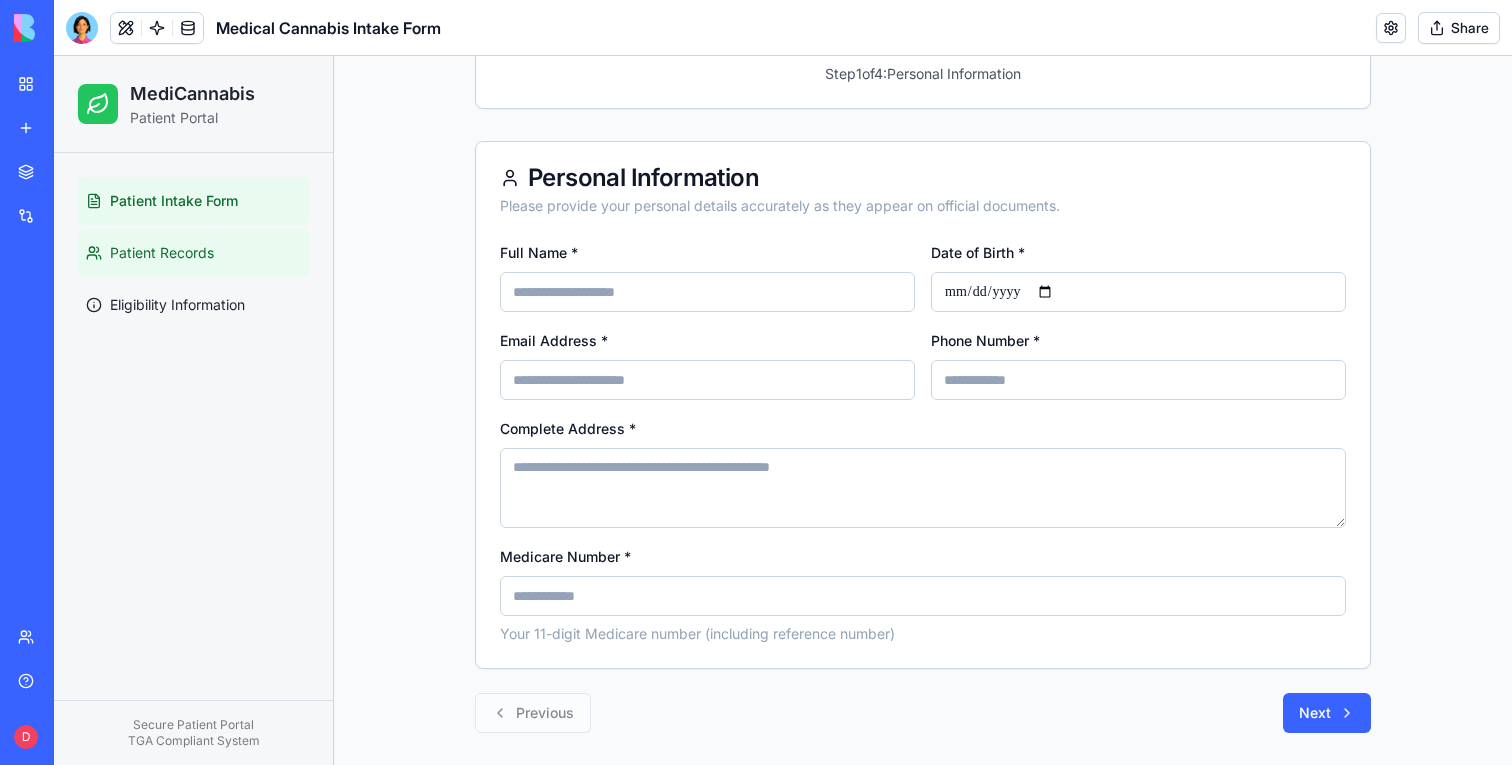 click on "Patient Records" at bounding box center (162, 253) 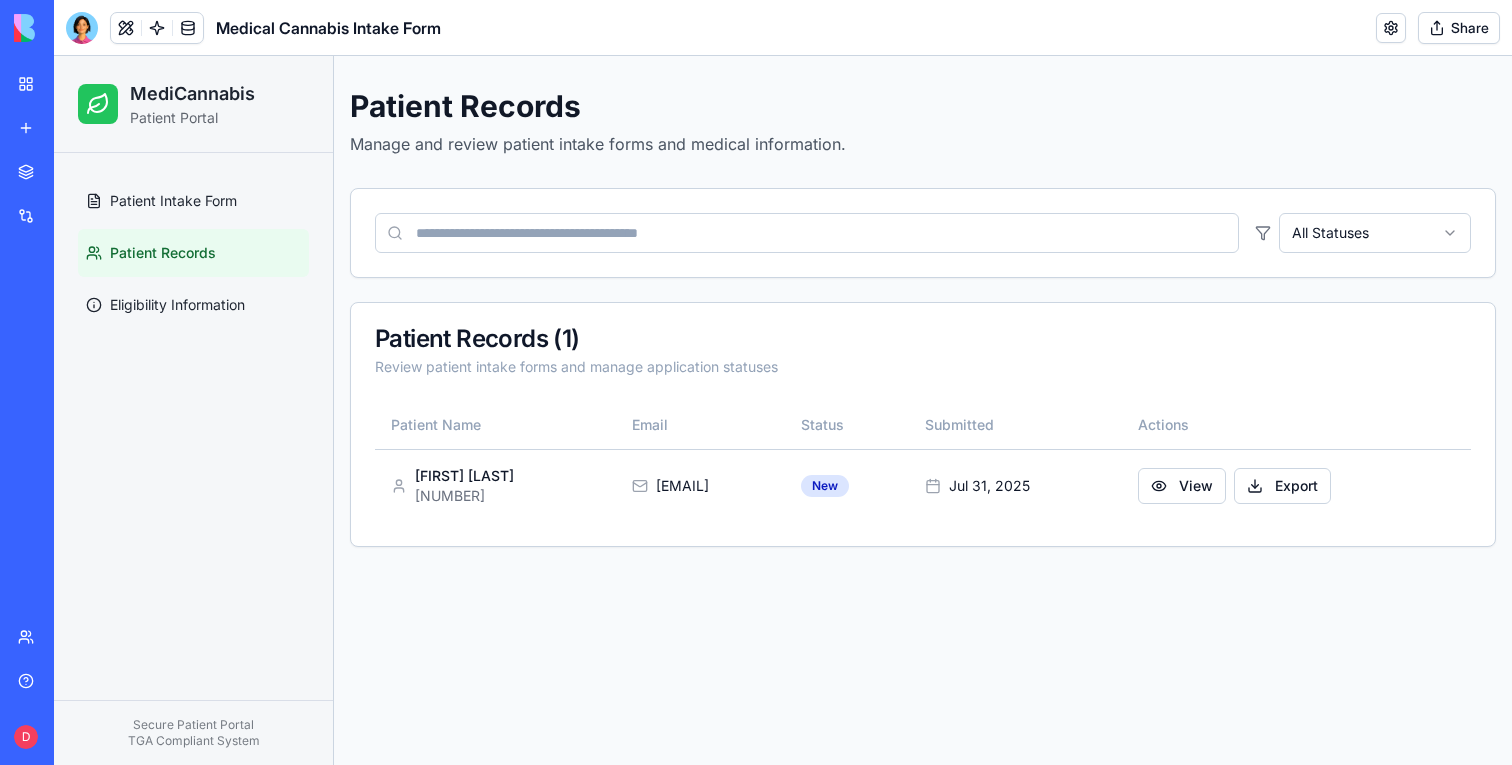 click on "Patient Intake Form Patient Records Eligibility Information" at bounding box center (193, 253) 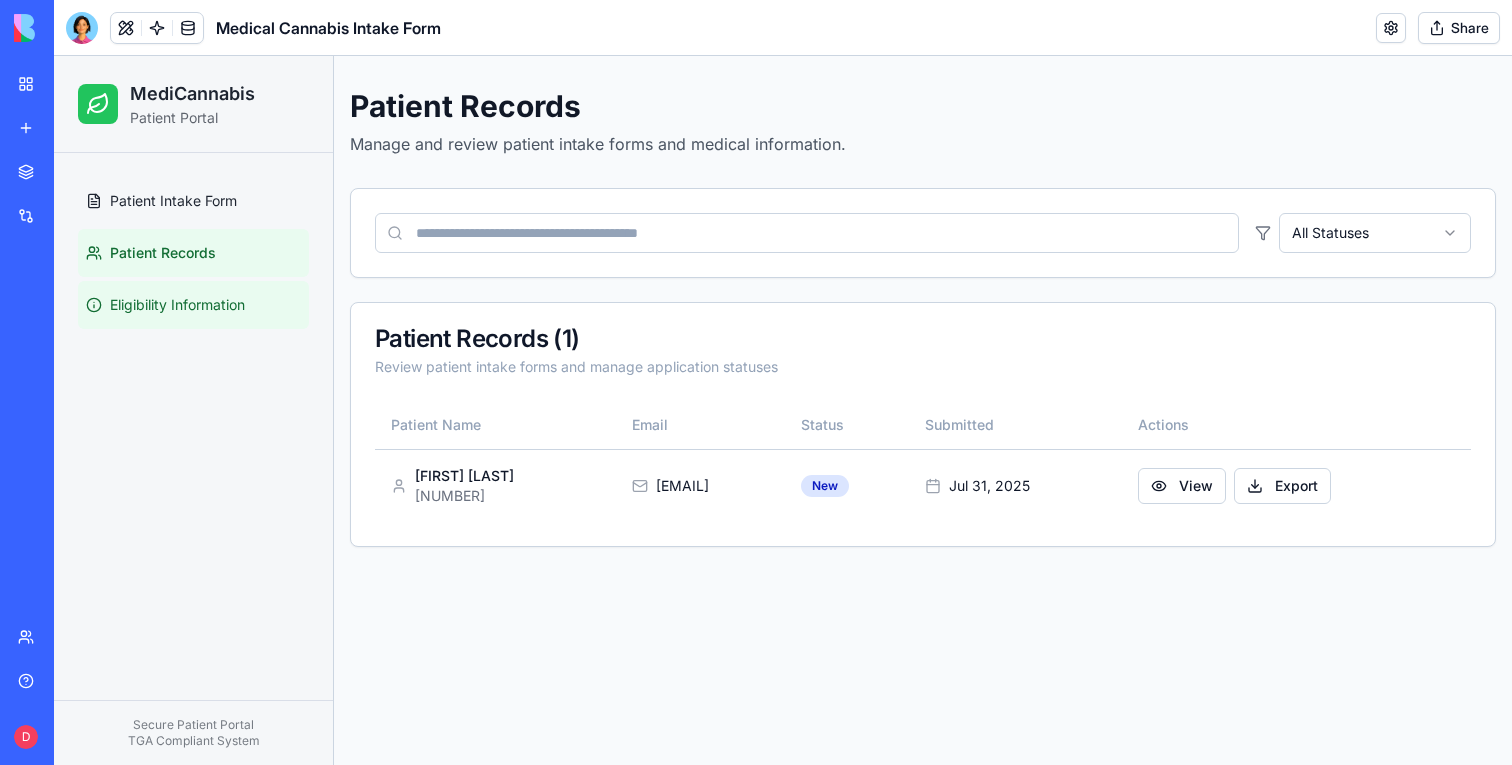click on "Eligibility Information" at bounding box center [177, 305] 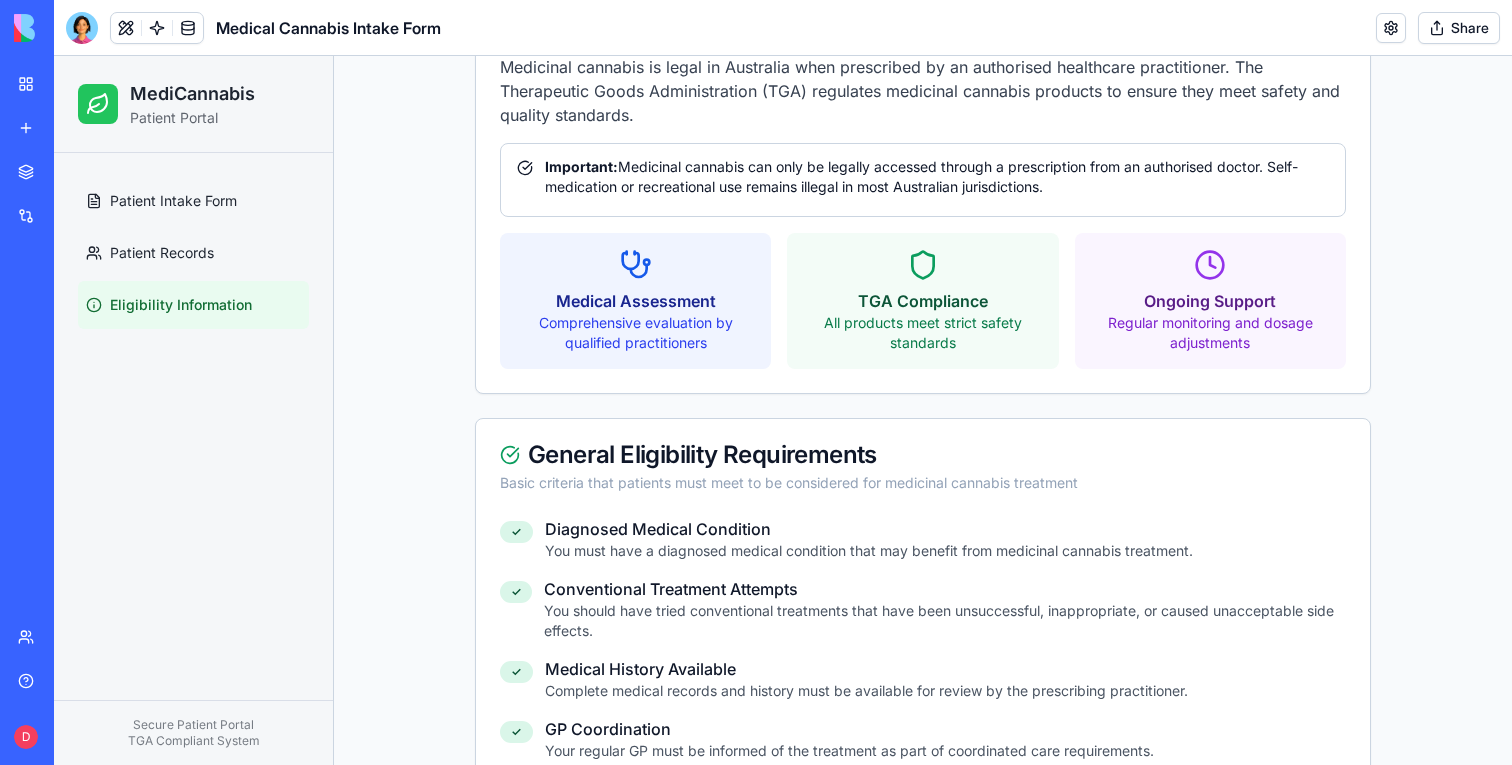 scroll, scrollTop: 0, scrollLeft: 0, axis: both 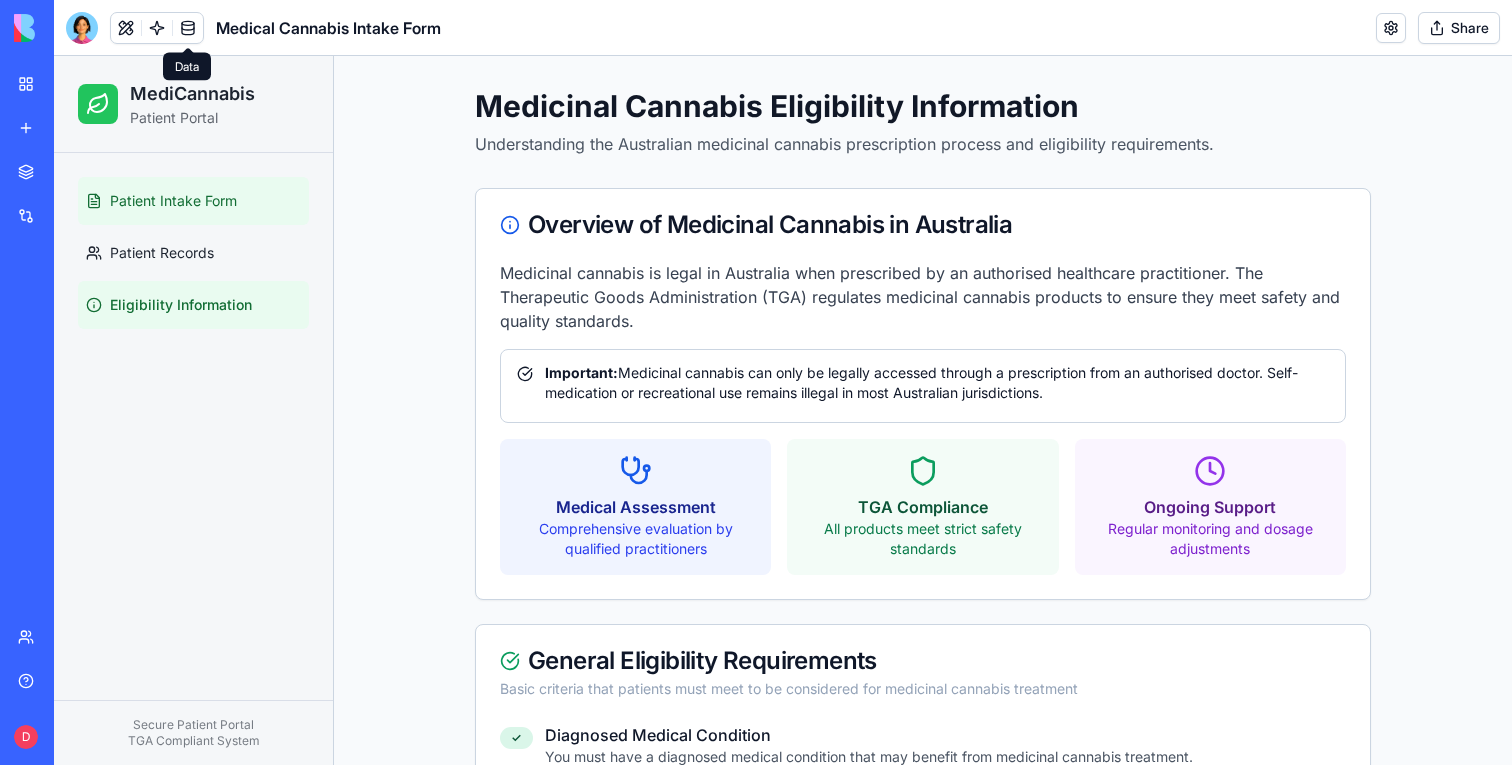 click on "Patient Intake Form" at bounding box center (173, 201) 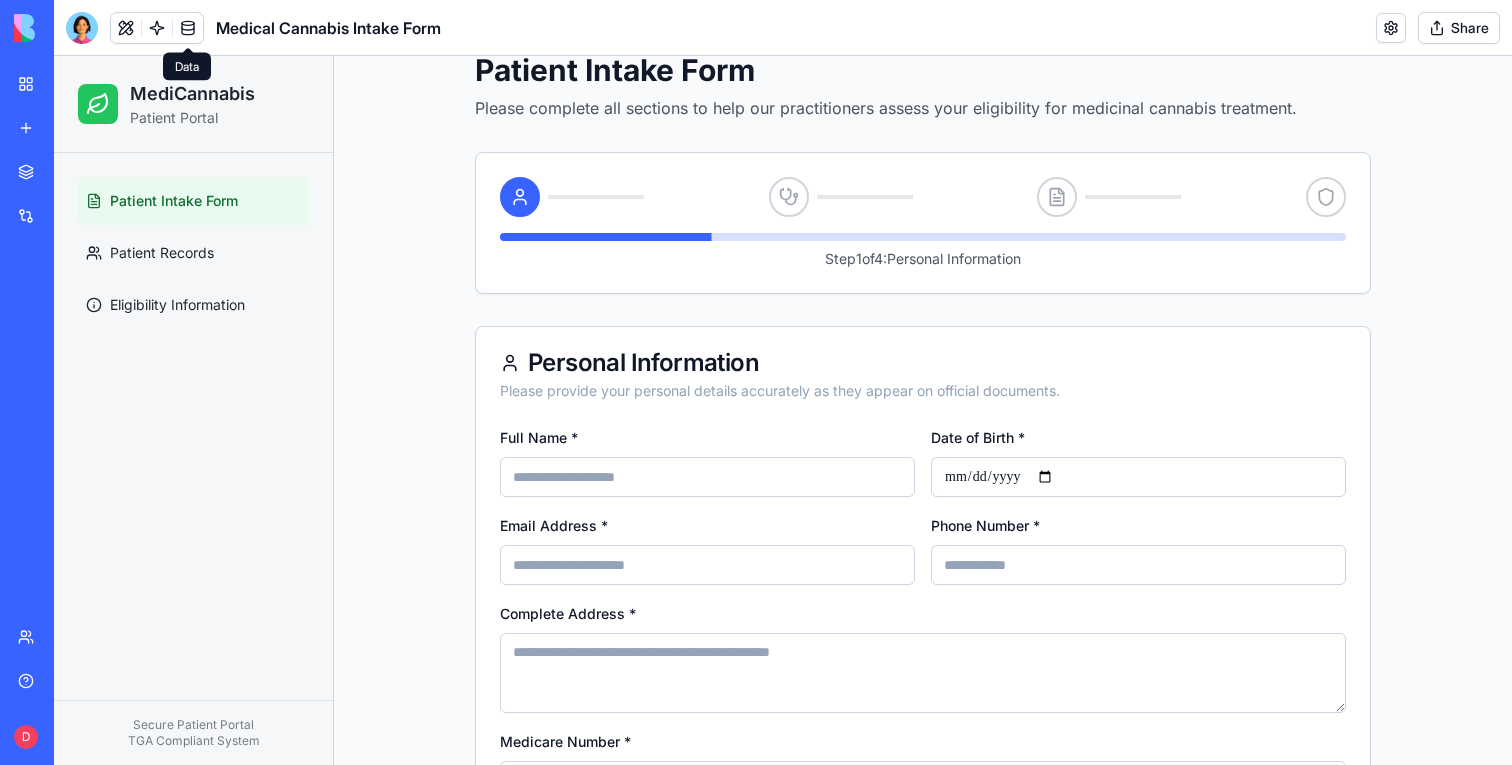 scroll, scrollTop: 0, scrollLeft: 0, axis: both 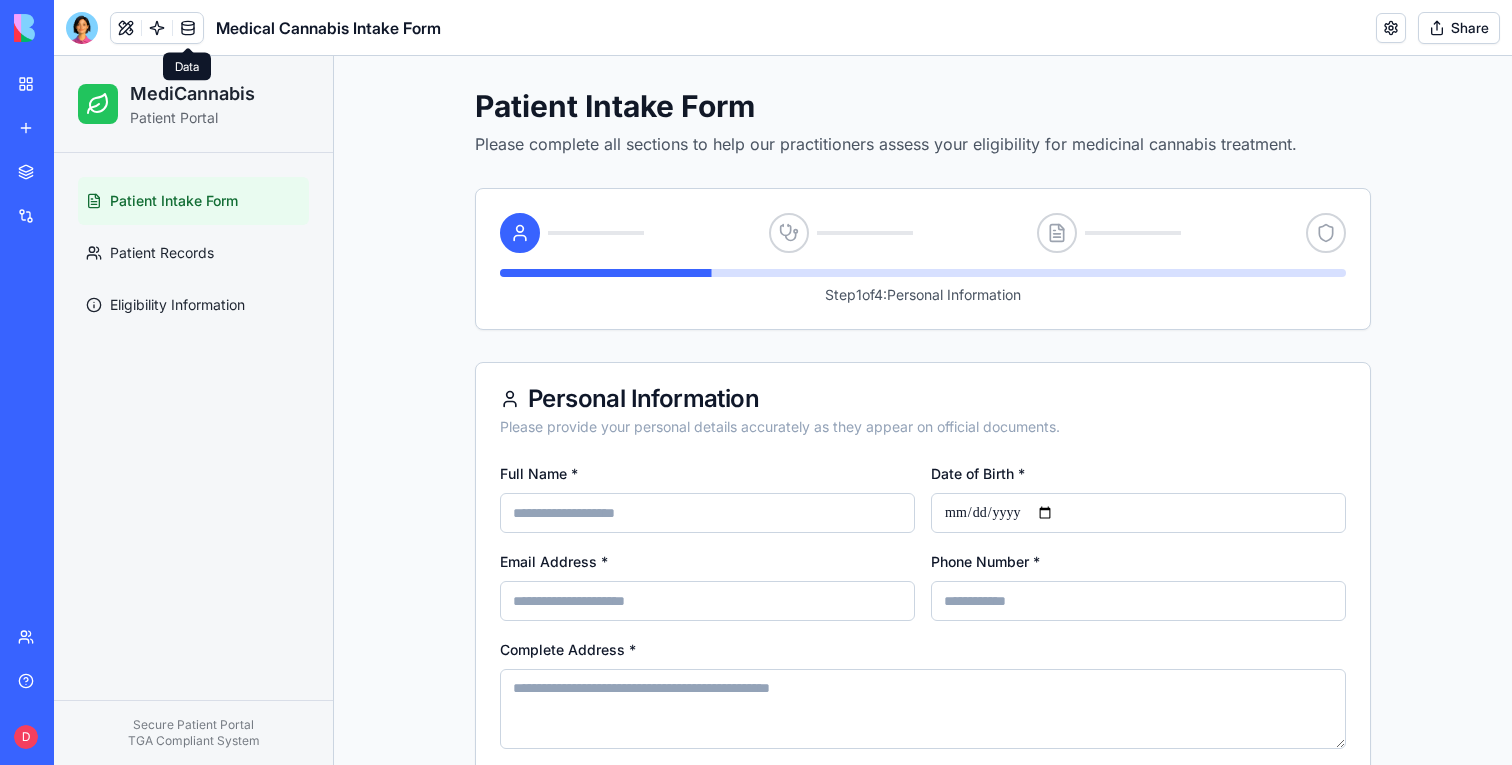 click on "Share" at bounding box center (1459, 28) 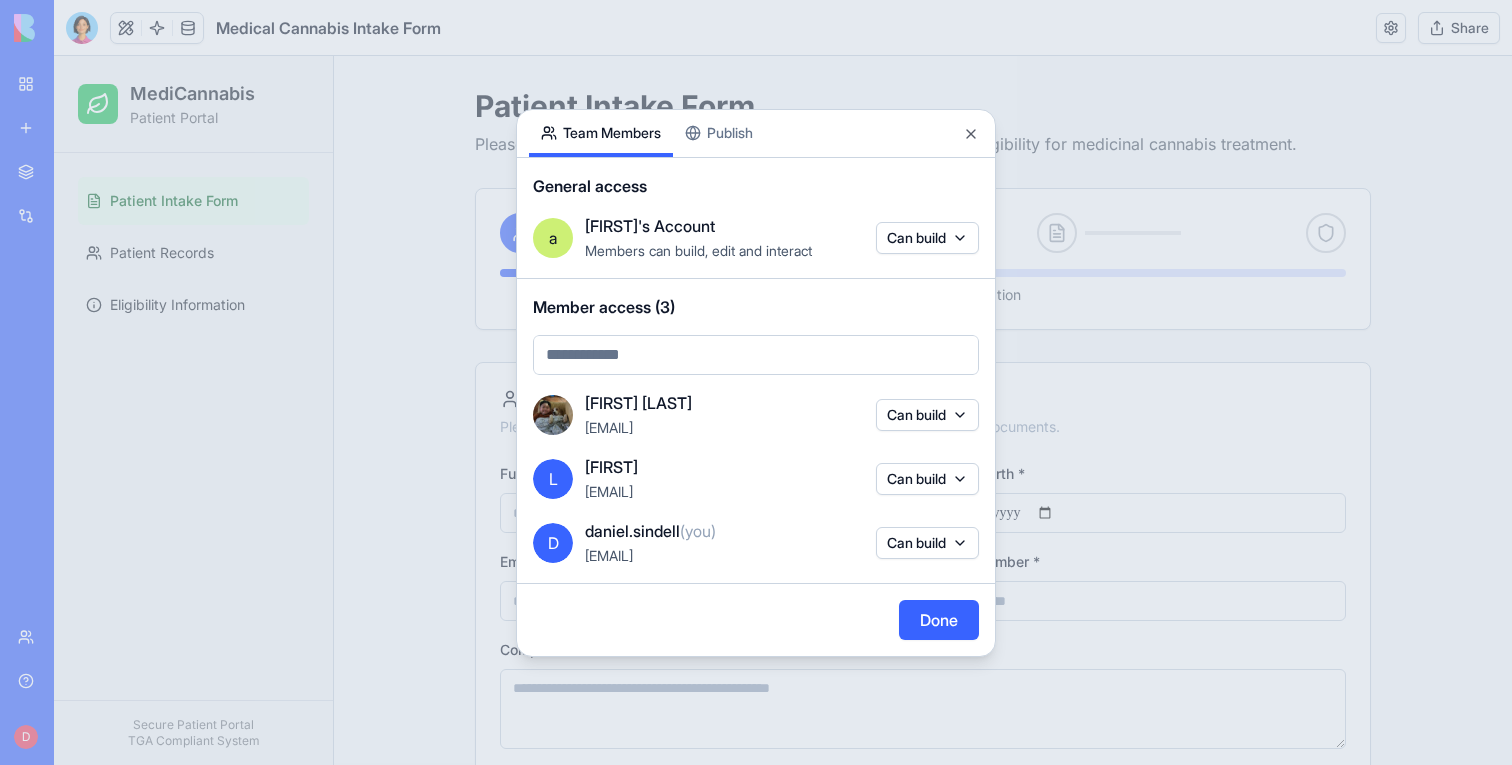 click on "Publish" at bounding box center [719, 133] 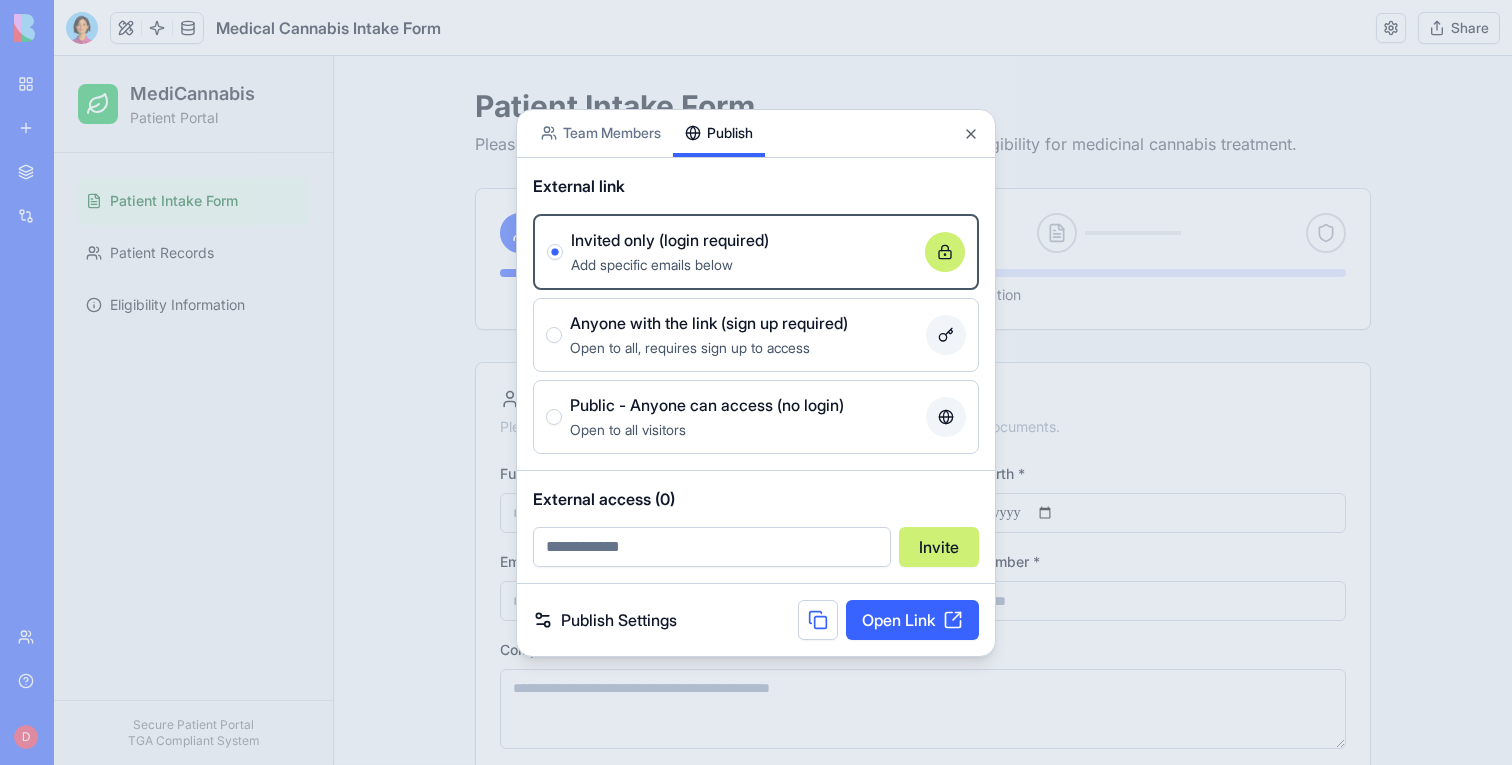 click on "Open Link" at bounding box center [912, 620] 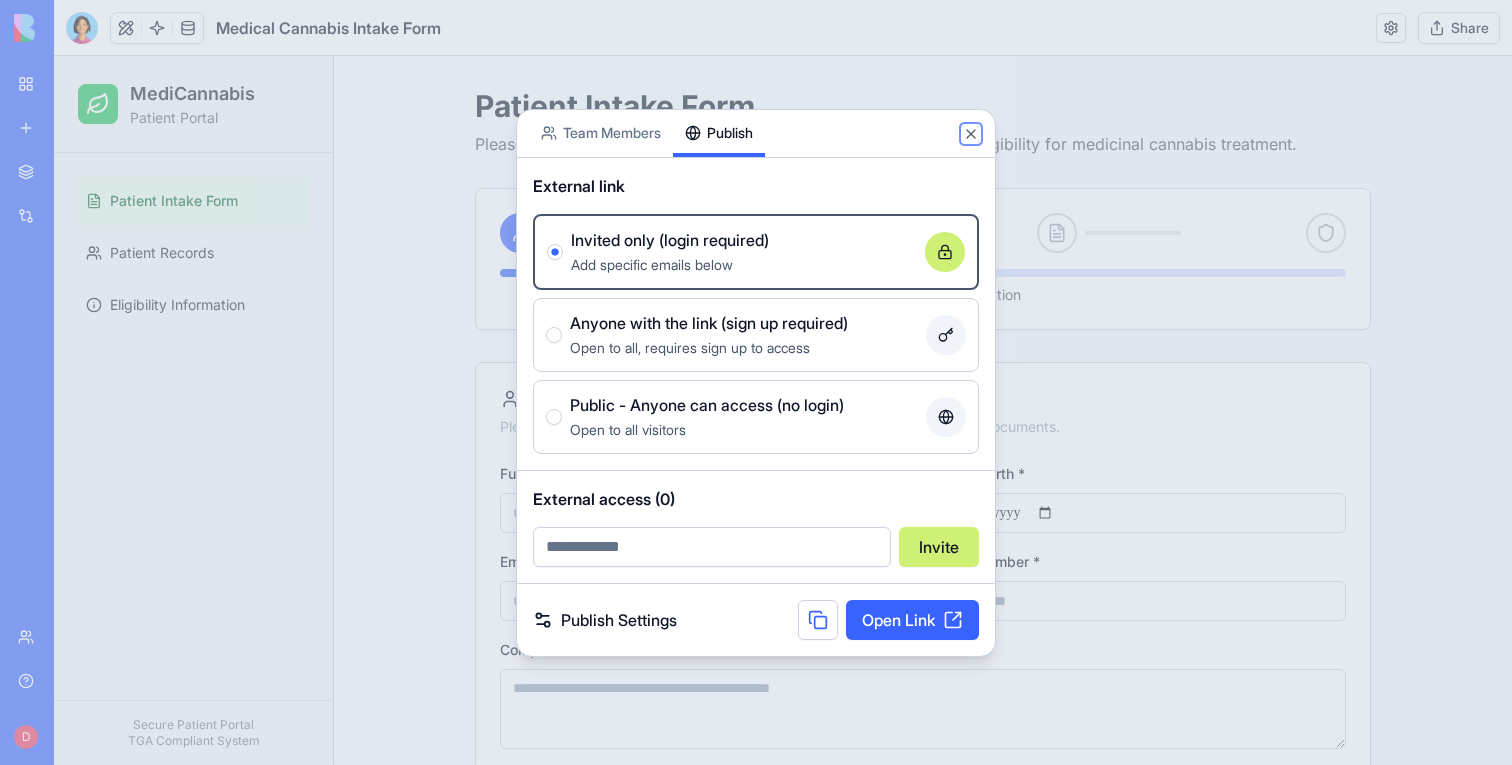 click on "Close" at bounding box center (971, 134) 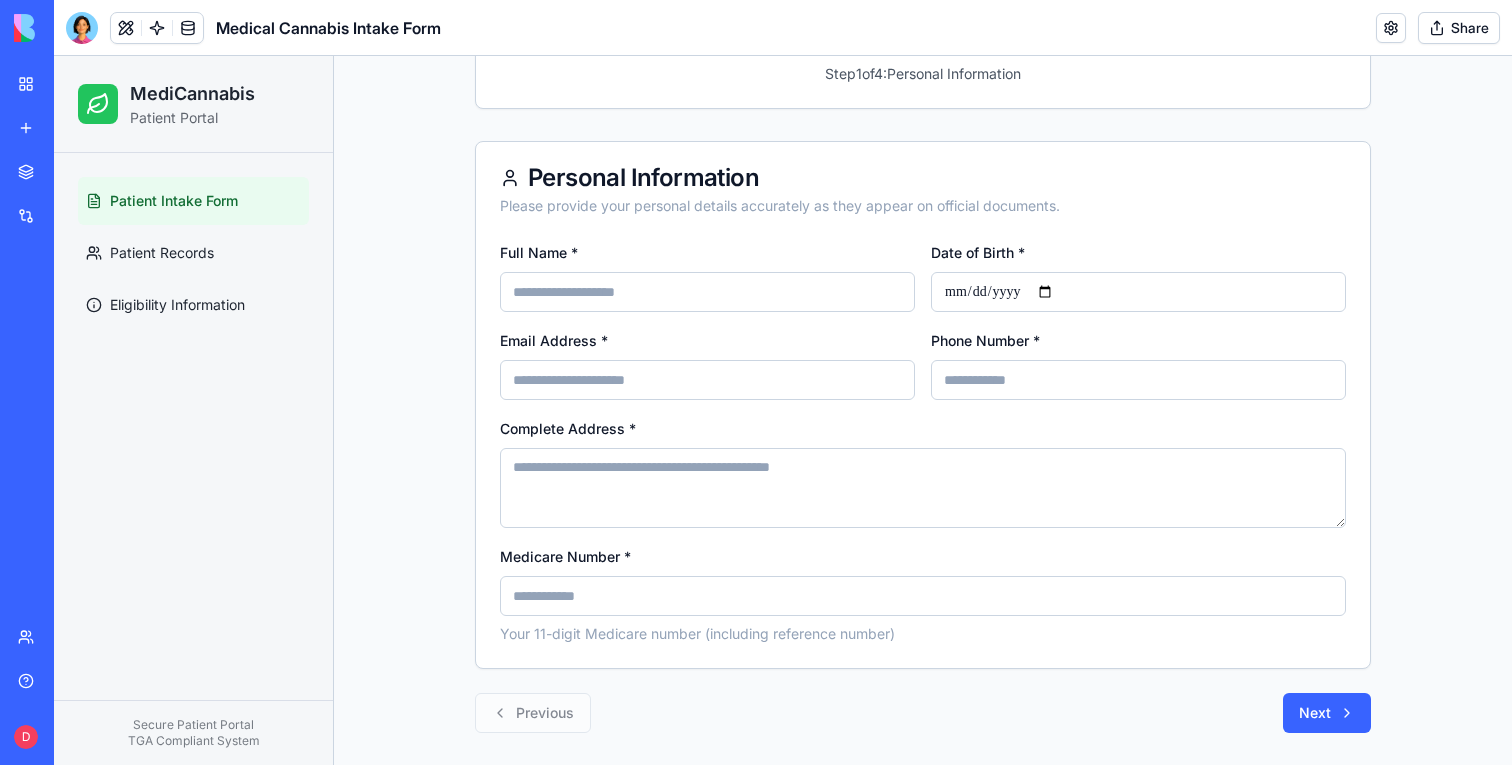 scroll, scrollTop: 0, scrollLeft: 0, axis: both 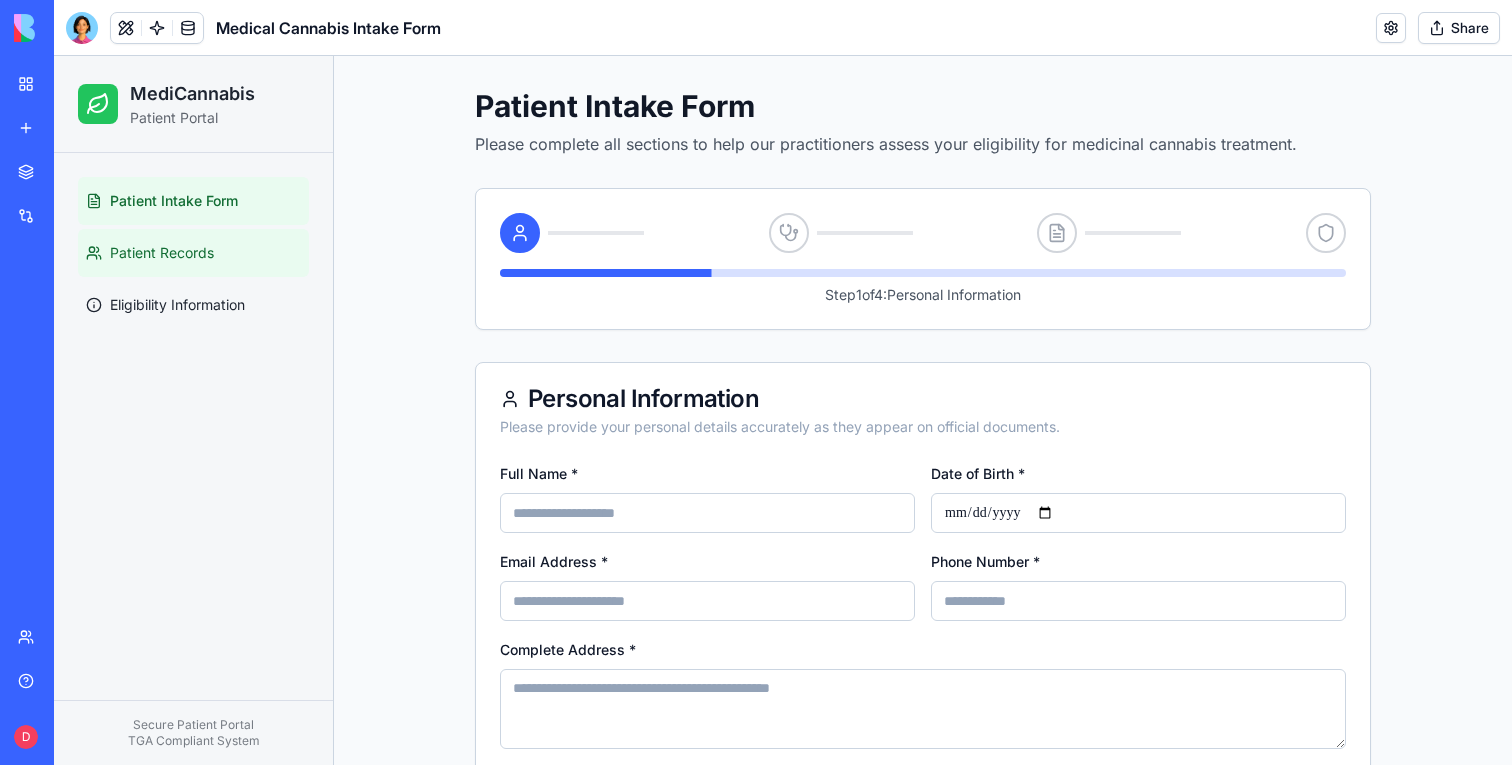 click on "Patient Records" at bounding box center [193, 253] 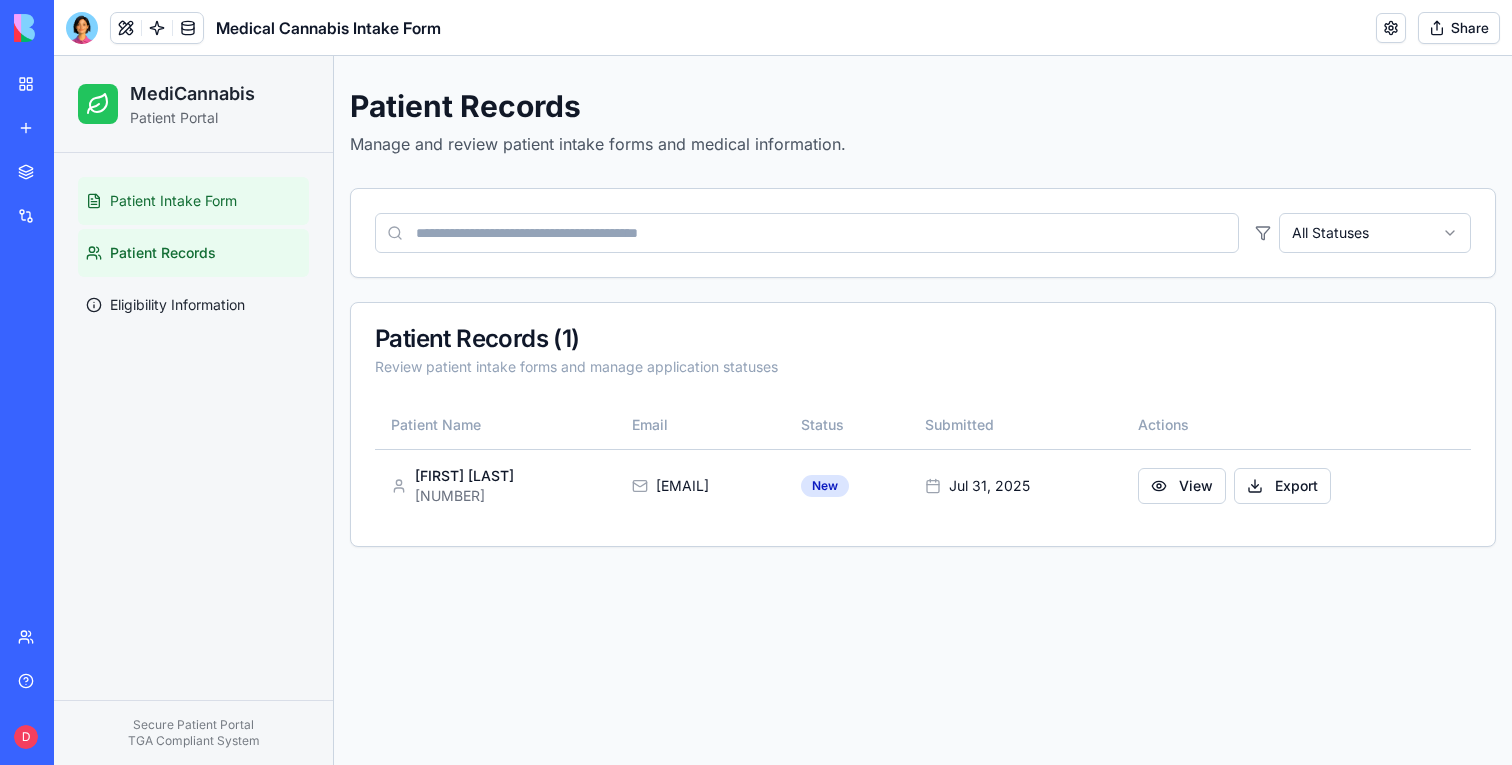 click on "Patient Intake Form" at bounding box center (173, 201) 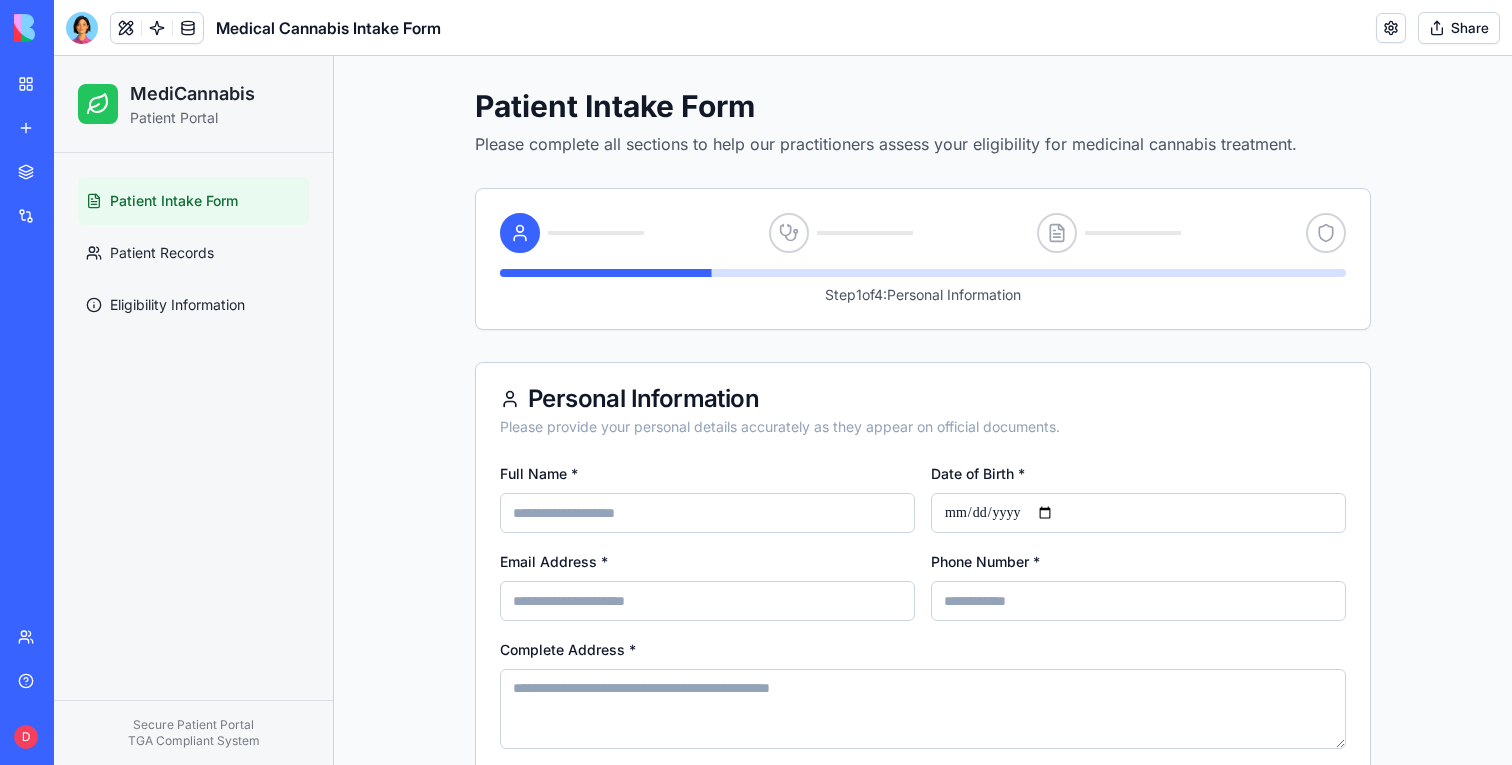click on "Share" at bounding box center [1459, 28] 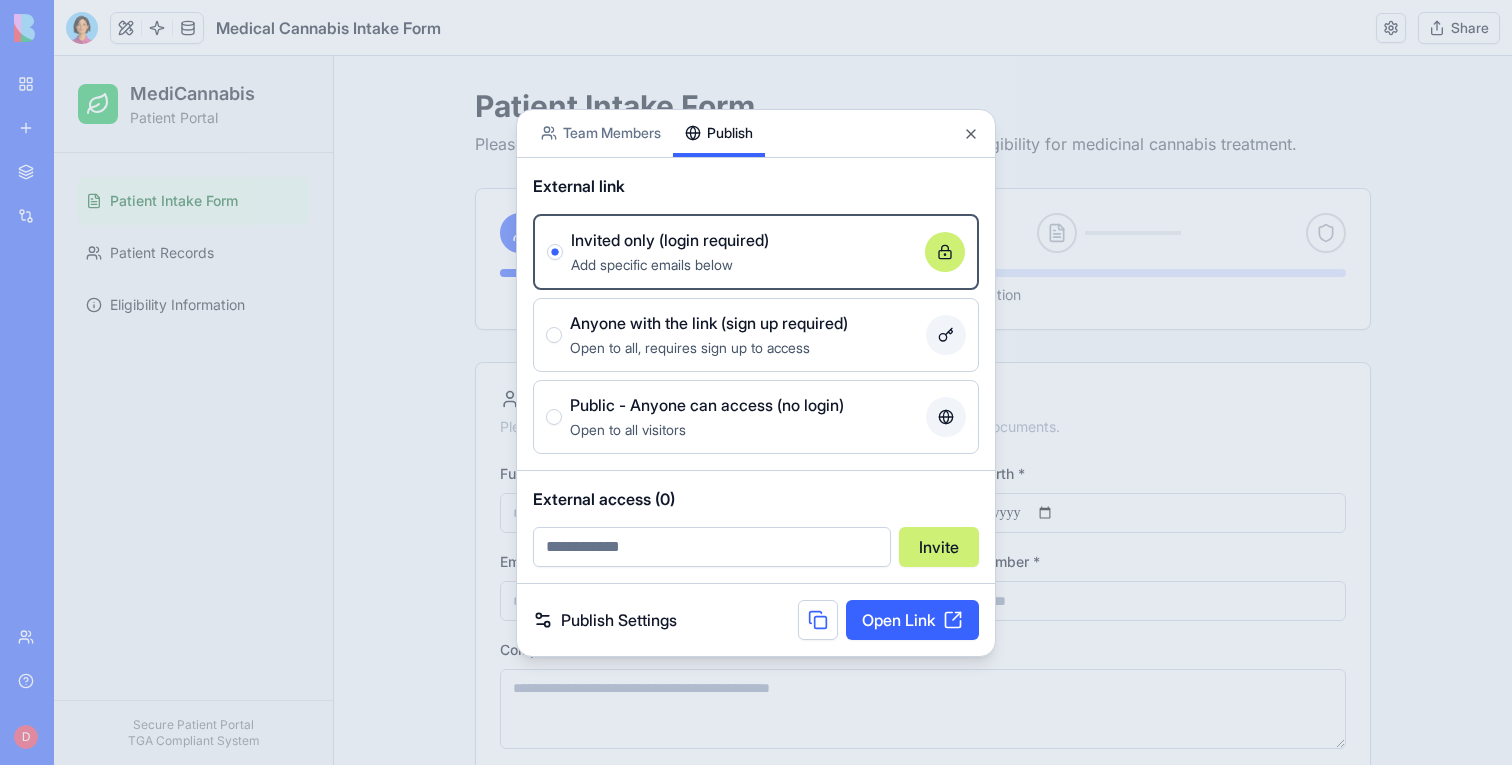 click on "Open to all visitors" at bounding box center (744, 429) 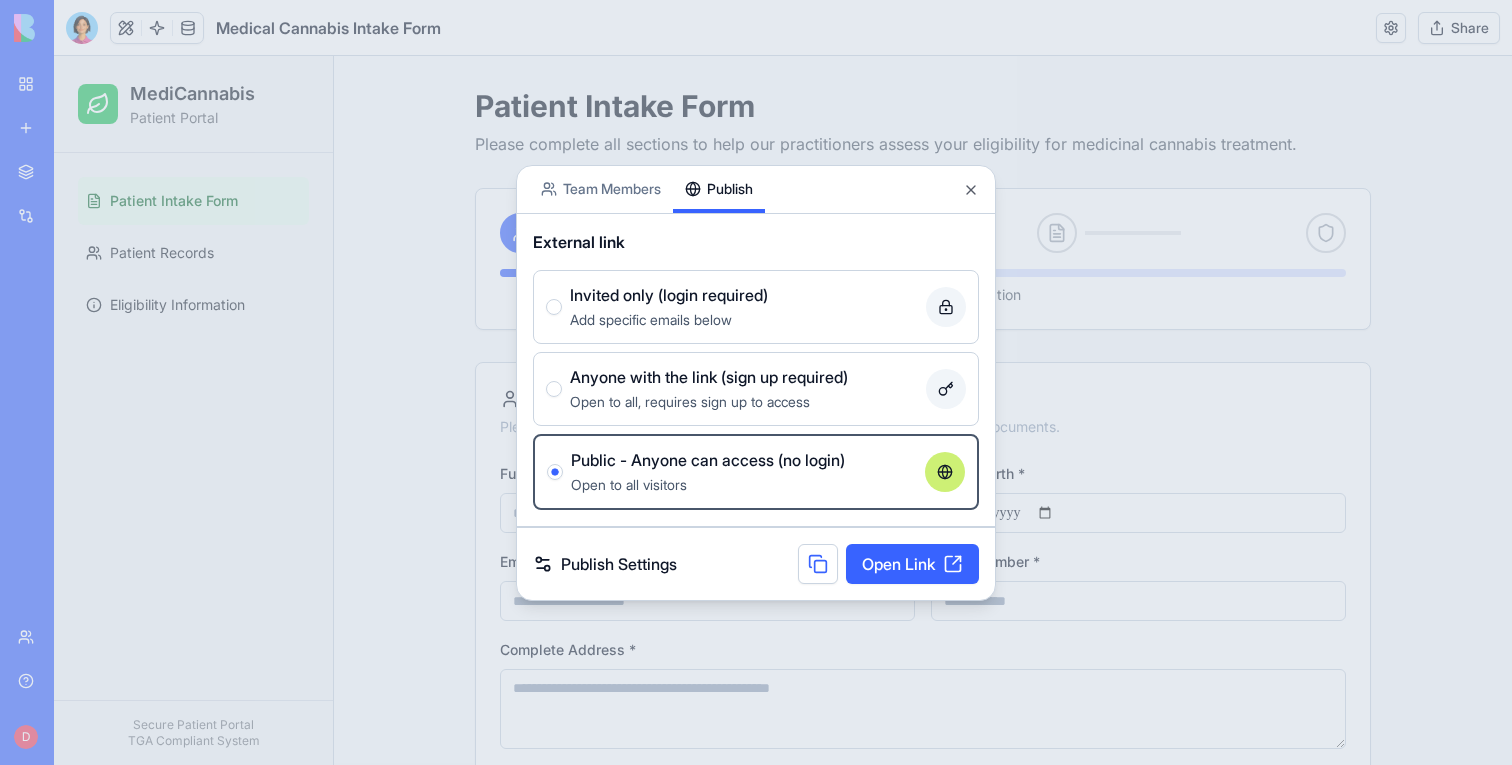 click on "Open Link" at bounding box center (912, 564) 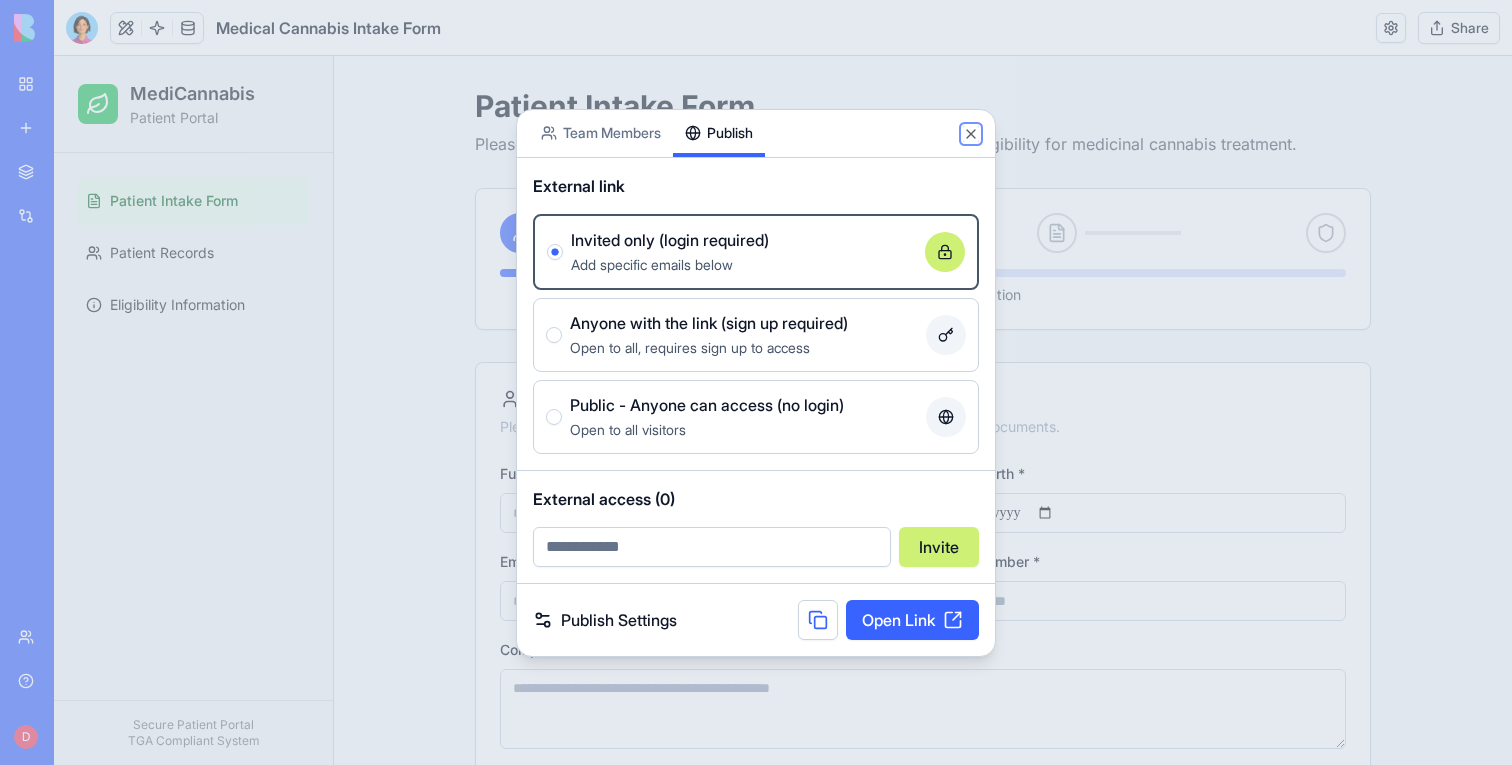 click on "Close" at bounding box center [971, 134] 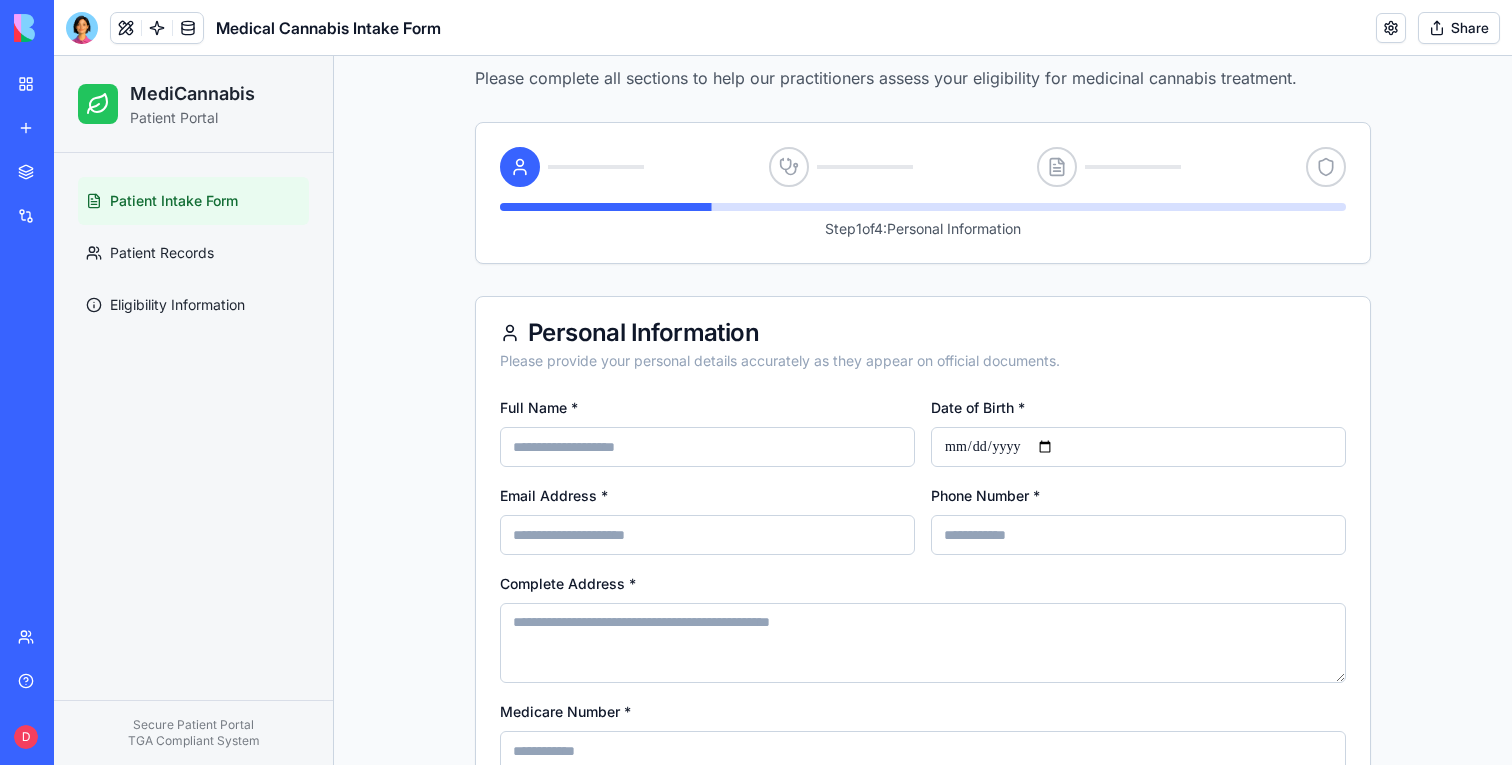 scroll, scrollTop: 221, scrollLeft: 0, axis: vertical 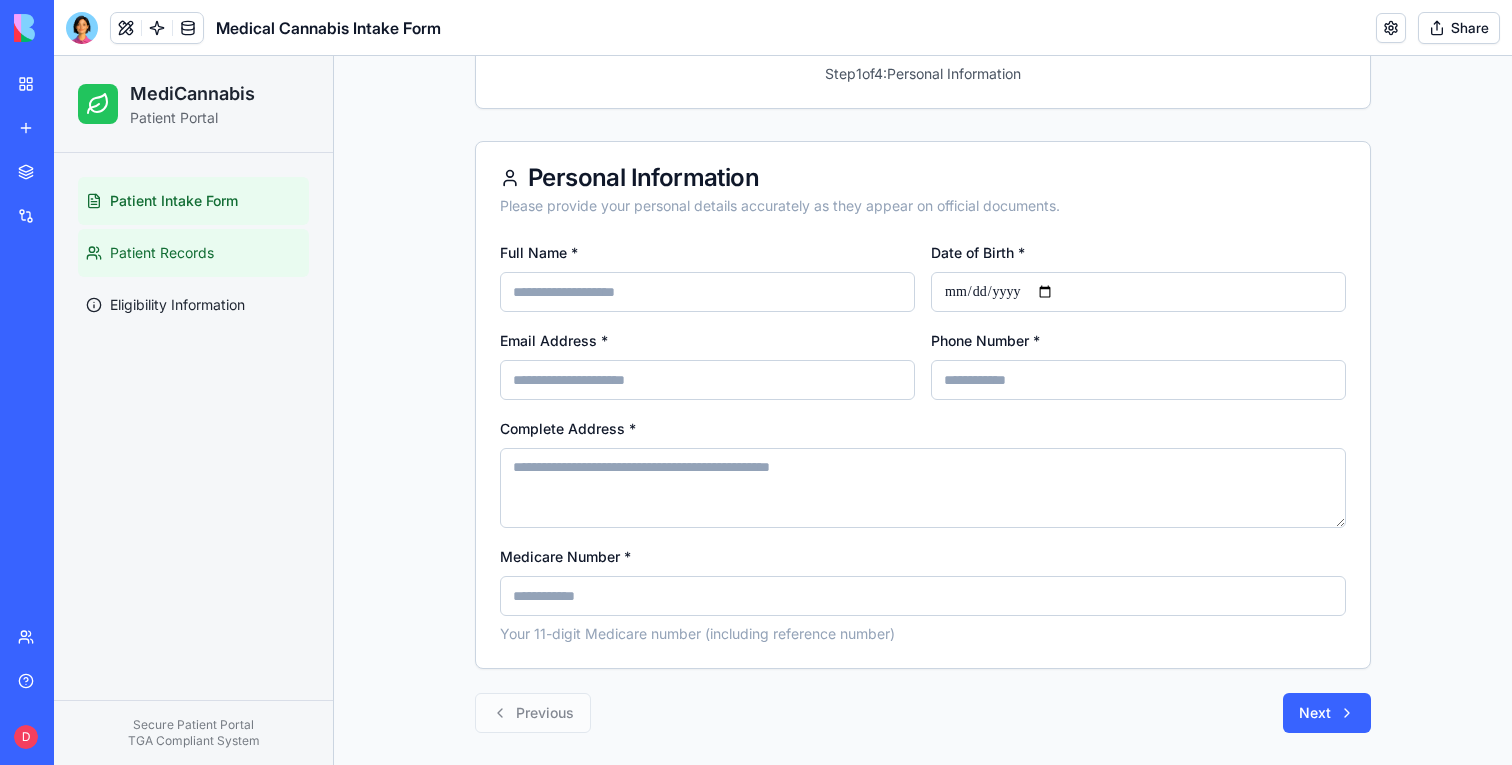 click on "Patient Records" at bounding box center (193, 253) 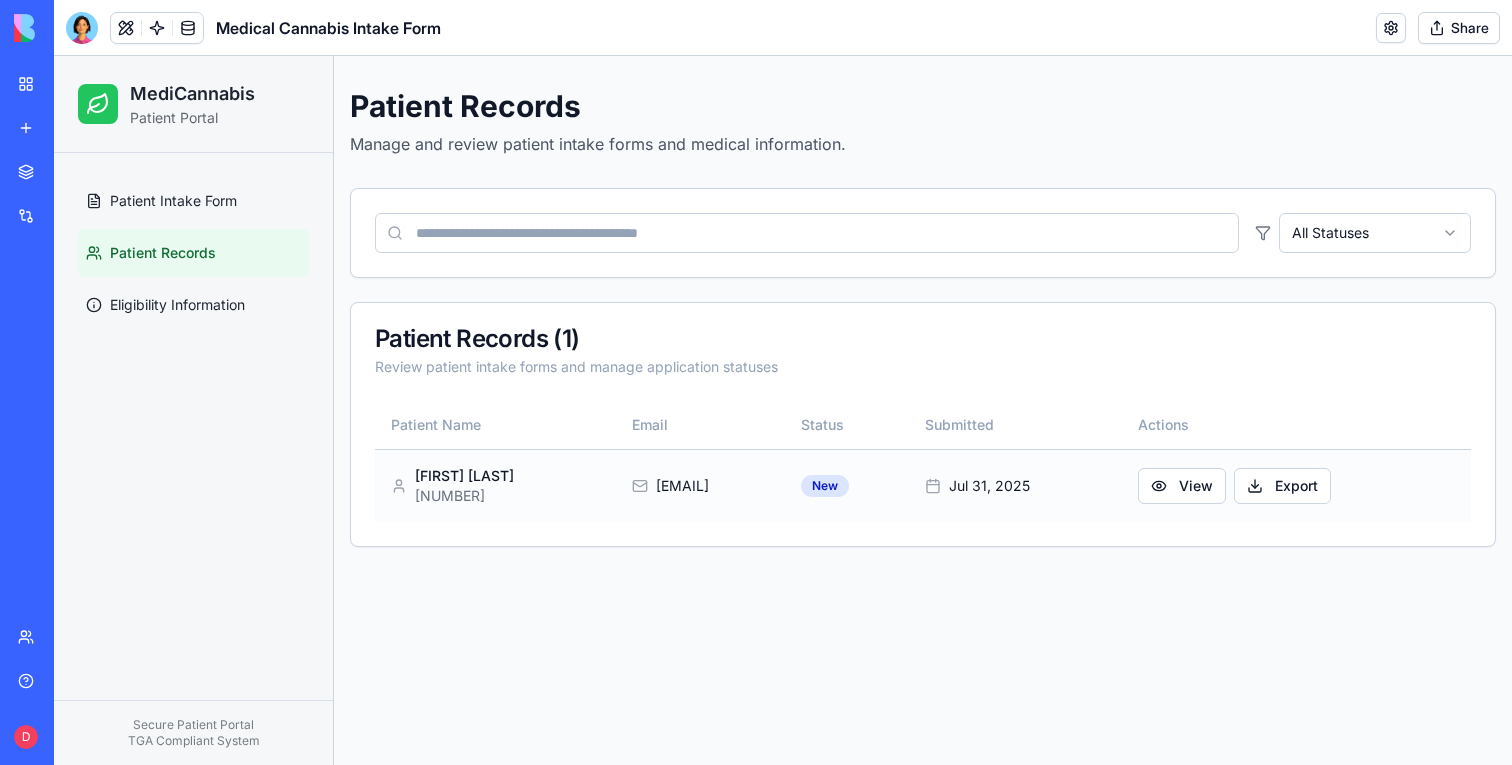 click on "View Export" at bounding box center [1296, 485] 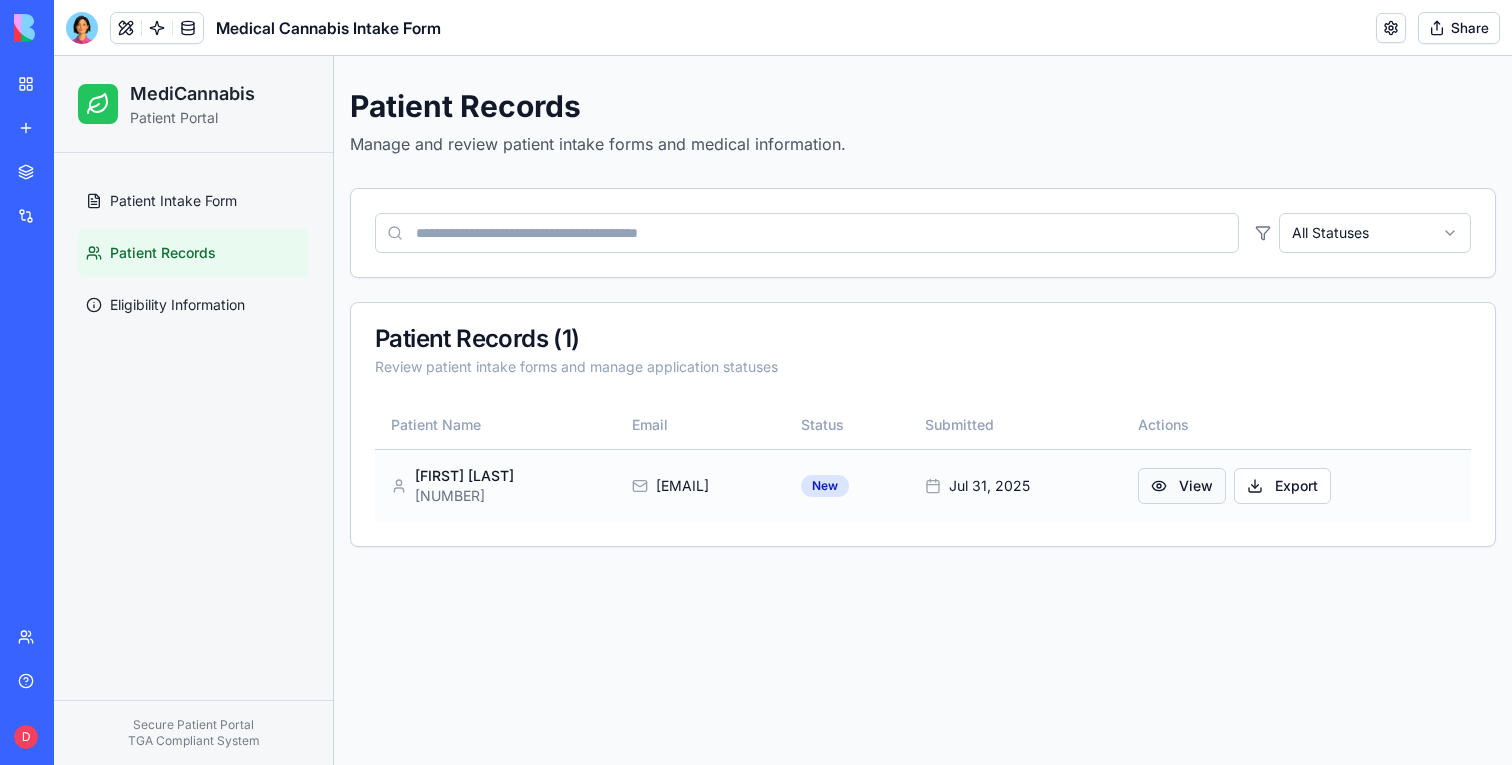 click on "View" at bounding box center [1182, 486] 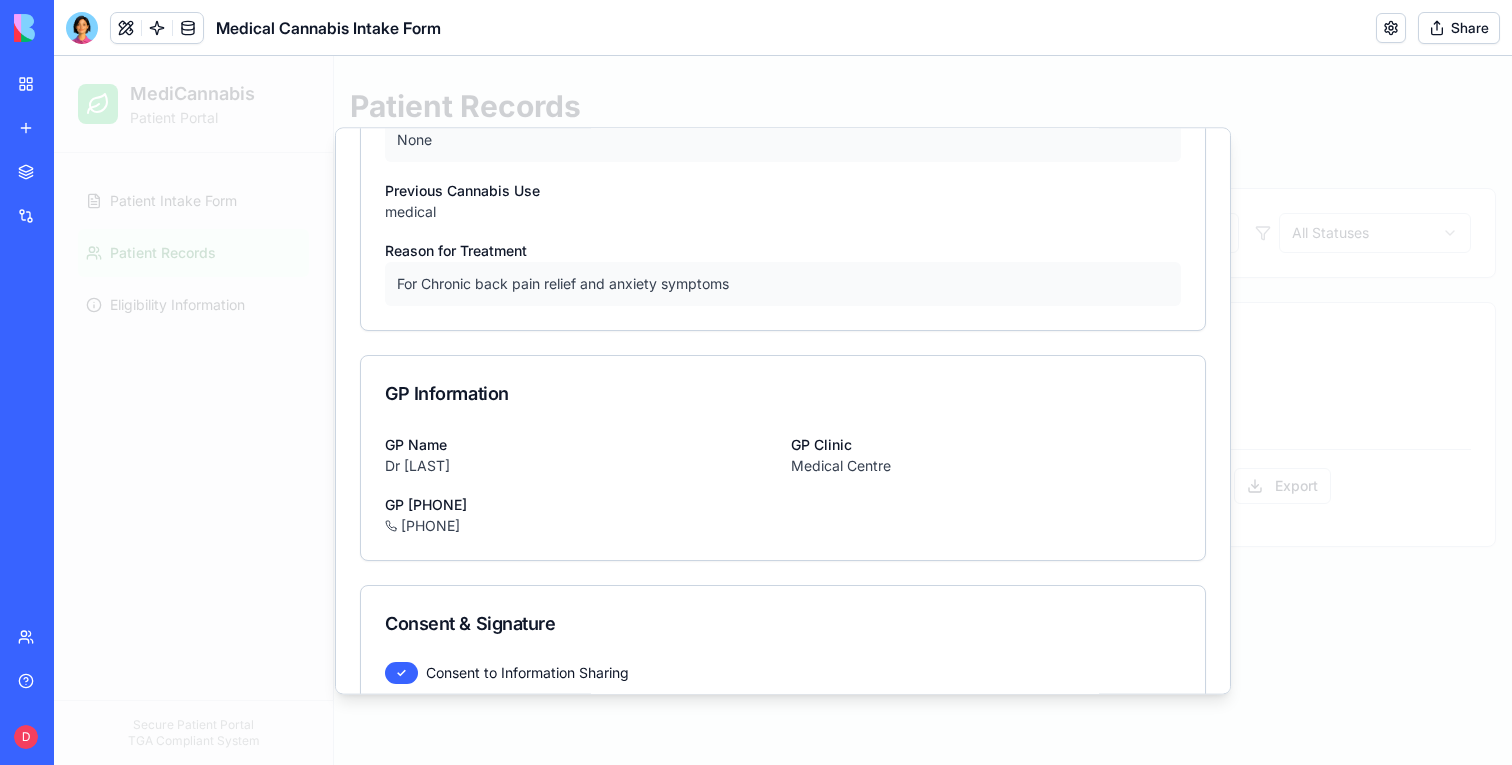 scroll, scrollTop: 0, scrollLeft: 0, axis: both 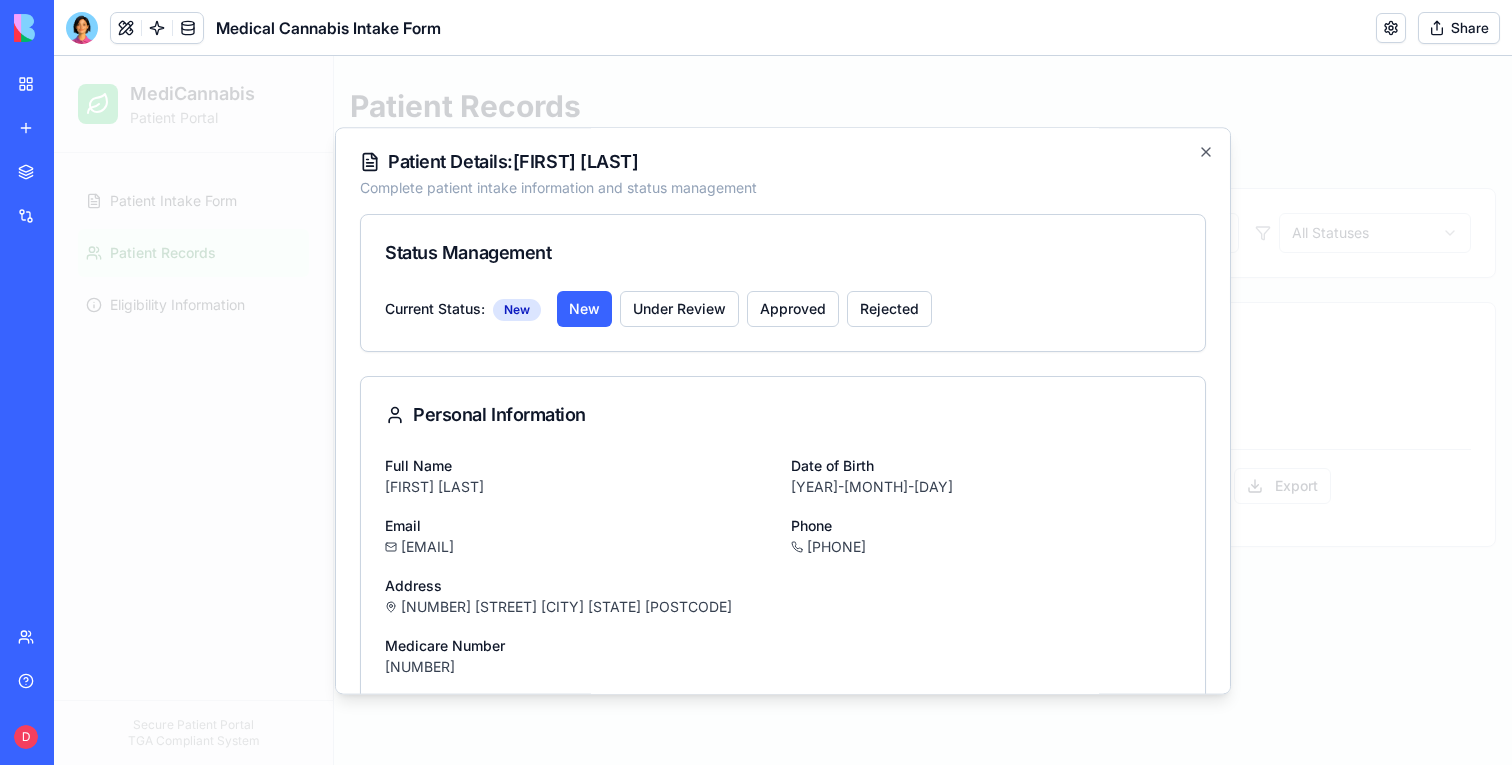 click at bounding box center (783, 410) 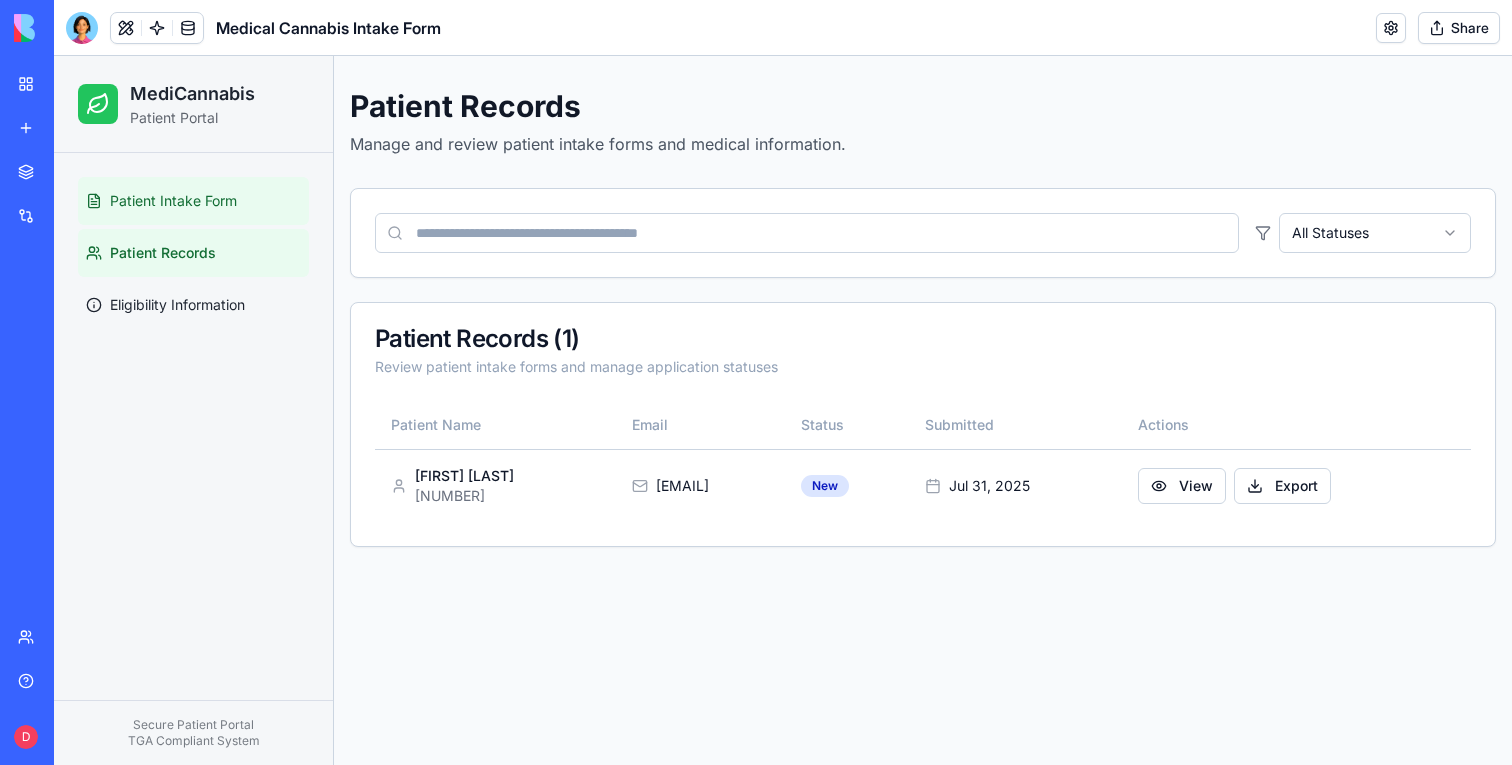 click on "Patient Intake Form" at bounding box center (173, 201) 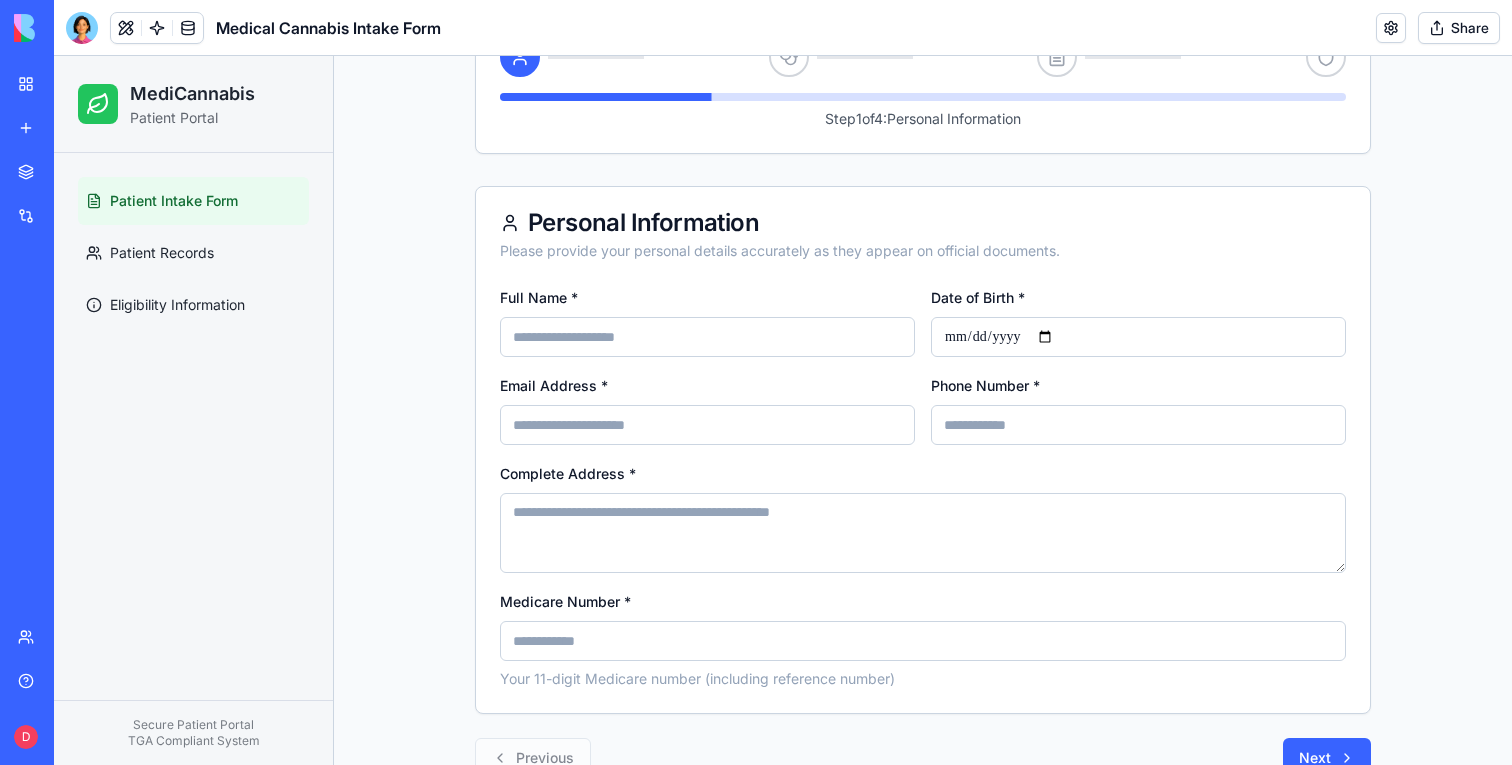 scroll, scrollTop: 221, scrollLeft: 0, axis: vertical 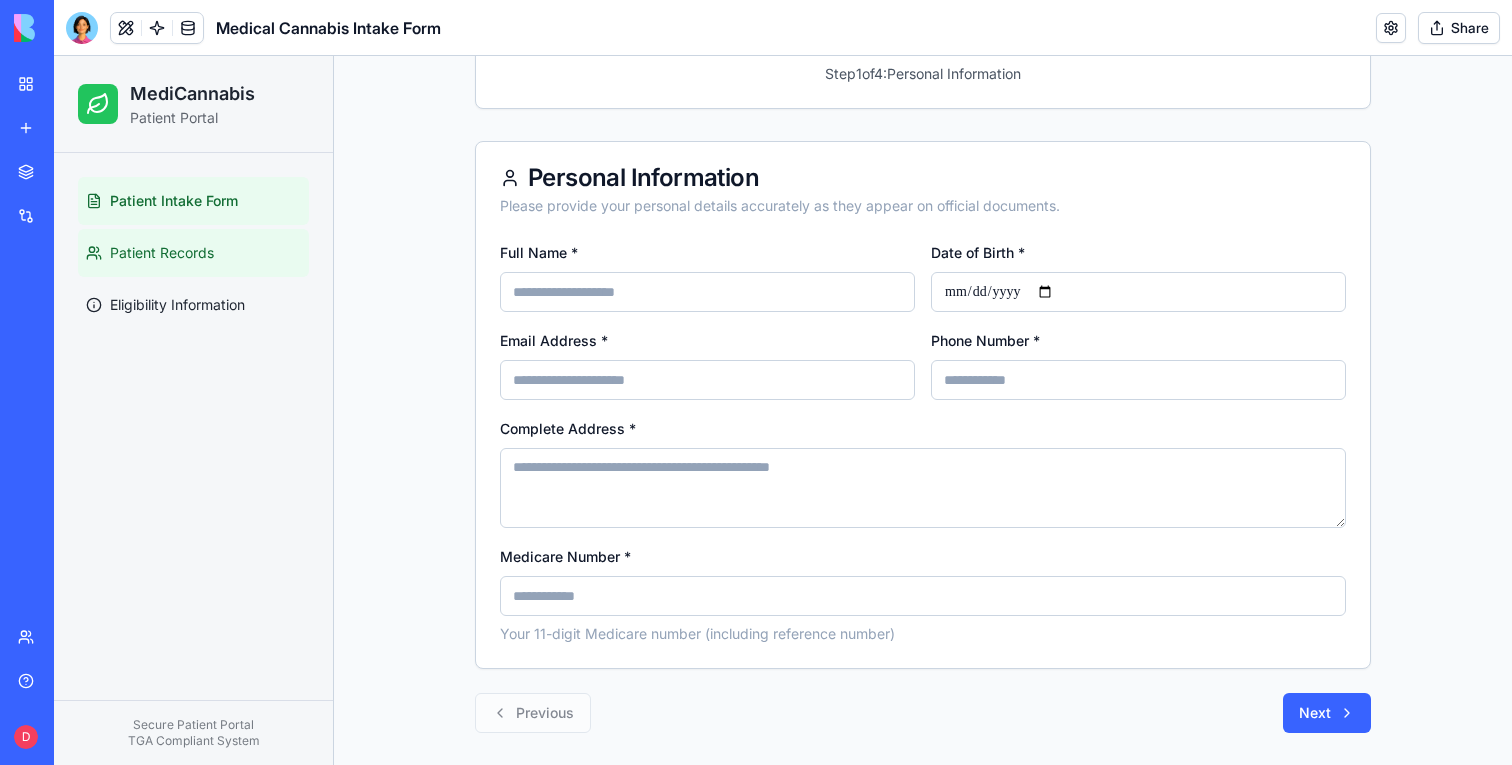 click on "Patient Records" at bounding box center [193, 253] 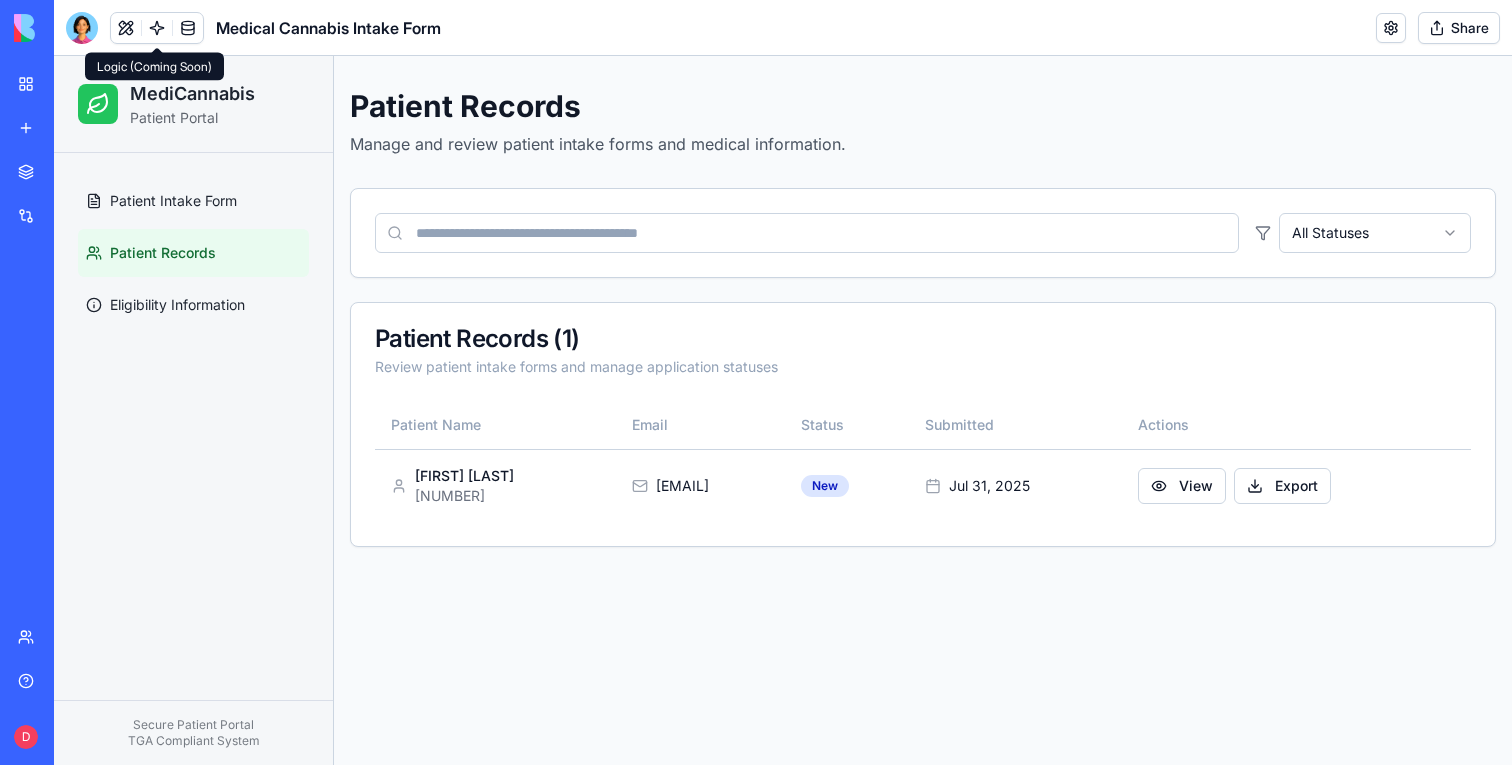 click at bounding box center [188, 28] 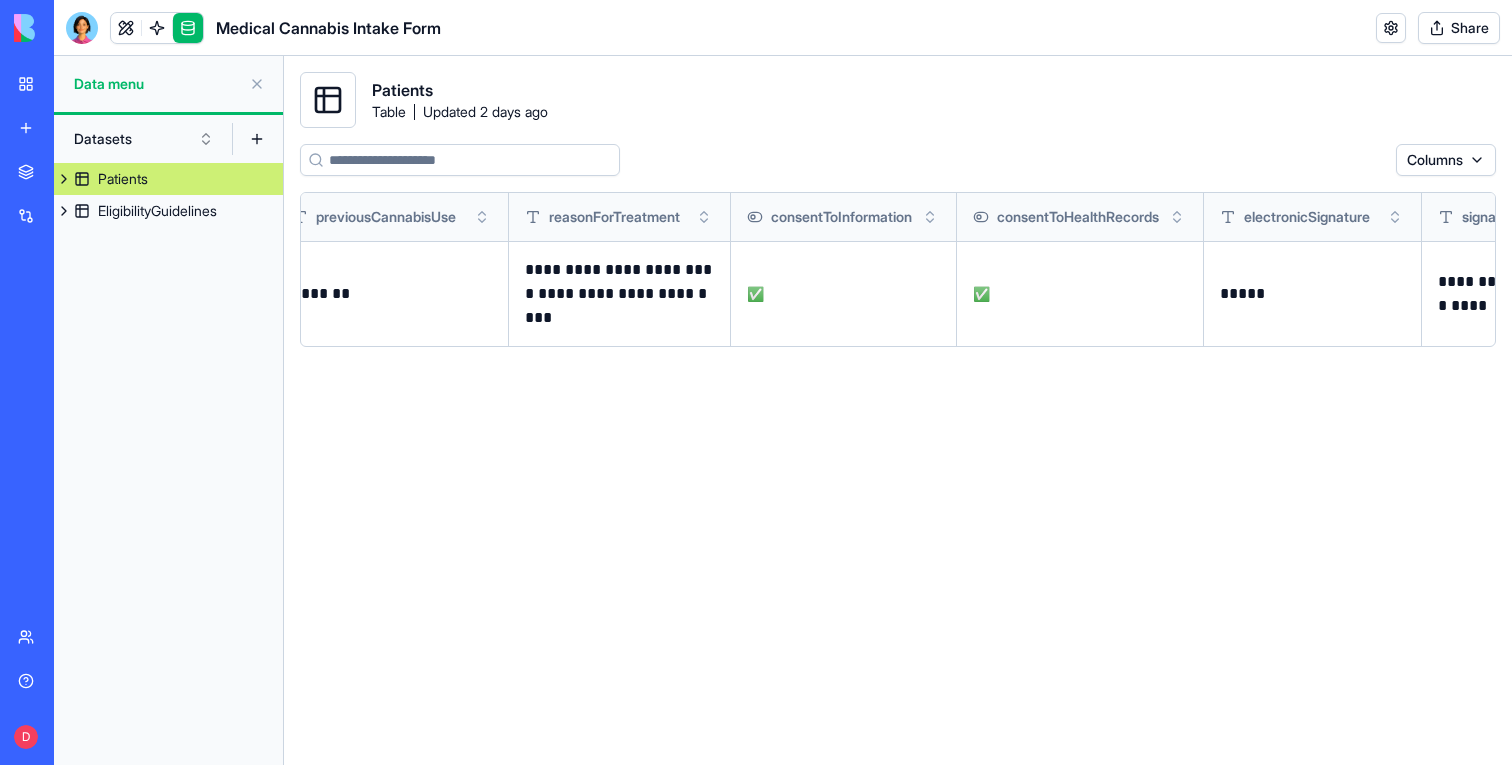scroll, scrollTop: 0, scrollLeft: 2257, axis: horizontal 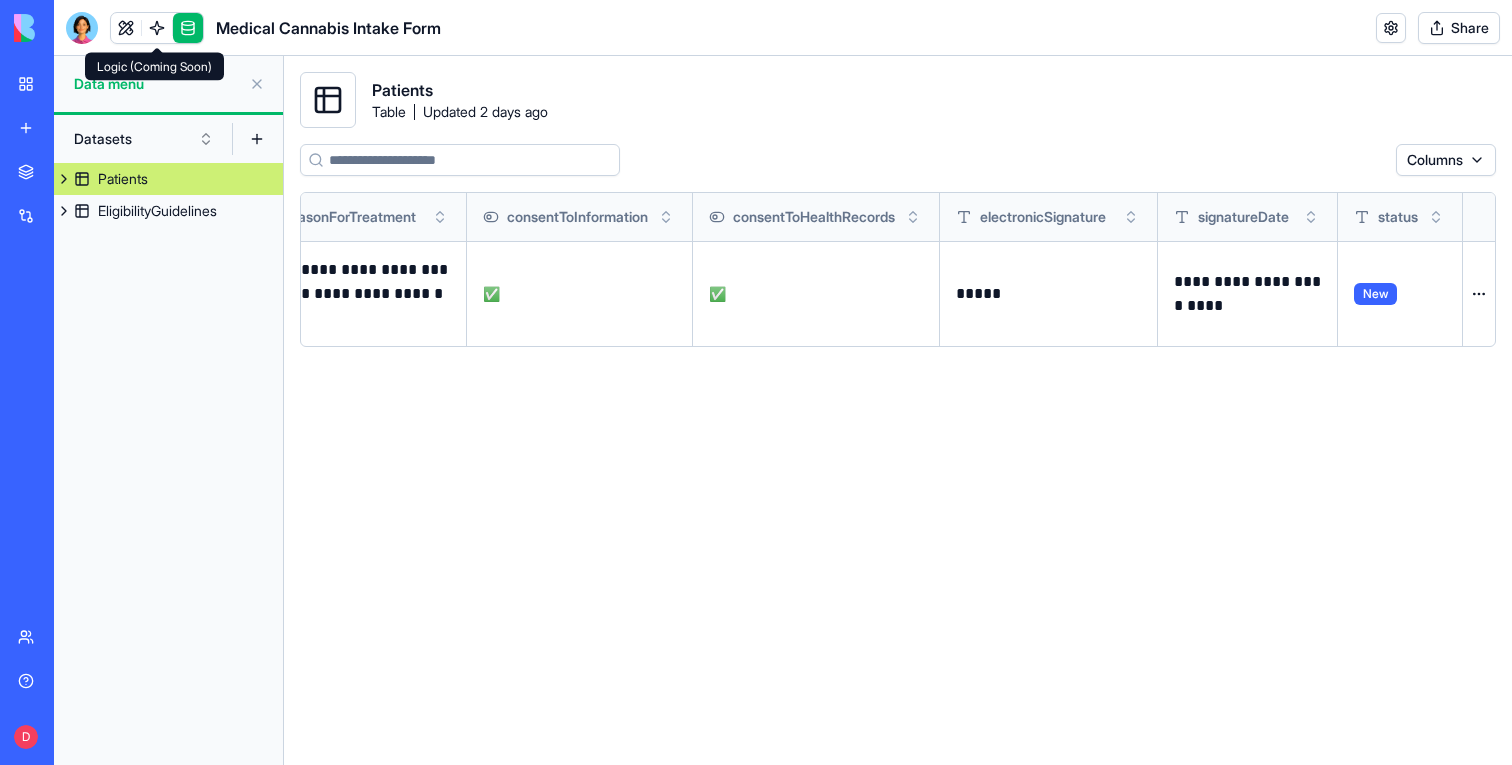 click at bounding box center (157, 28) 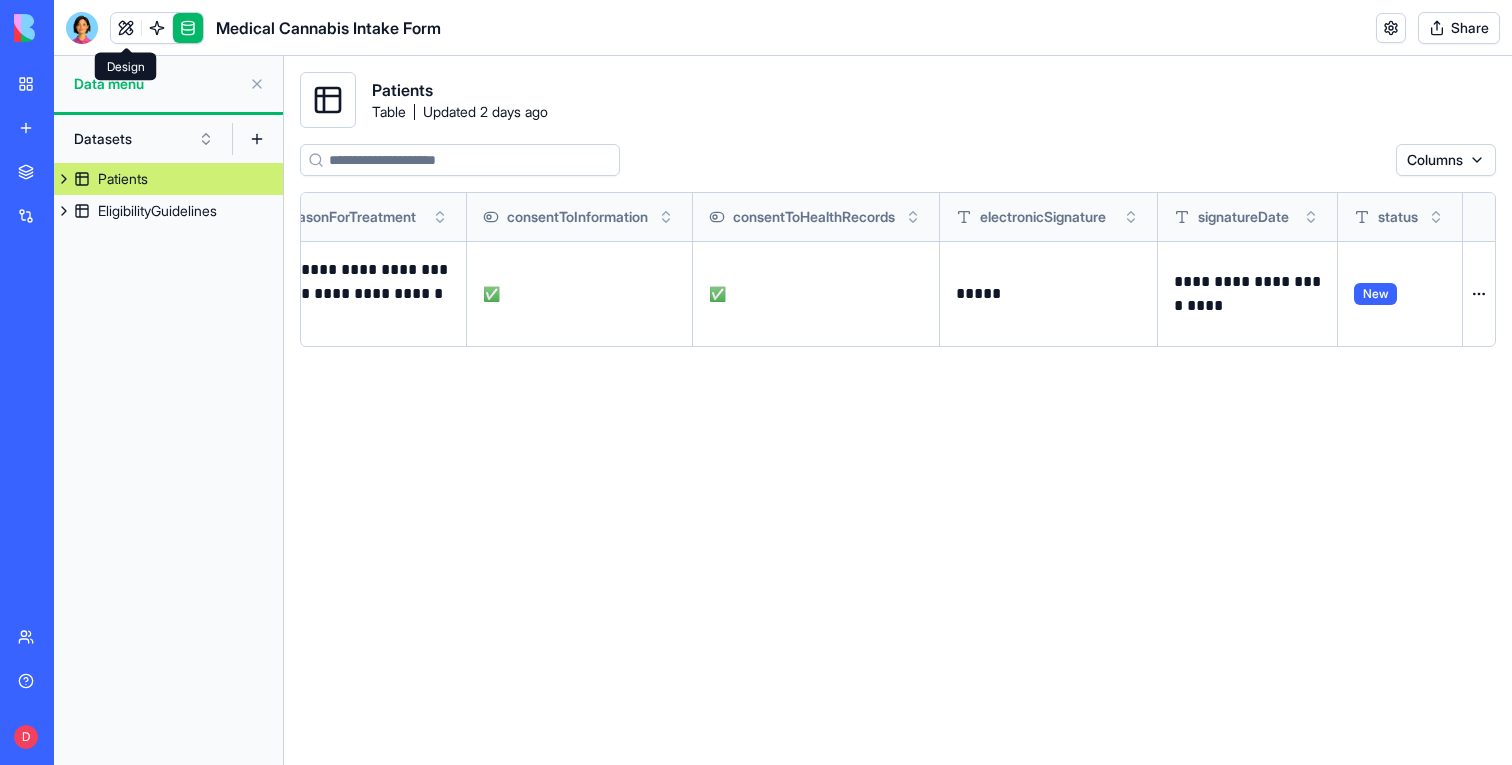 click at bounding box center [126, 28] 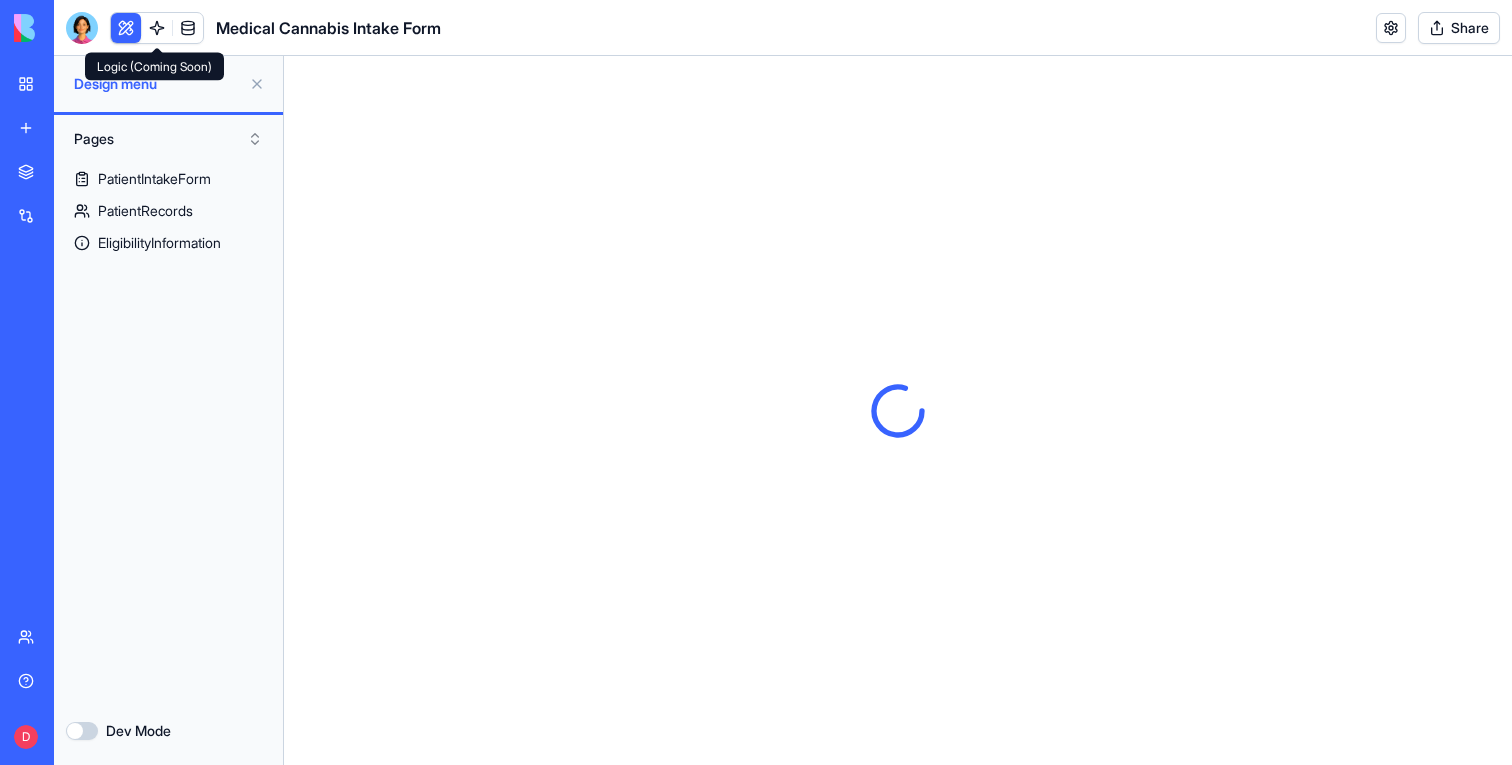 scroll, scrollTop: 0, scrollLeft: 0, axis: both 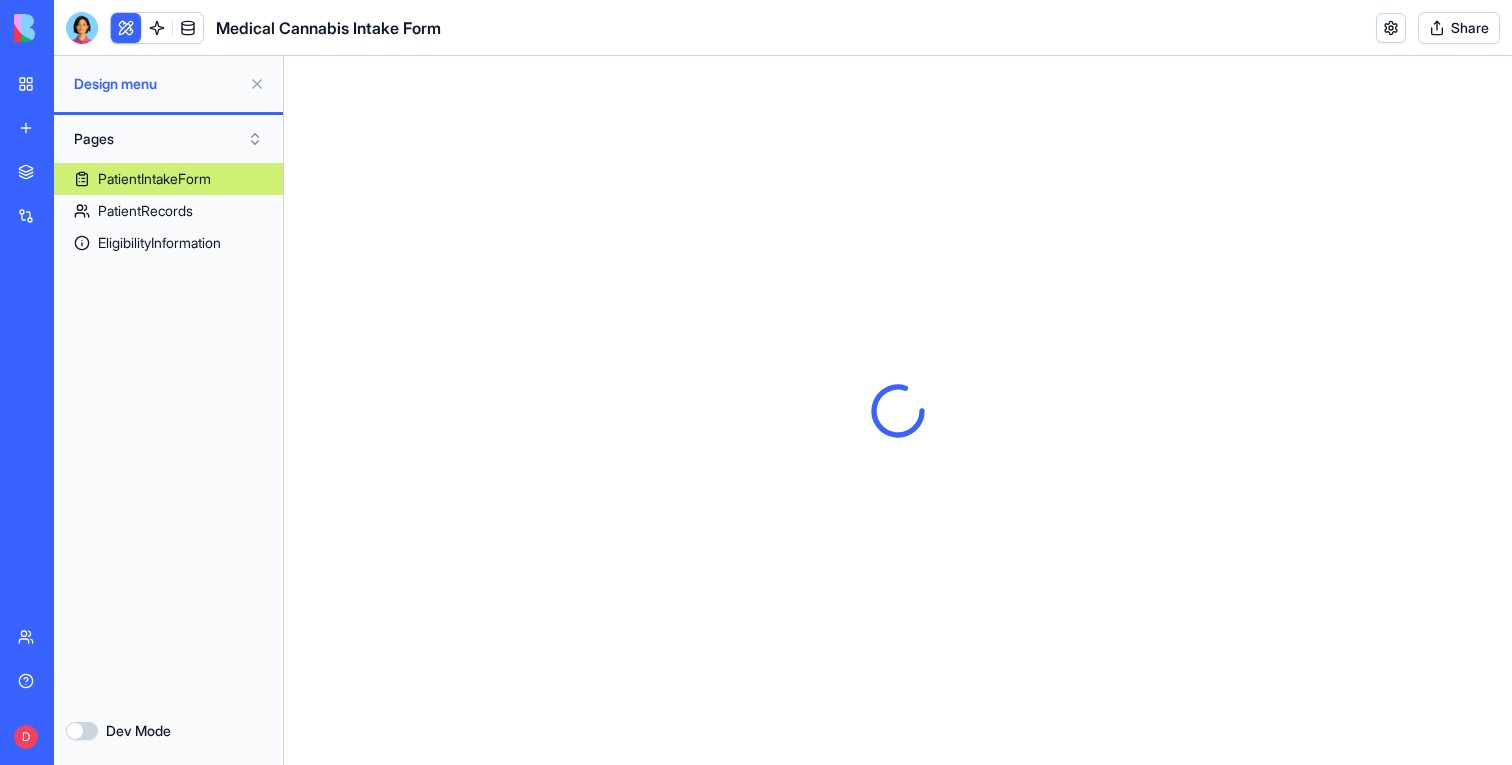 click on "PatientIntakeForm" at bounding box center (168, 179) 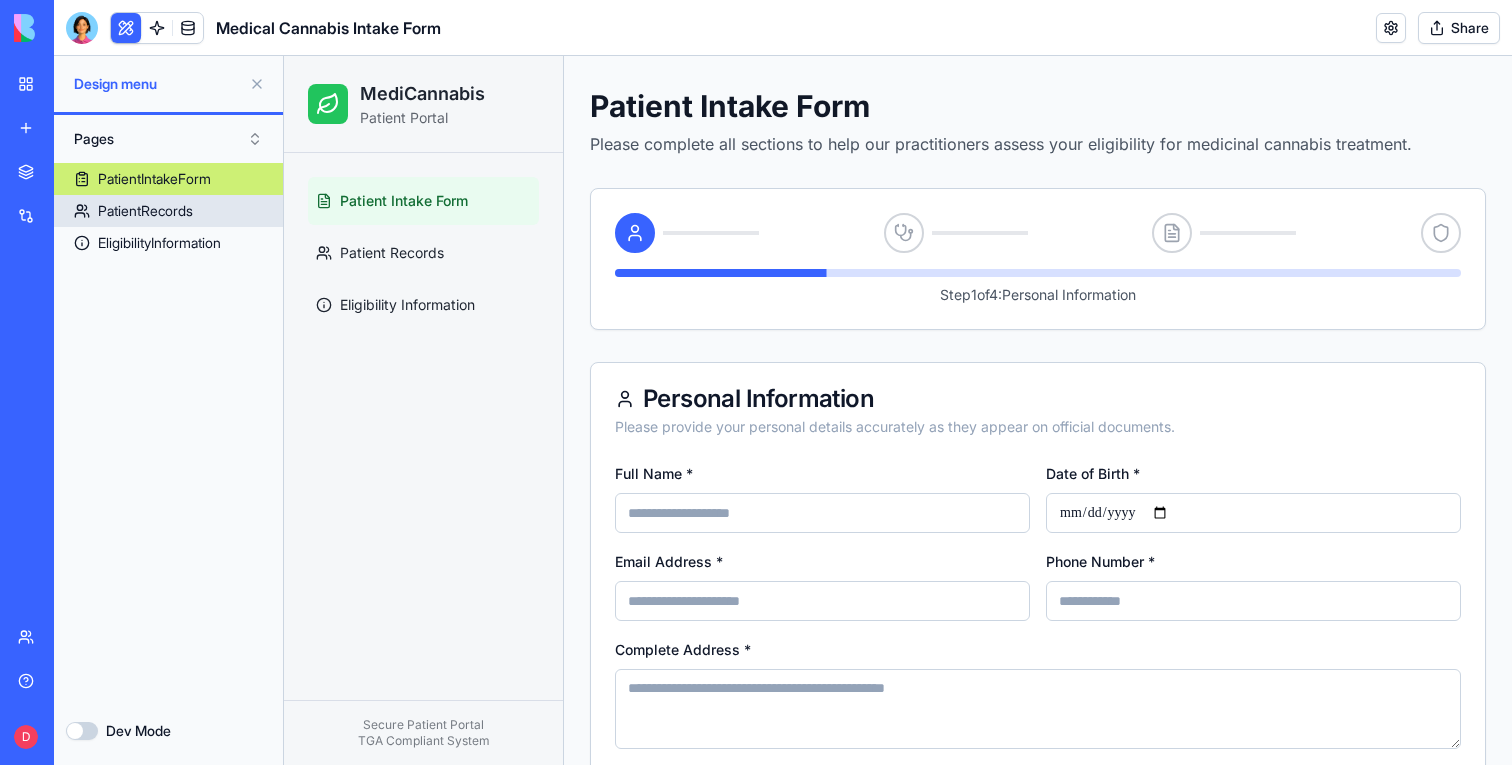 click on "PatientRecords" at bounding box center (168, 211) 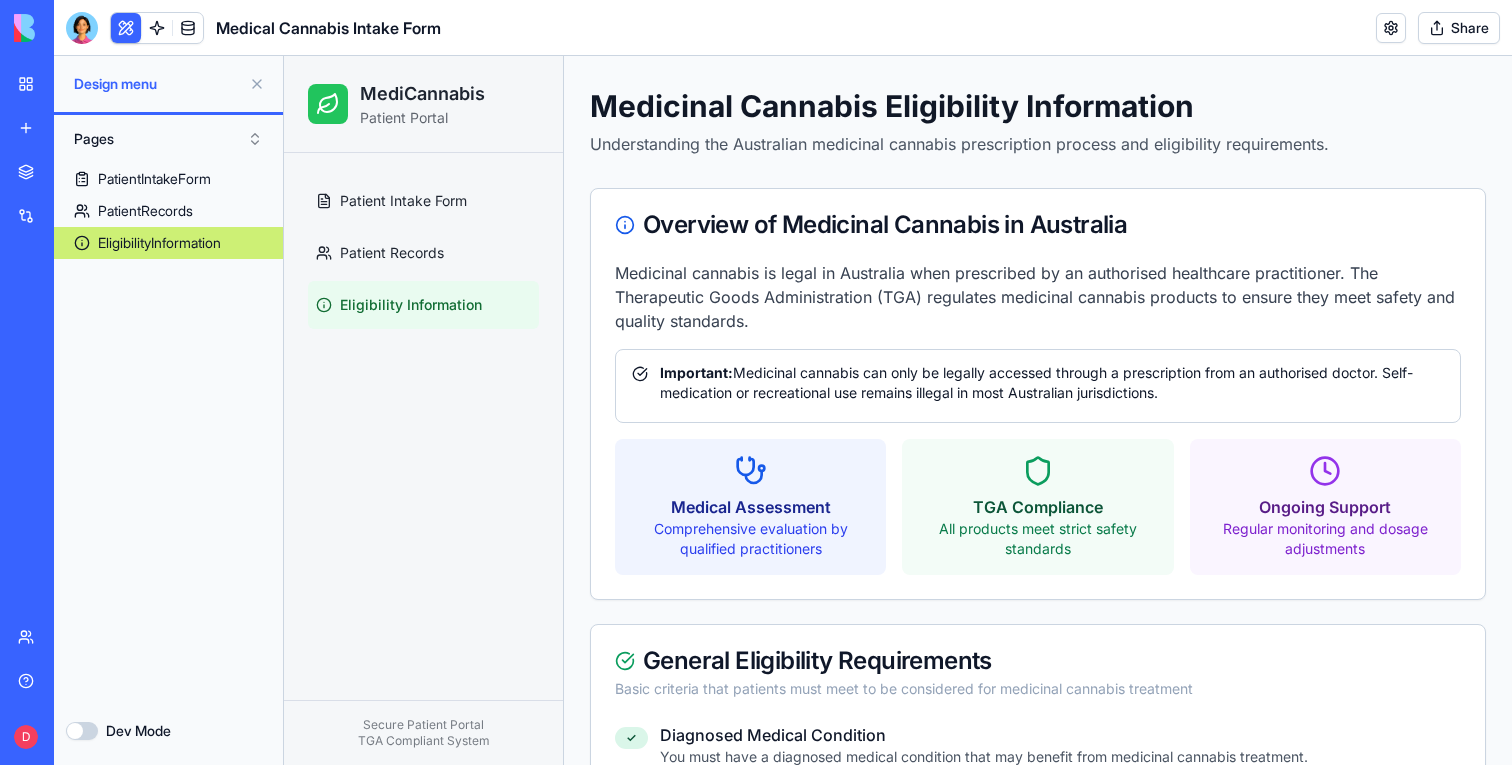 click on "EligibilityInformation" at bounding box center [159, 243] 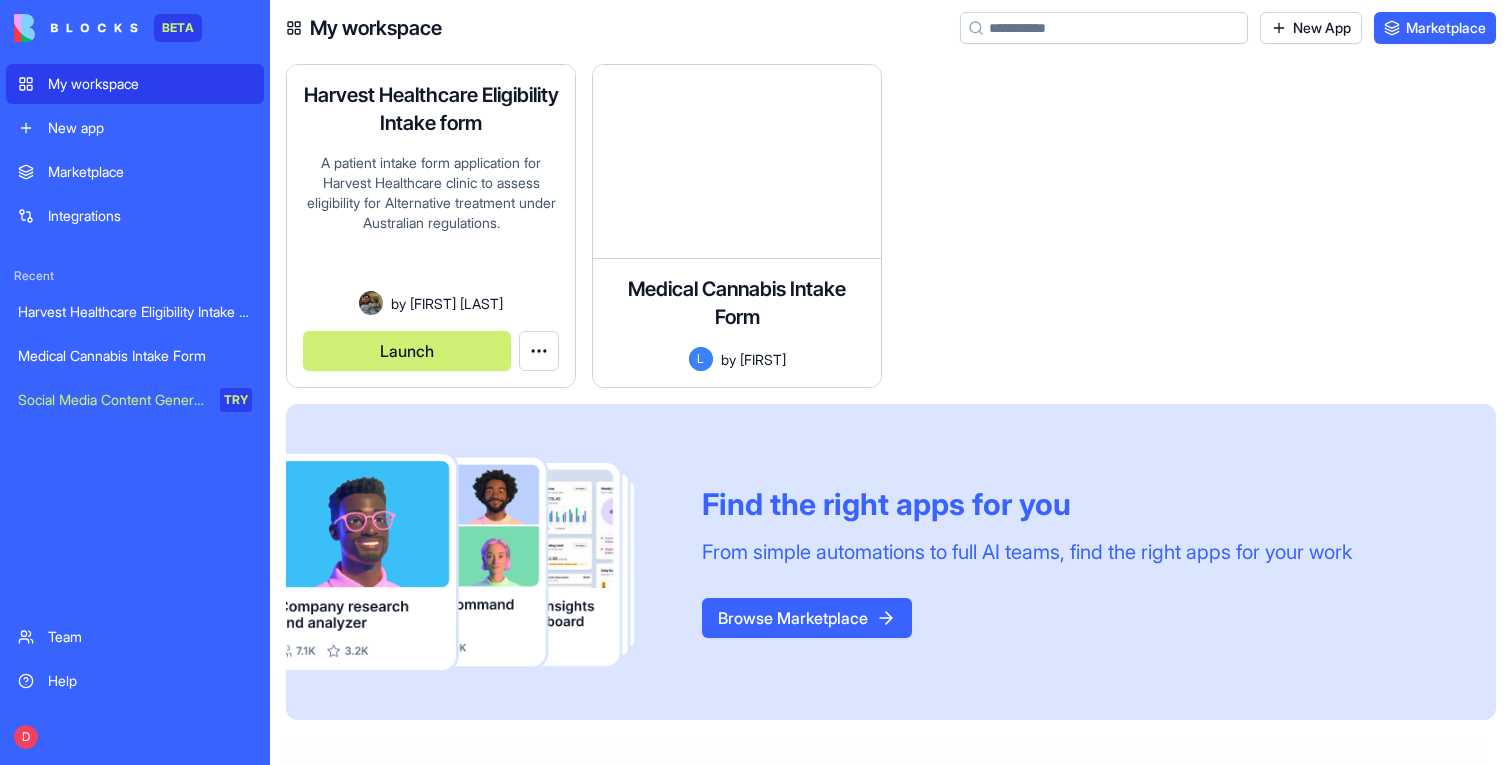 click on "Launch" at bounding box center [407, 351] 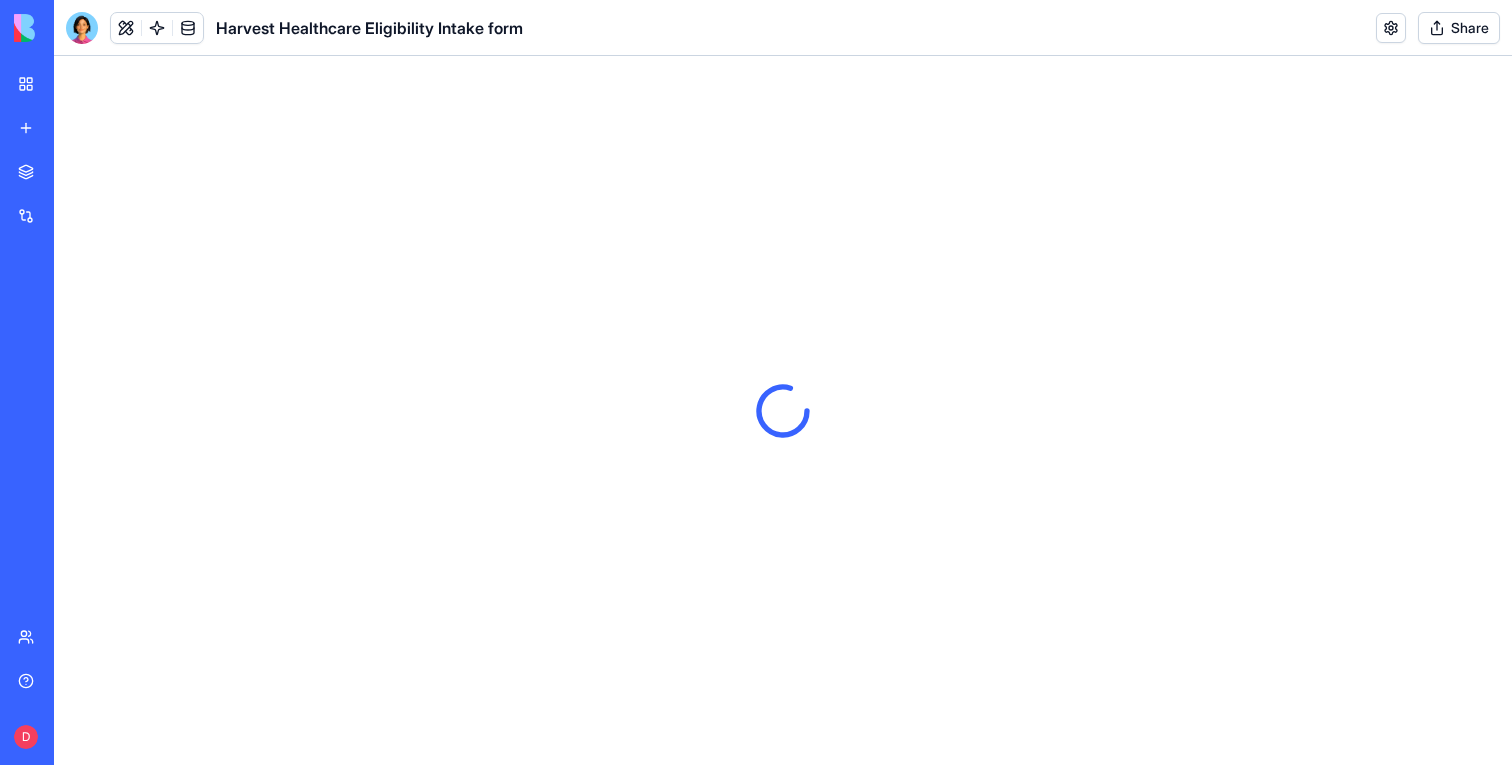 scroll, scrollTop: 0, scrollLeft: 0, axis: both 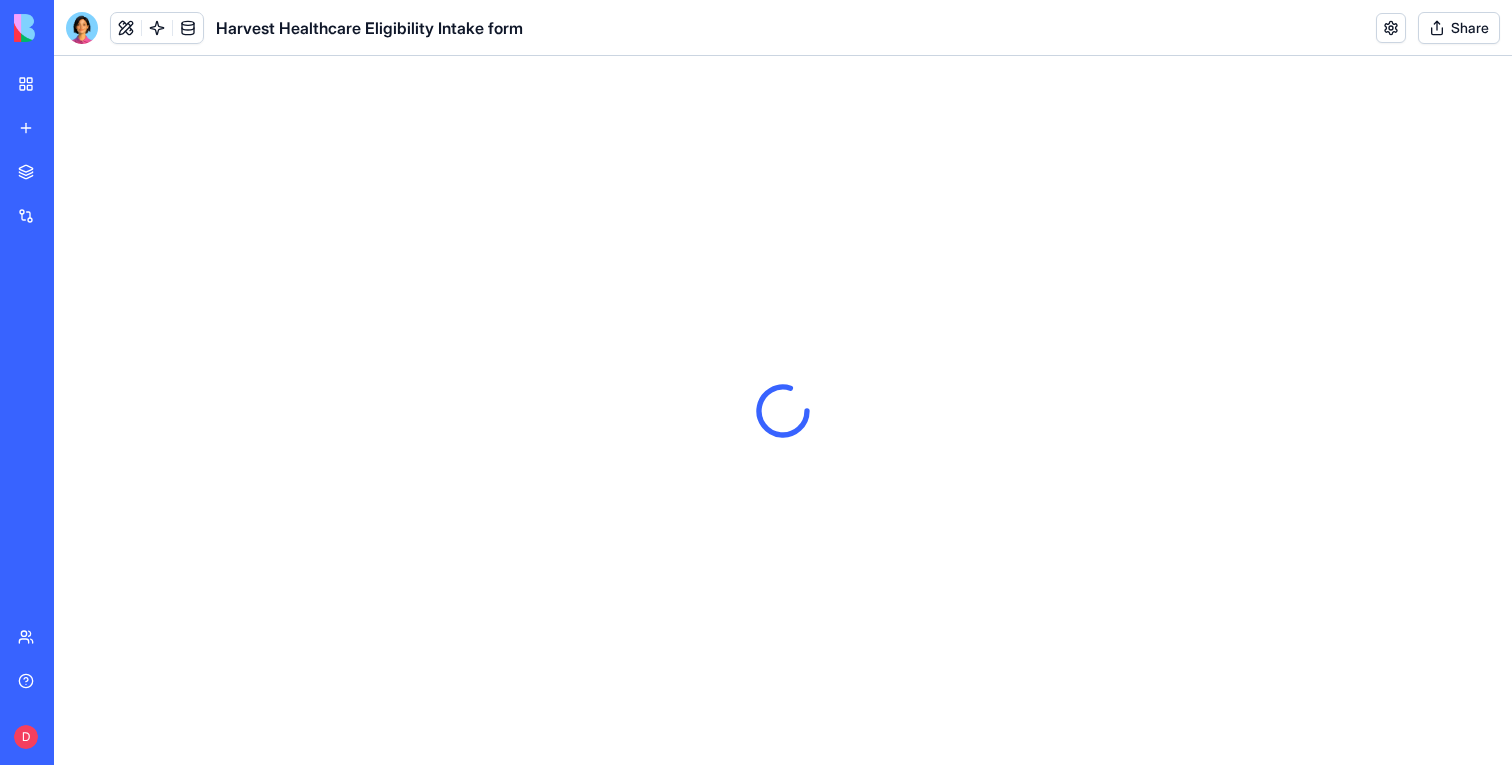 click on "My workspace" at bounding box center [46, 84] 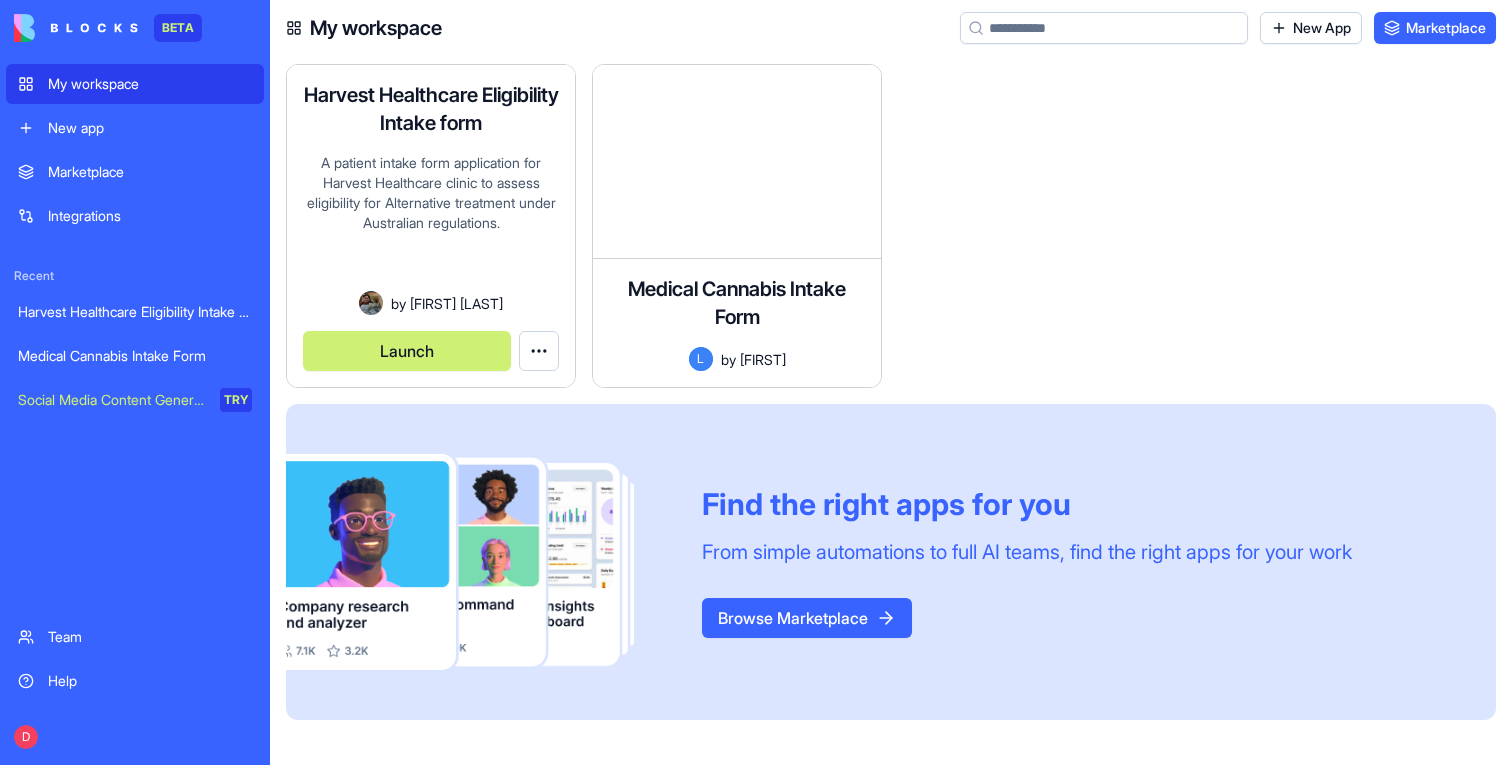 click on "Launch" at bounding box center (407, 351) 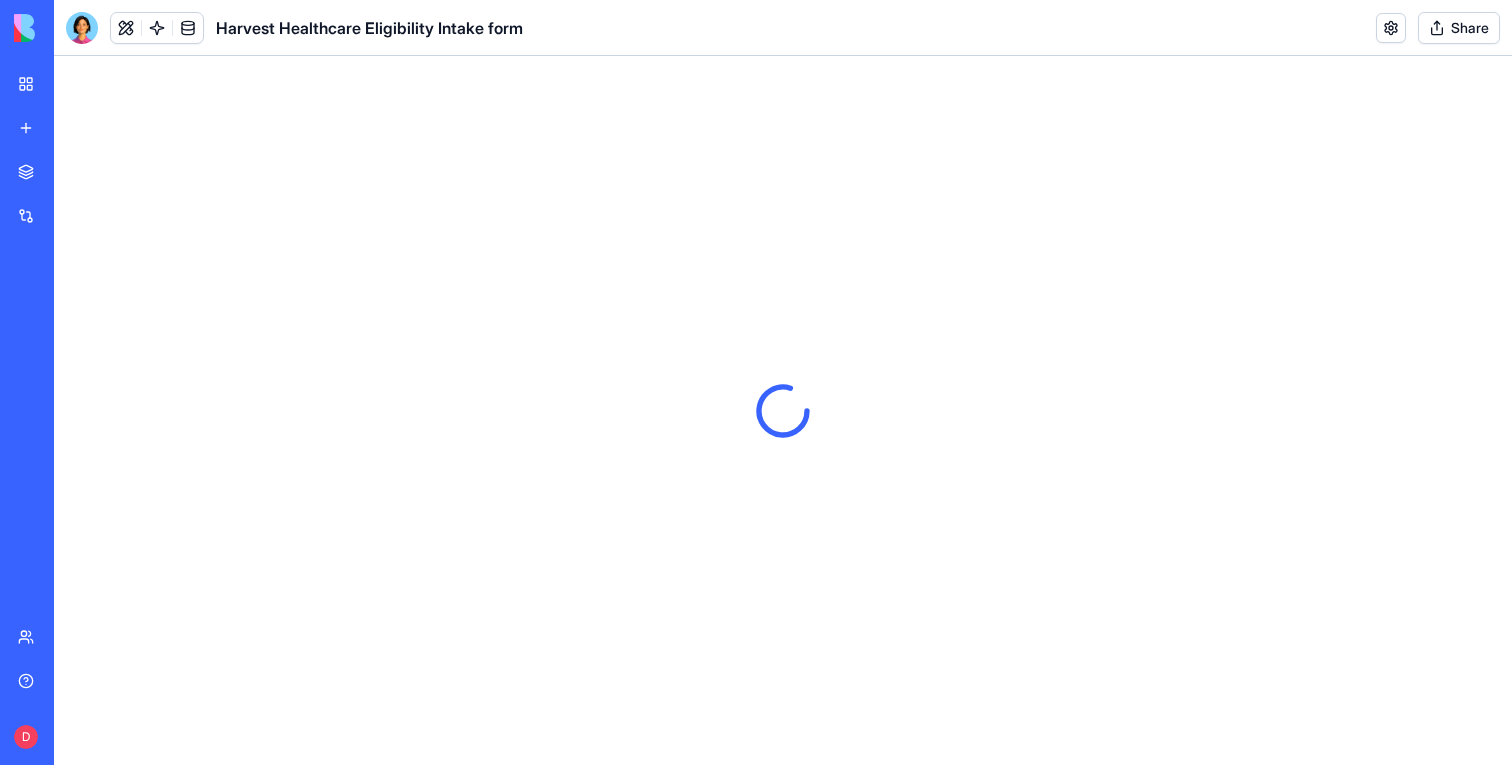 scroll, scrollTop: 0, scrollLeft: 0, axis: both 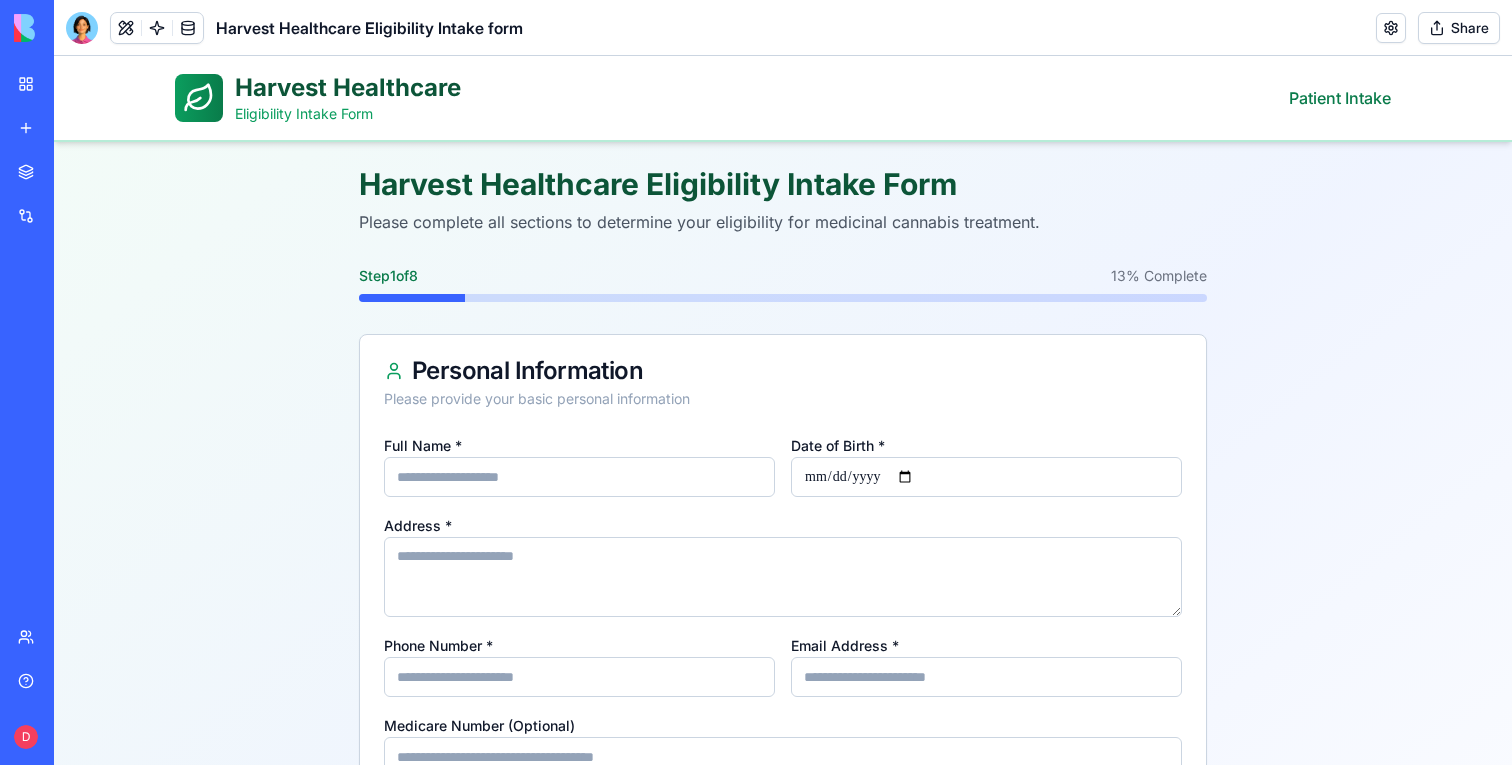 click on "Share" at bounding box center [1459, 28] 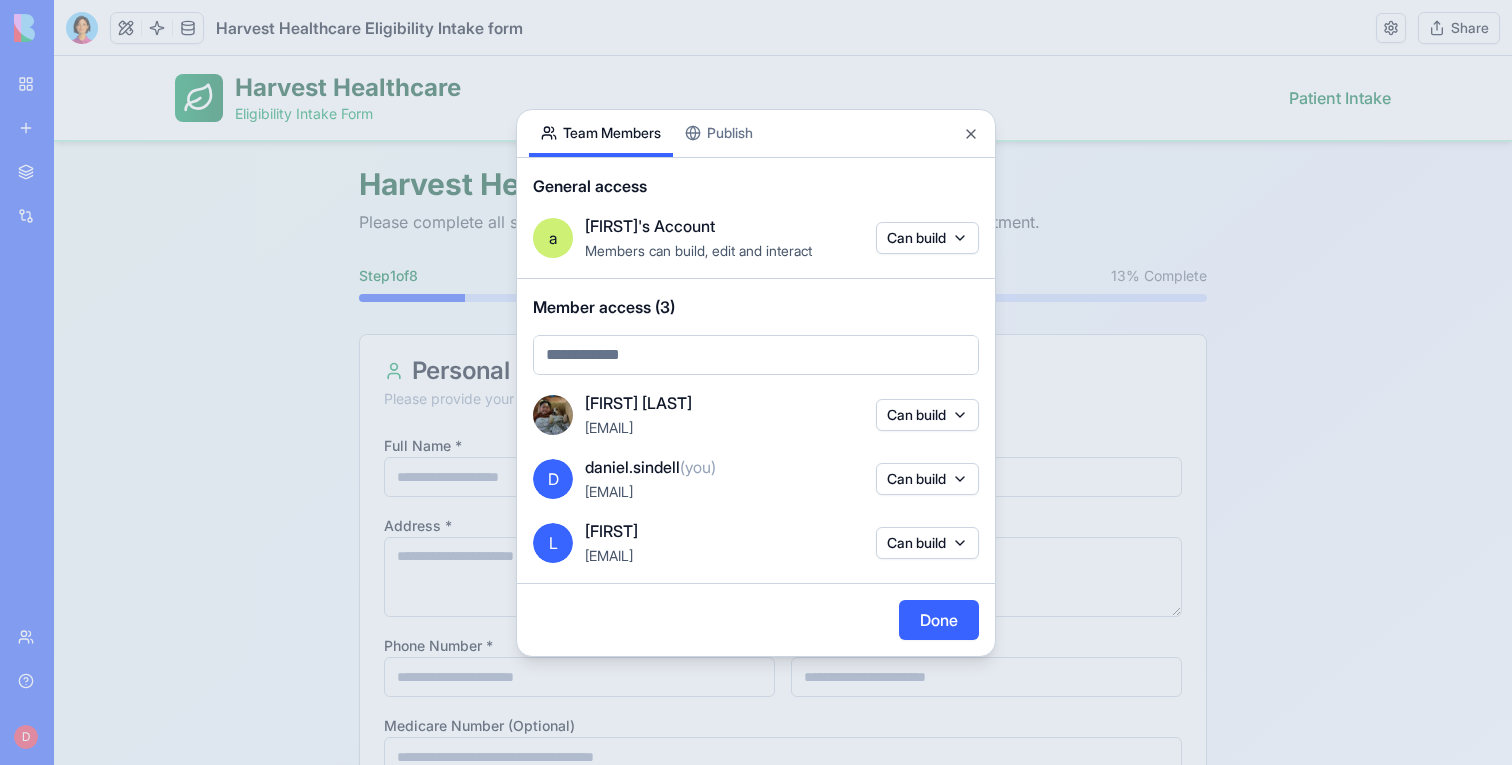 click on "Publish" at bounding box center (719, 133) 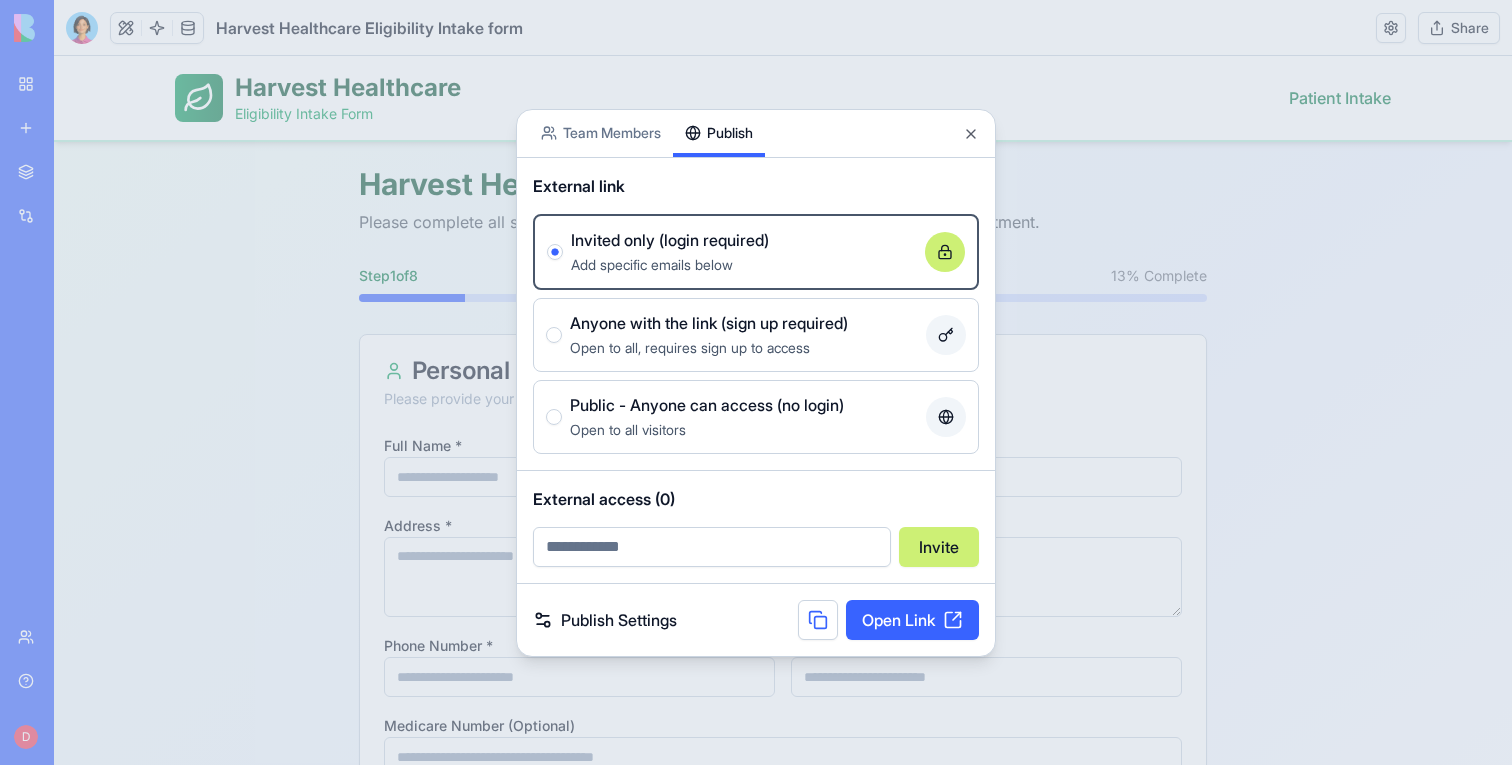 click on "Public - Anyone can access (no login) Open to all visitors" at bounding box center [756, 417] 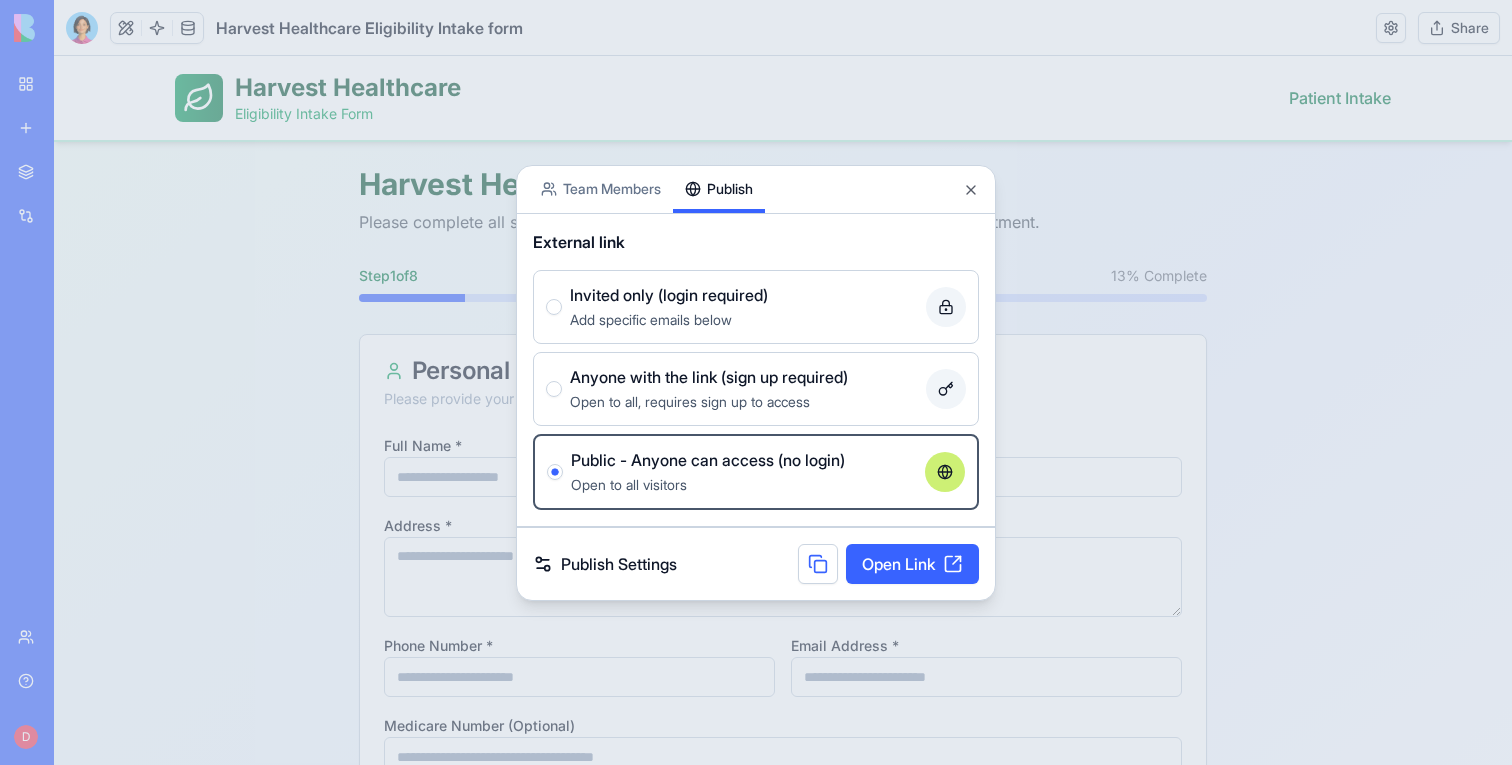 click on "Open Link" at bounding box center [912, 564] 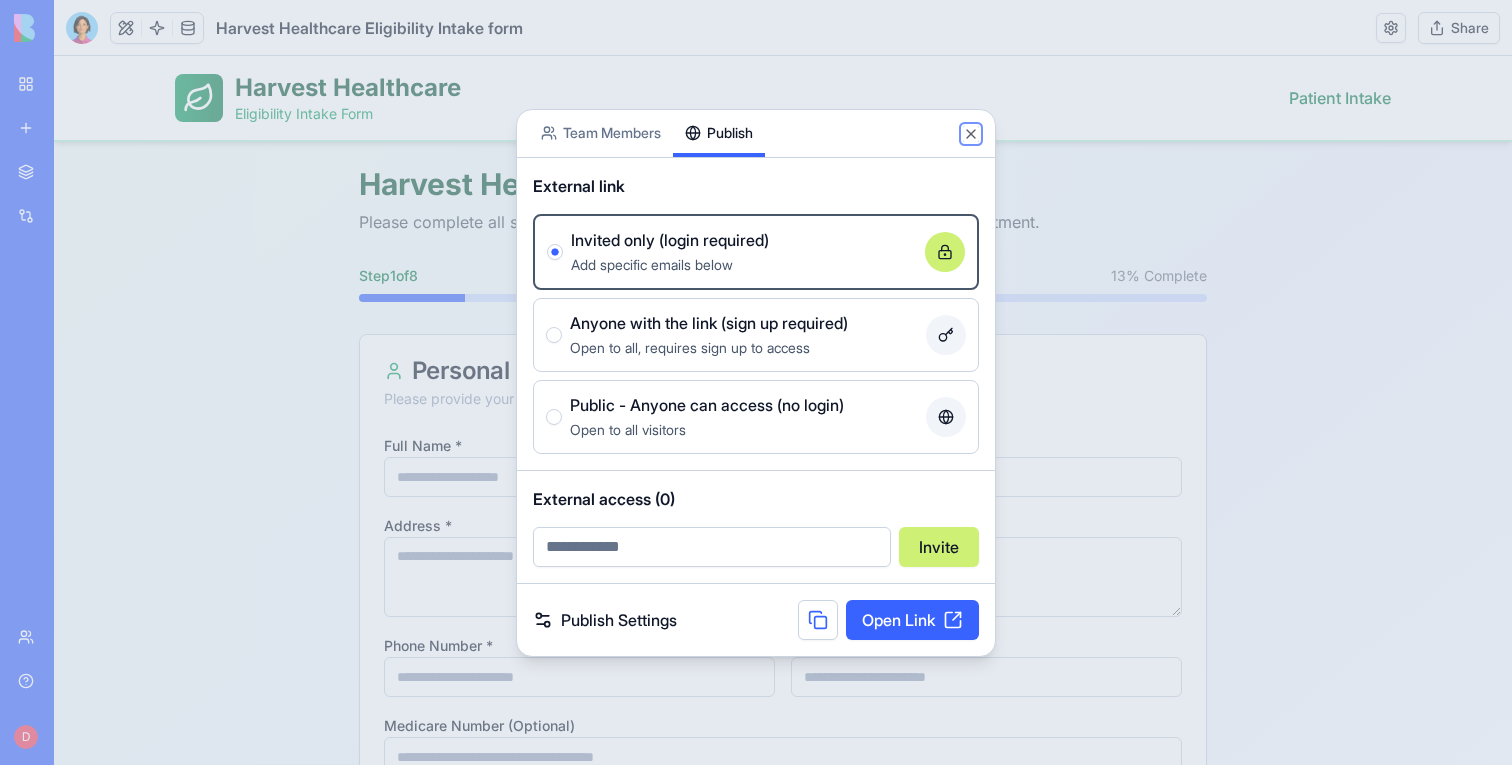 click on "Close" at bounding box center (971, 134) 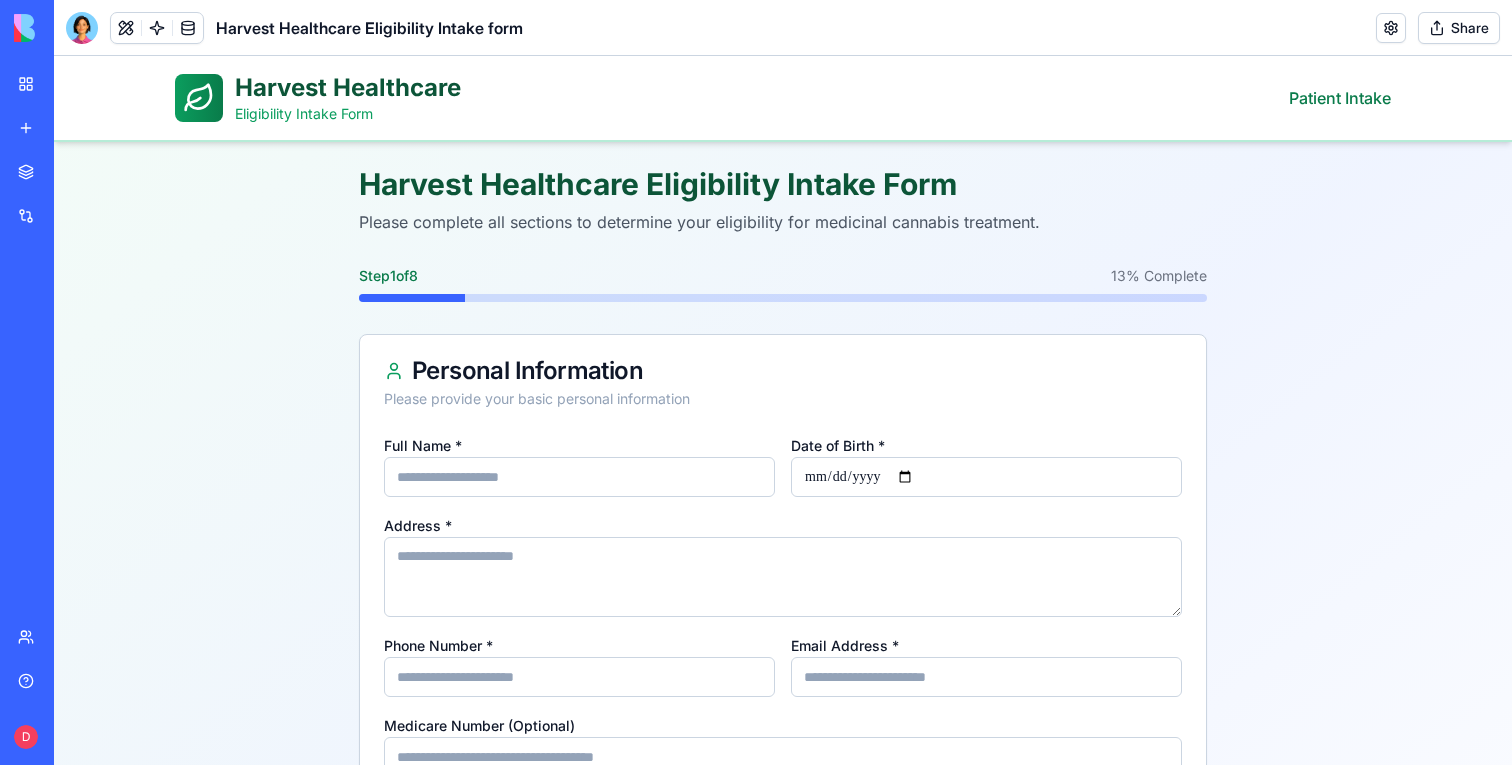 click on "Share" at bounding box center [1459, 28] 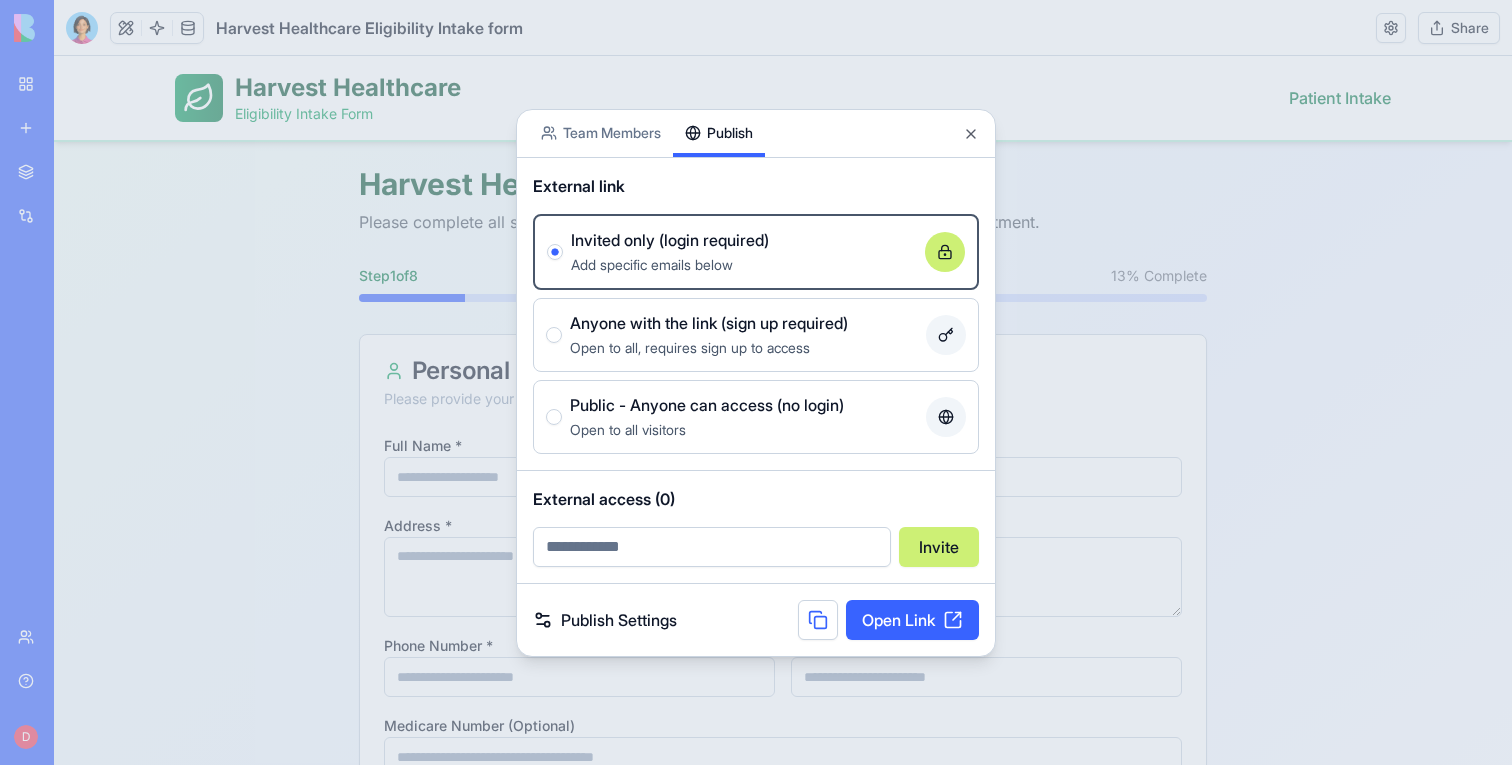 click on "Public - Anyone can access (no login)" at bounding box center (707, 405) 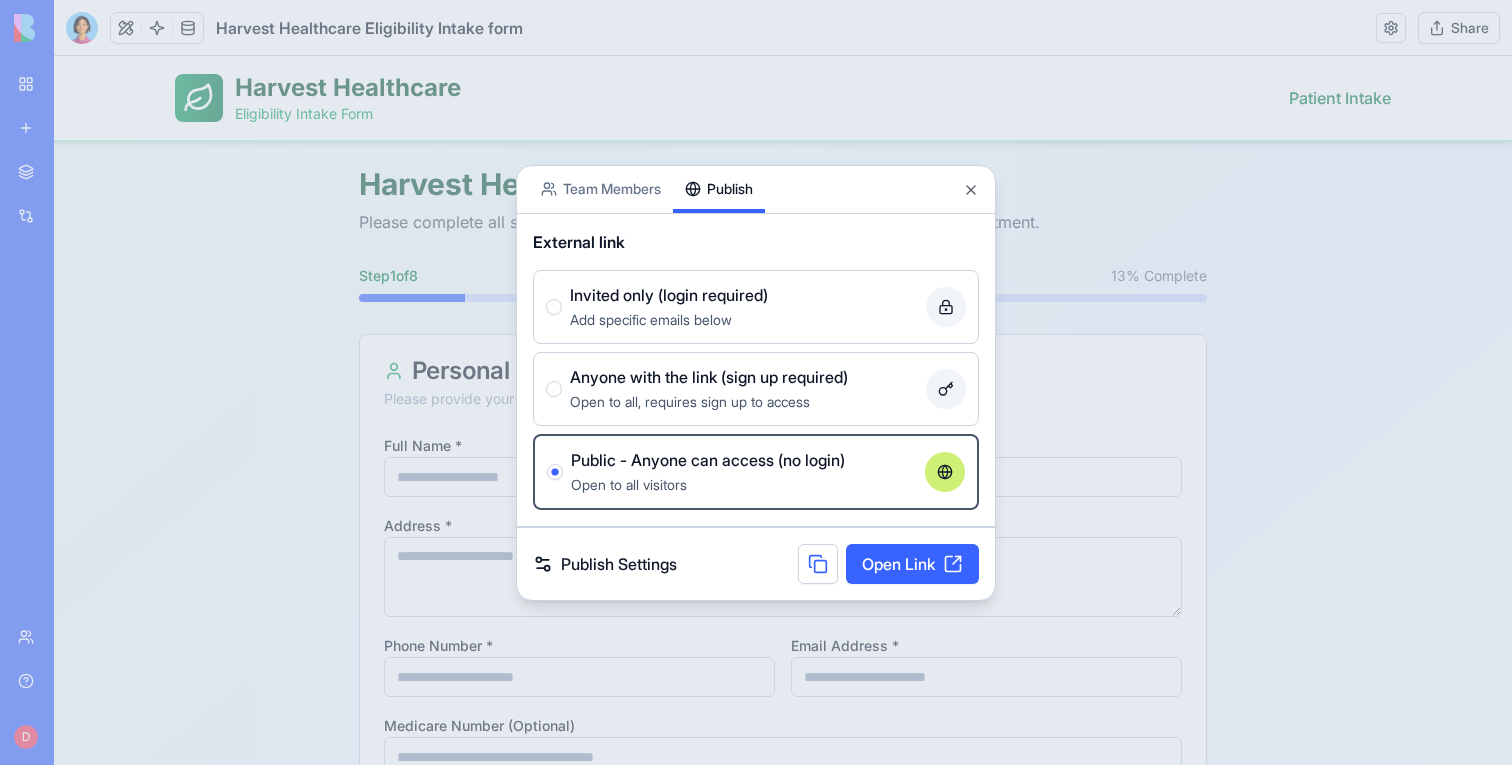 click on "Open Link" at bounding box center (912, 564) 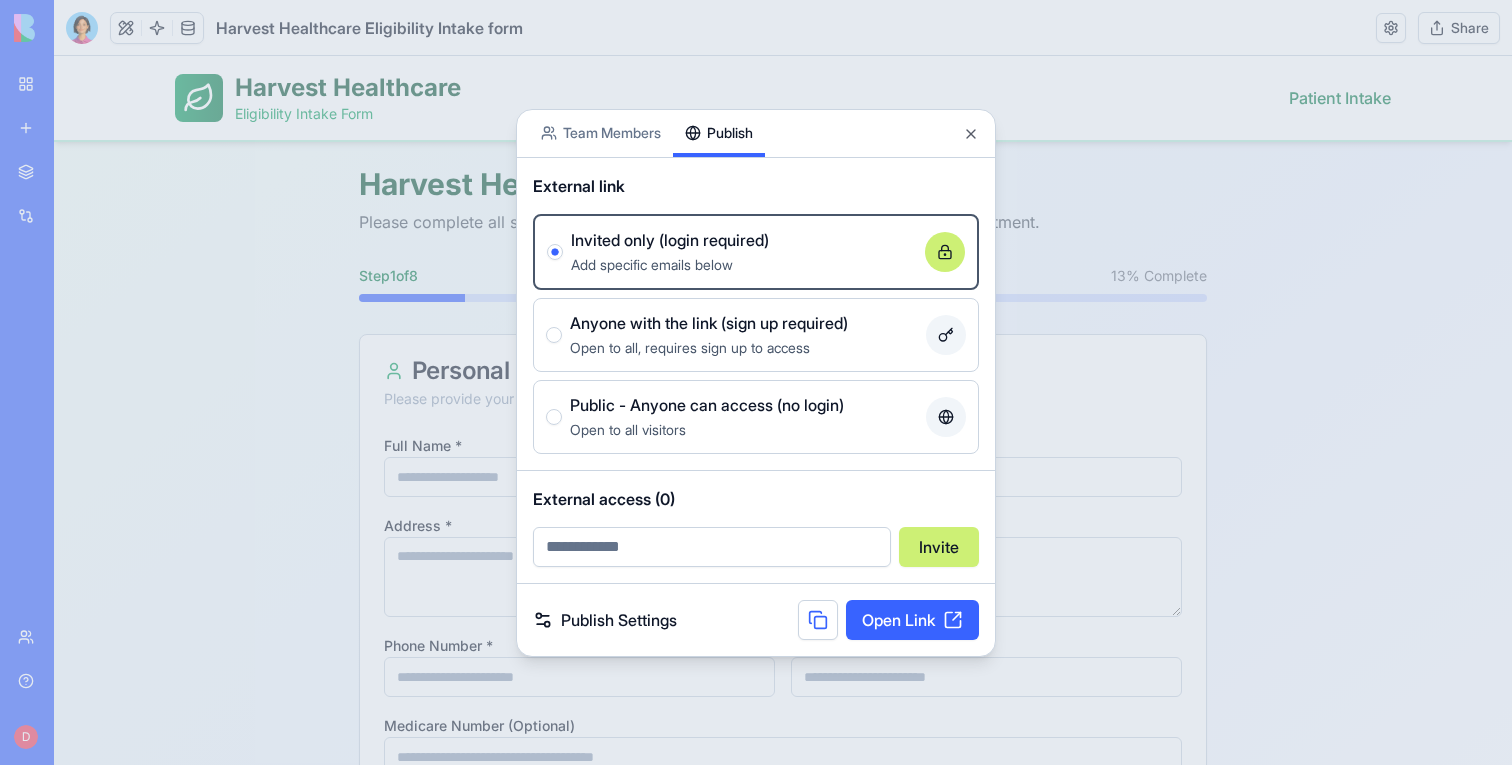 click at bounding box center (756, 382) 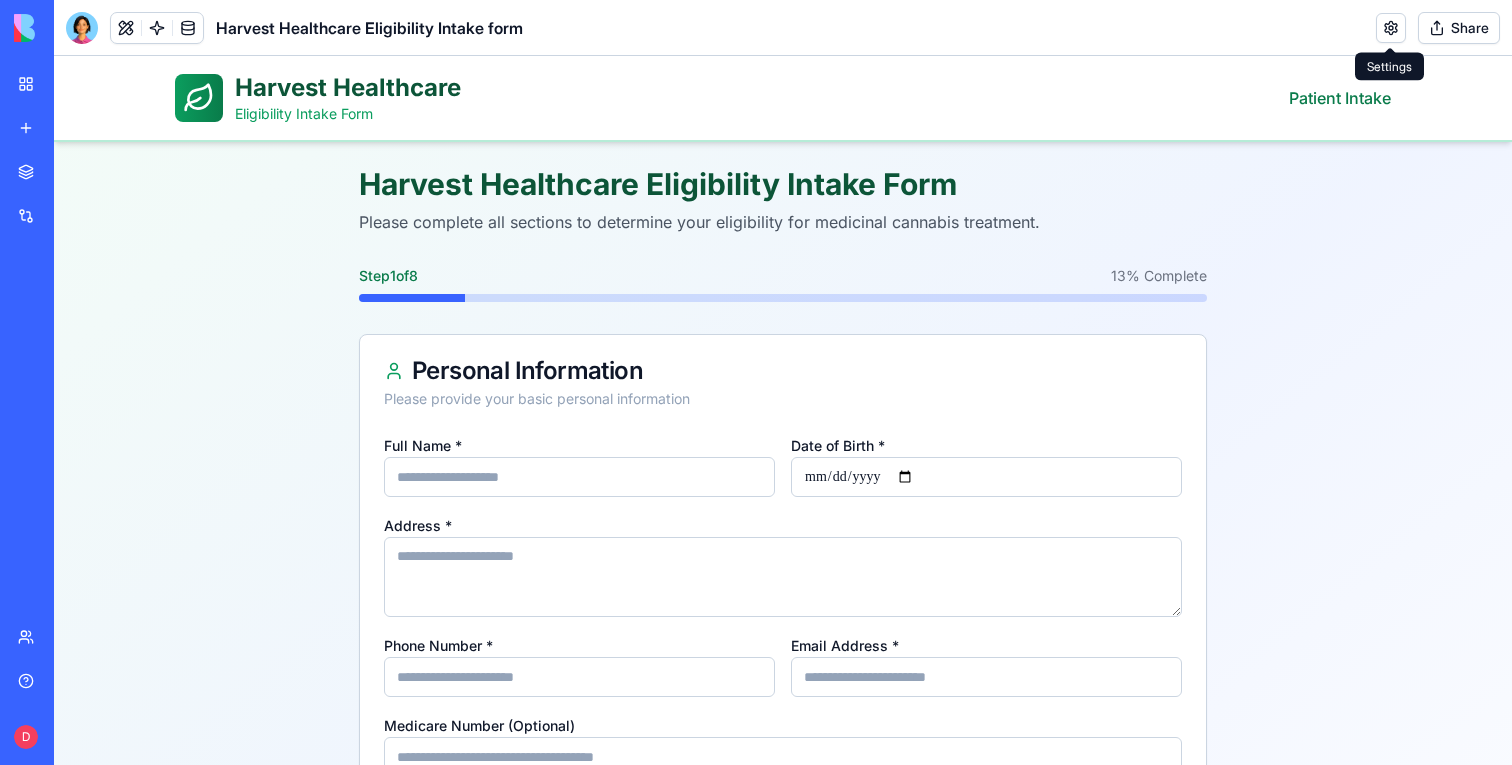 click at bounding box center [1391, 28] 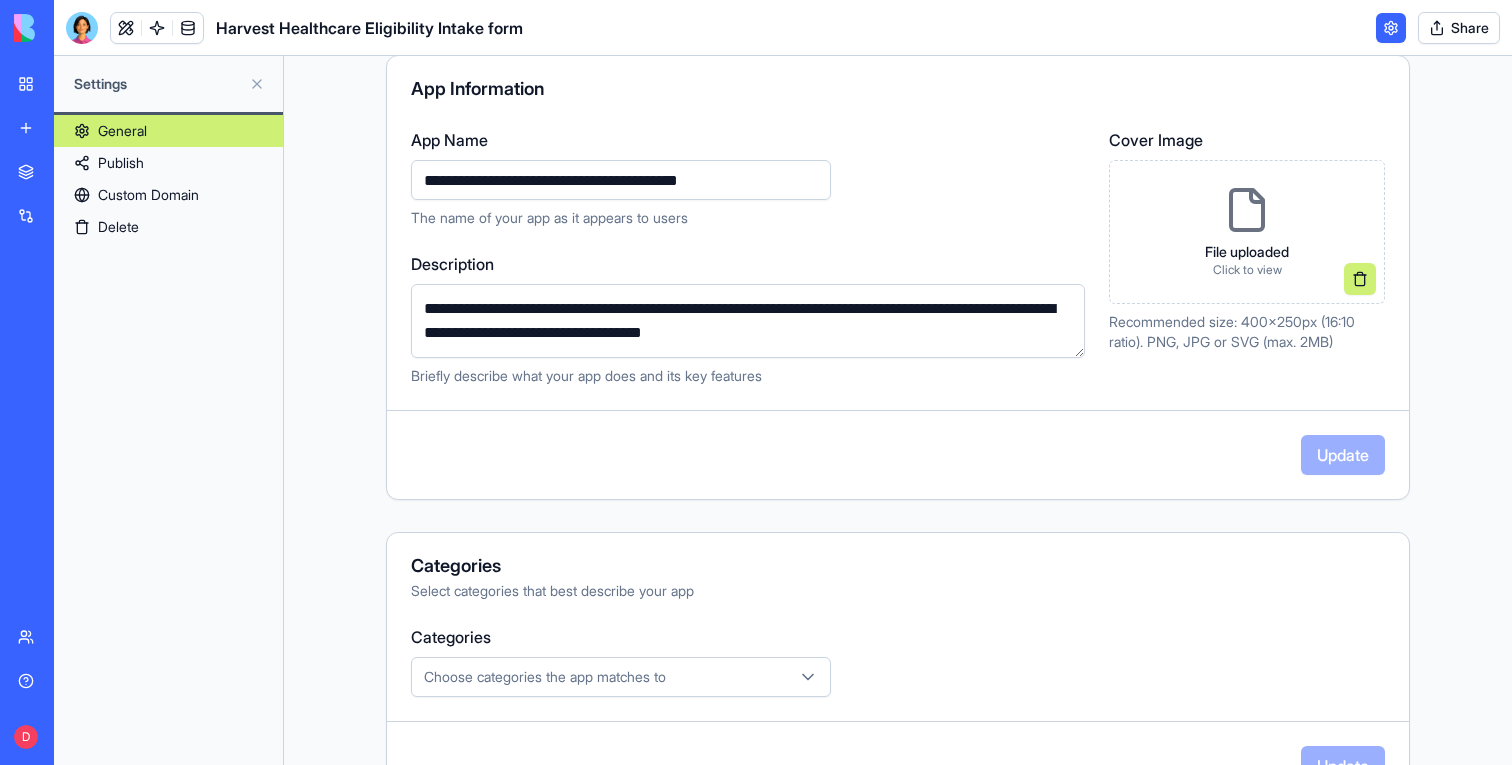 scroll, scrollTop: 468, scrollLeft: 0, axis: vertical 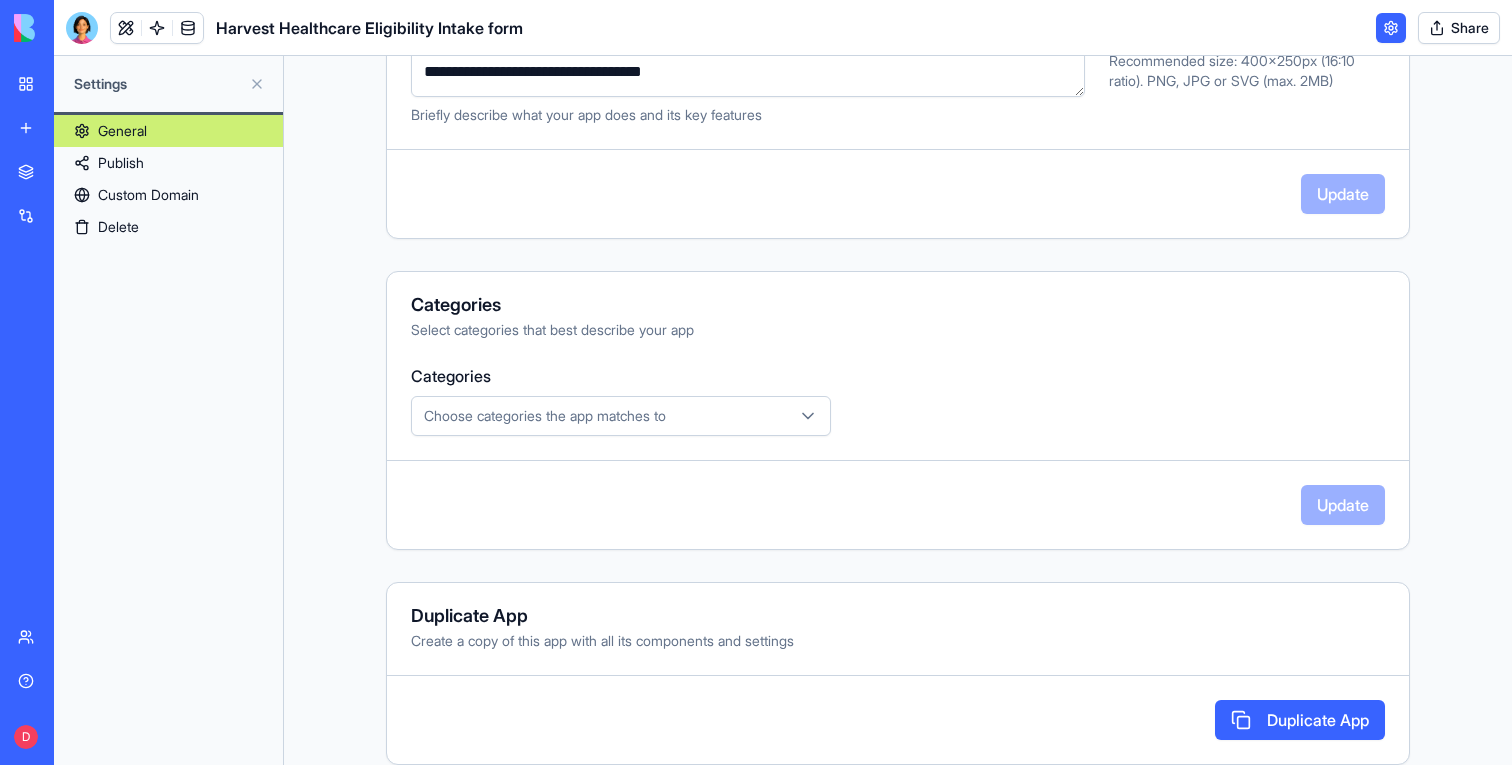click on "Publish" at bounding box center (168, 163) 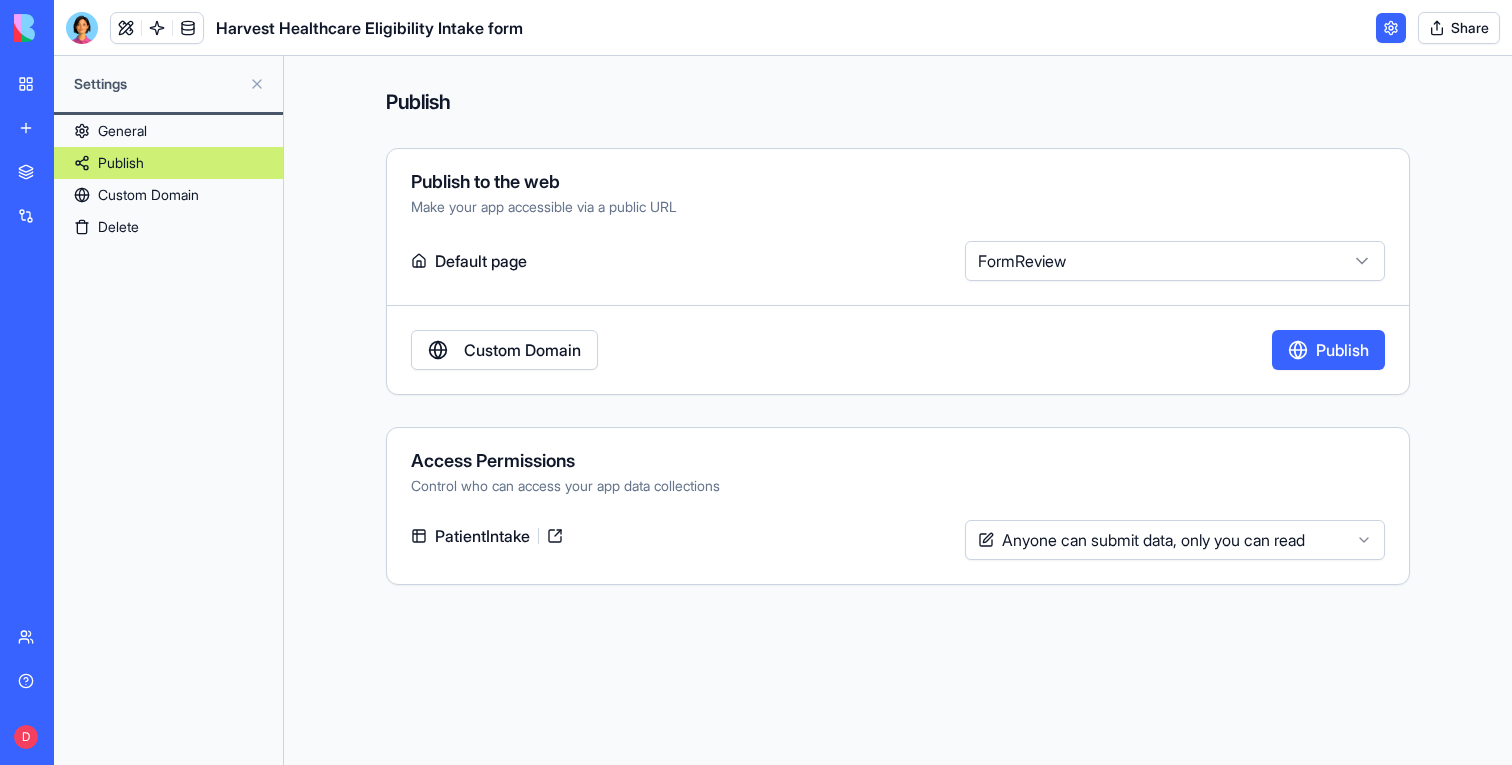 scroll, scrollTop: 0, scrollLeft: 0, axis: both 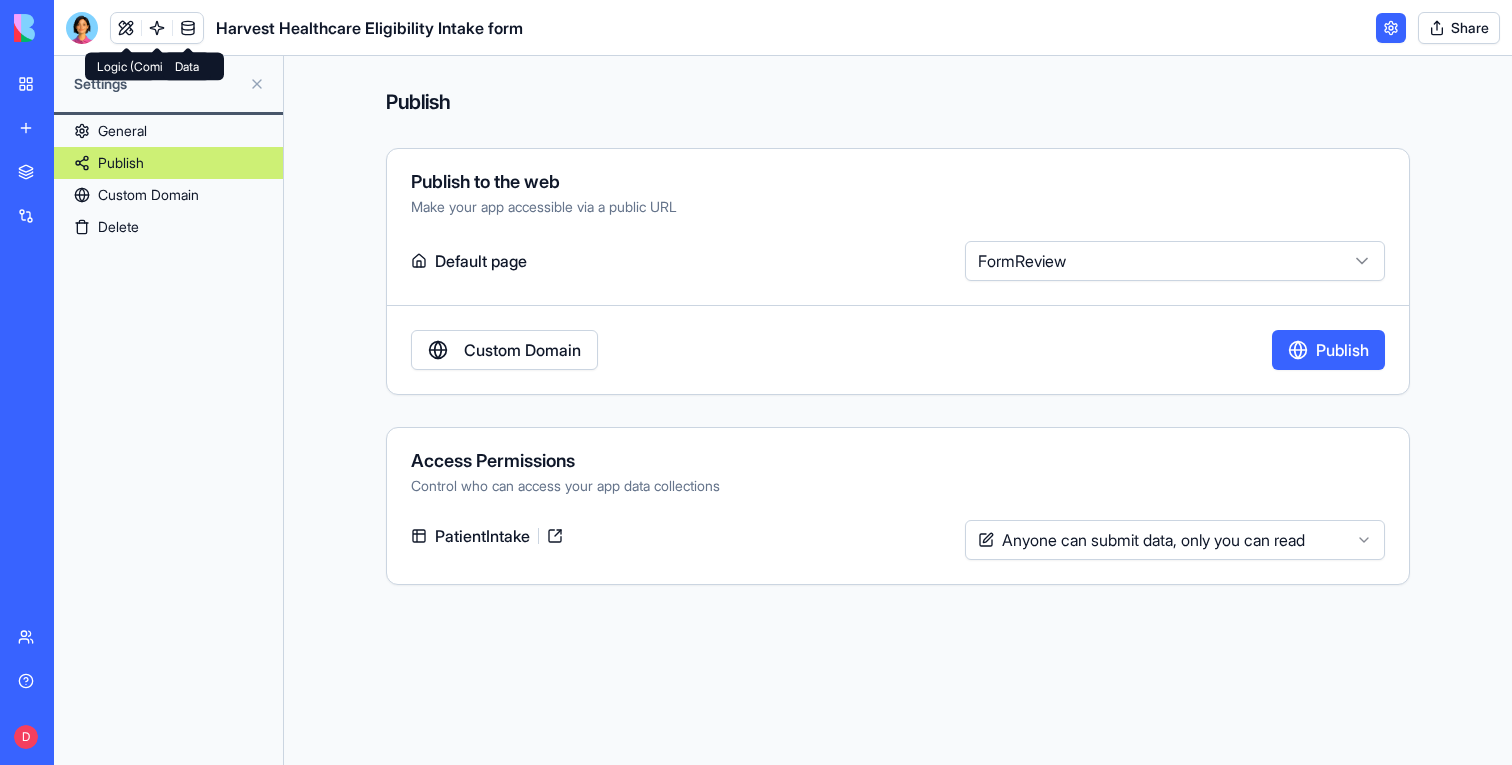 click at bounding box center [188, 28] 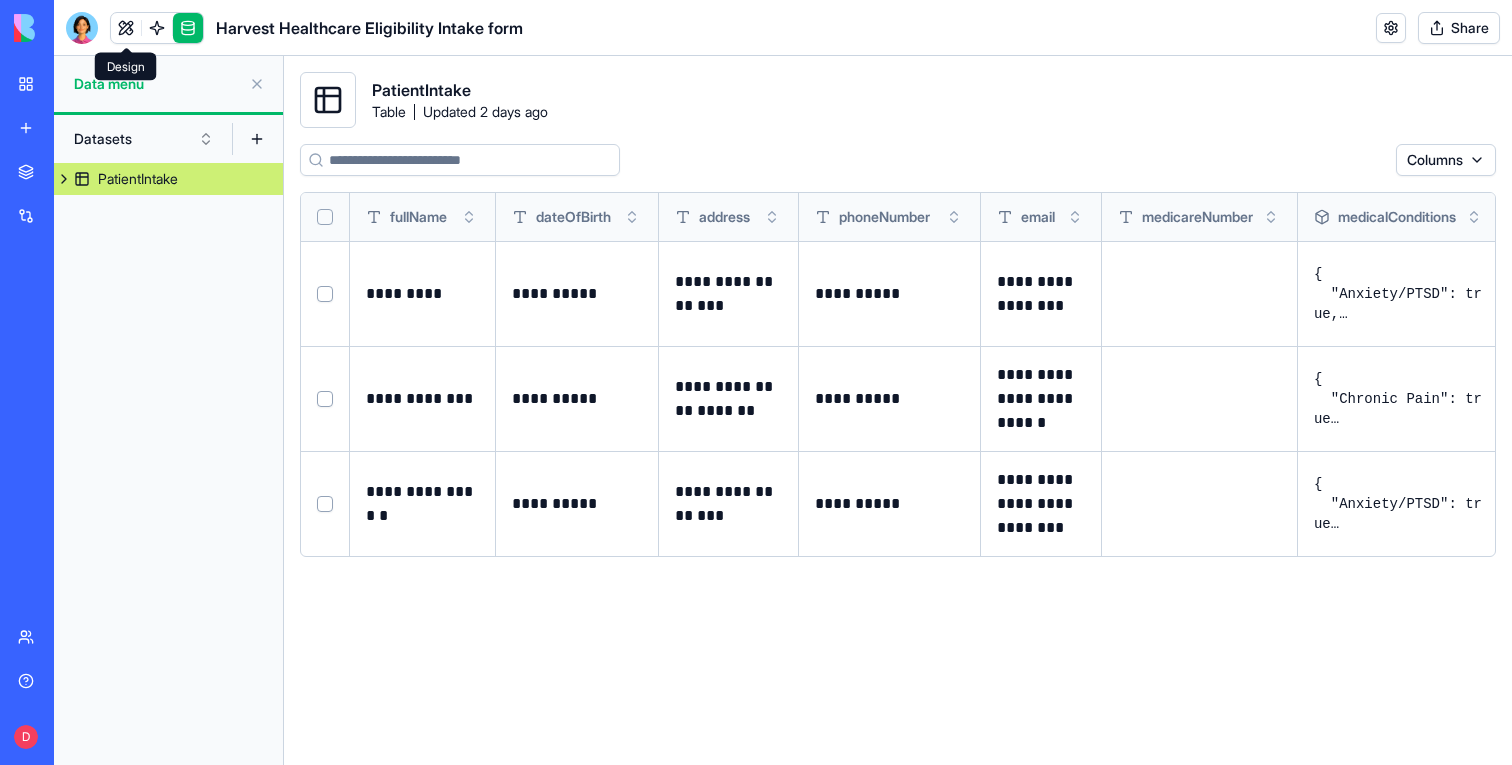 click at bounding box center [126, 28] 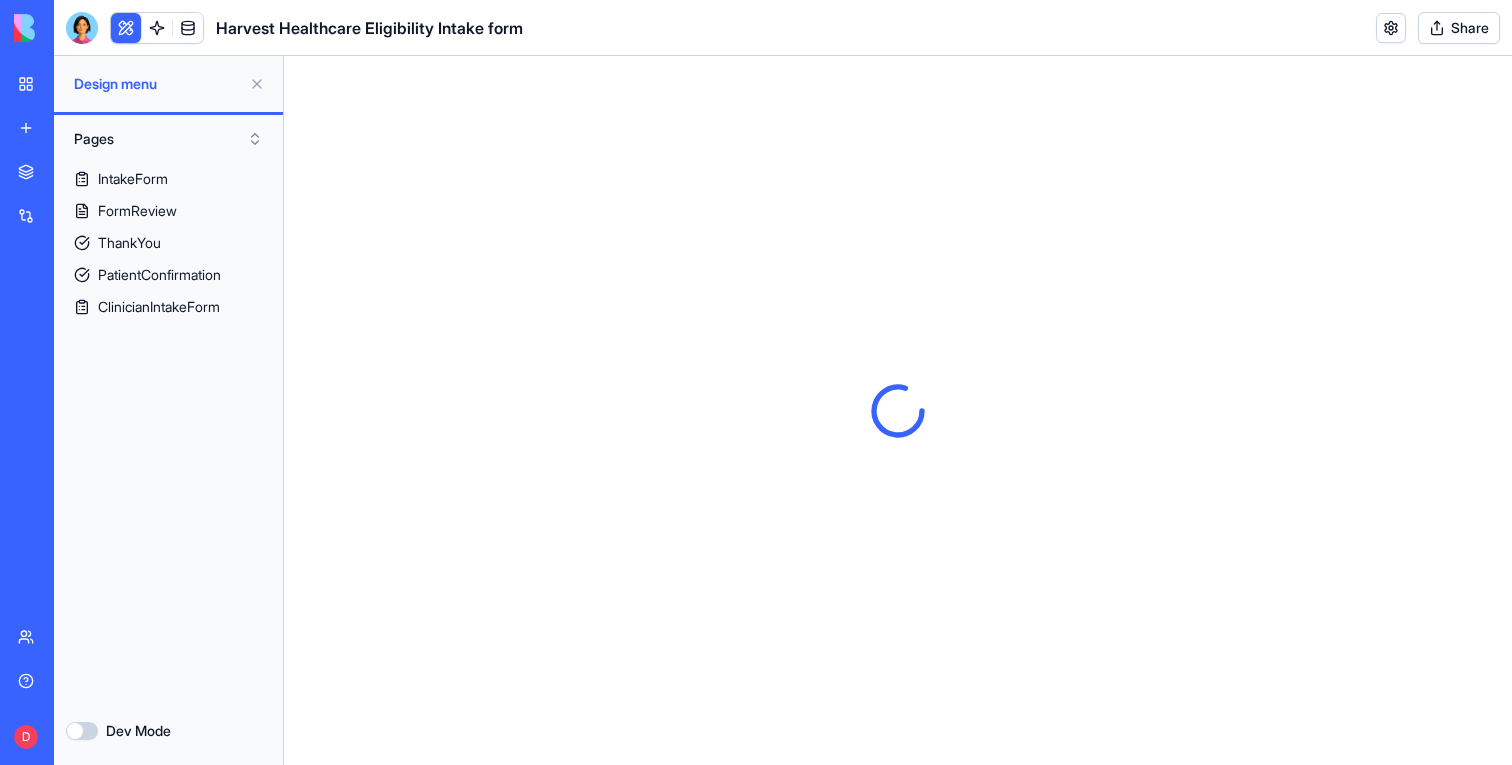 scroll, scrollTop: 0, scrollLeft: 0, axis: both 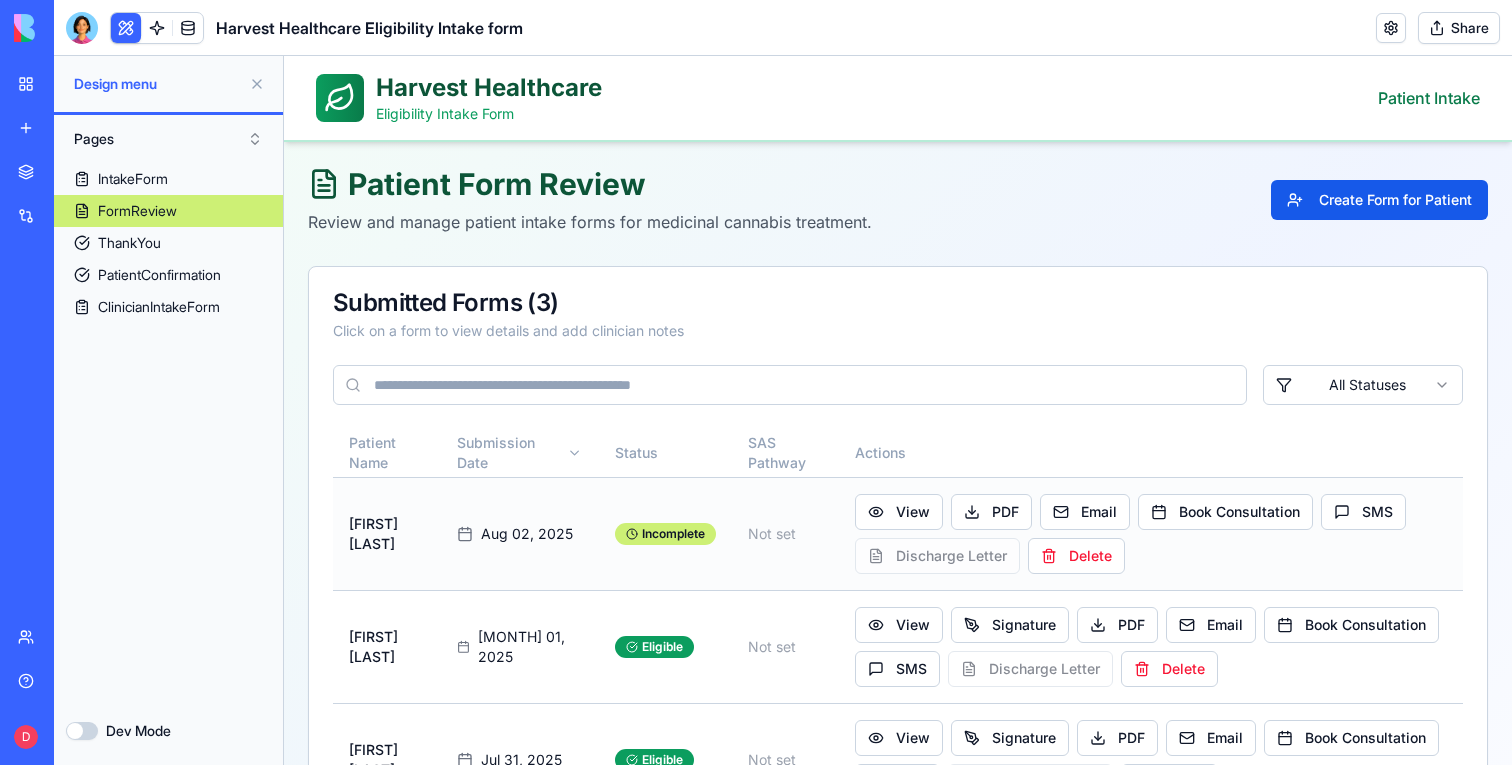 click on "View PDF Email Book Consultation SMS Discharge Letter Delete" at bounding box center [1151, 534] 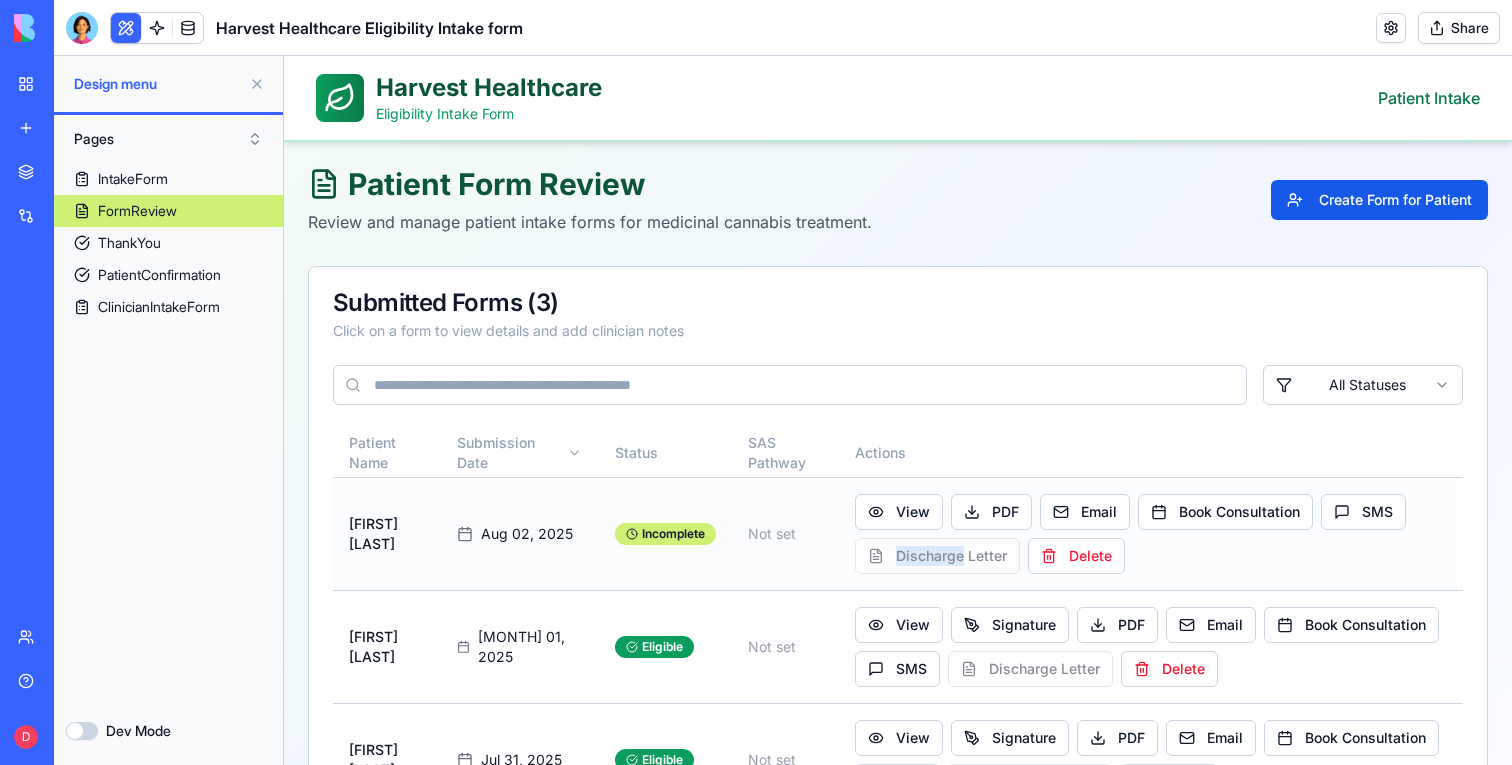 click on "View PDF Email Book Consultation SMS Discharge Letter Delete" at bounding box center (1151, 534) 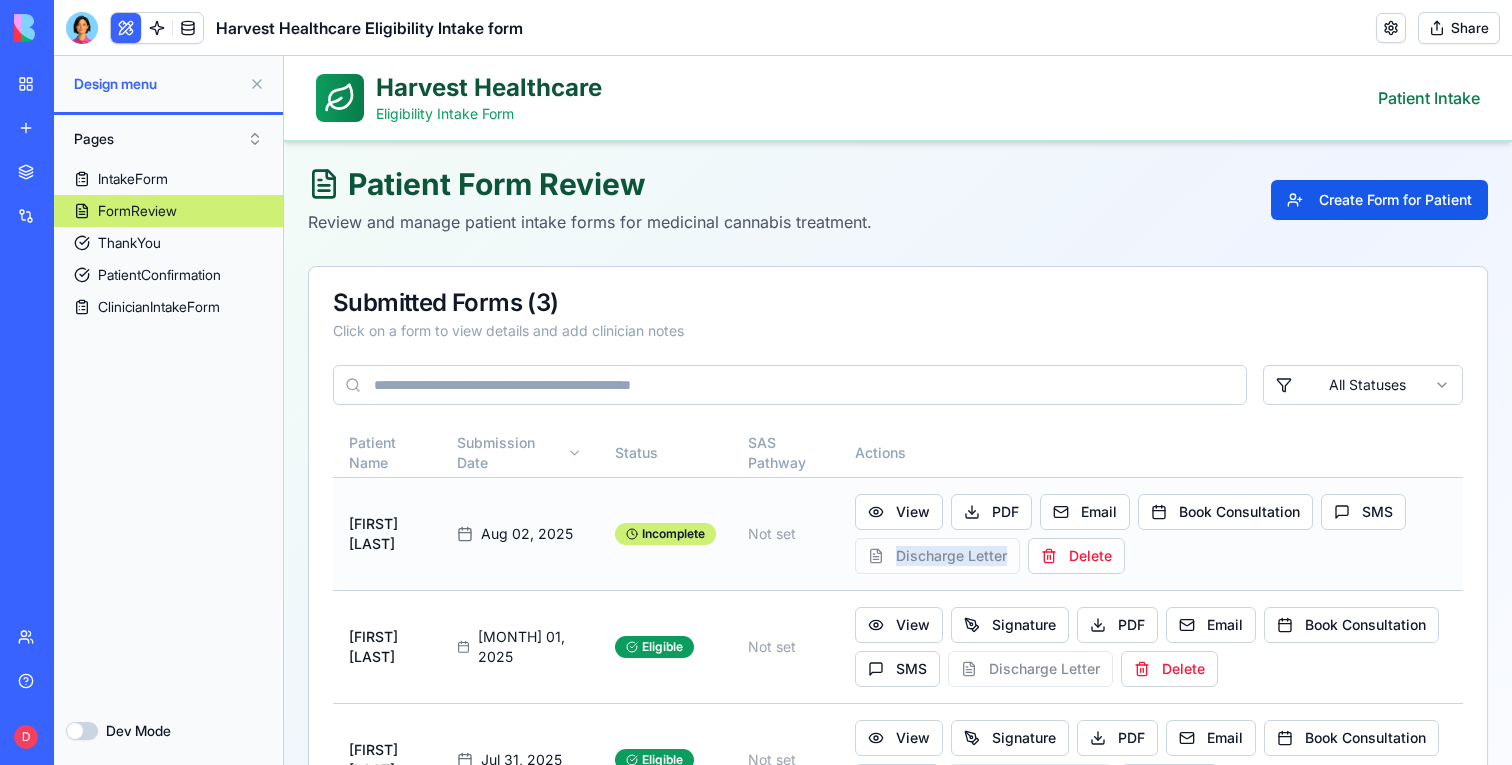 click on "View PDF Email Book Consultation SMS Discharge Letter Delete" at bounding box center [1151, 534] 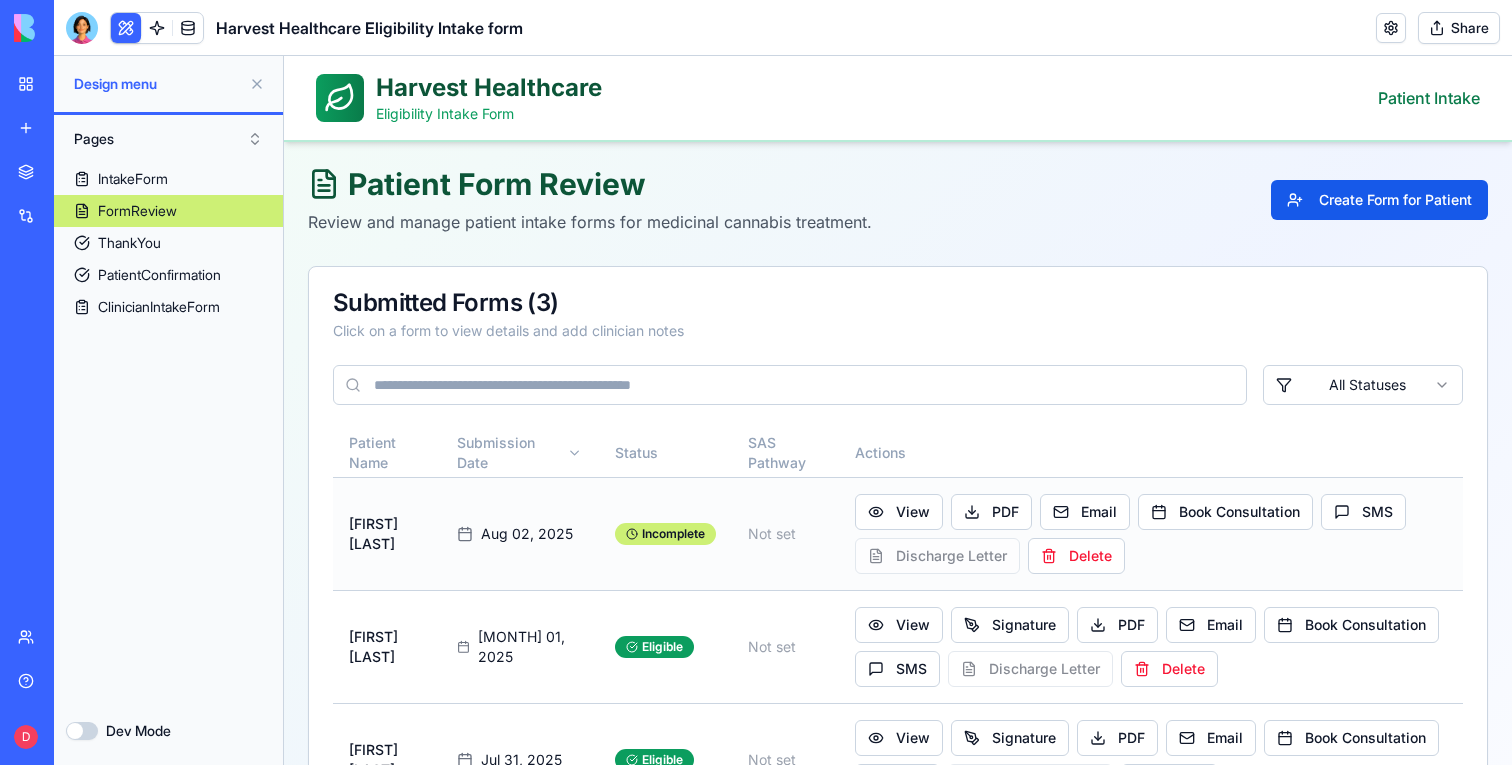 click on "View PDF Email Book Consultation SMS Discharge Letter Delete" at bounding box center [1151, 534] 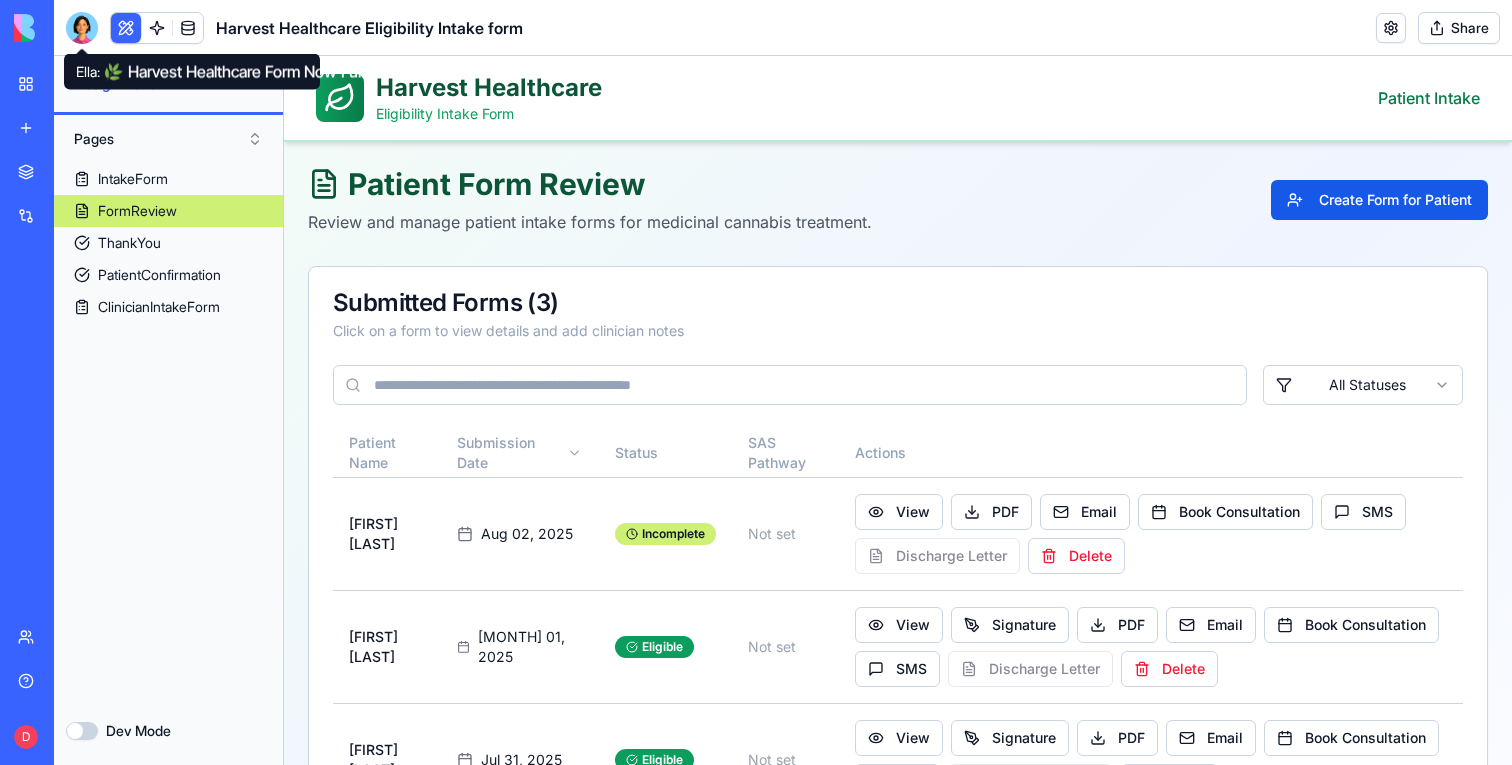 click at bounding box center [82, 28] 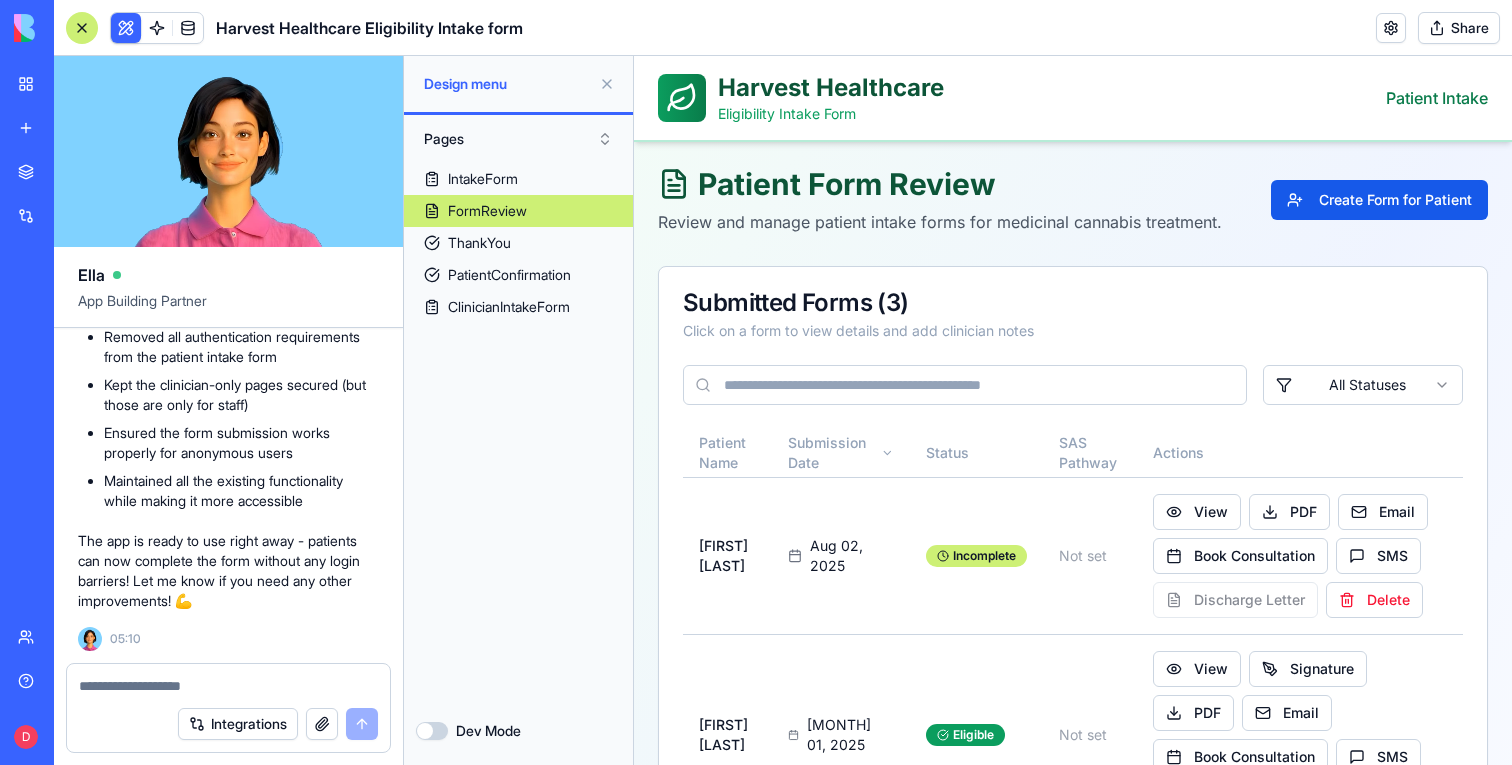 scroll, scrollTop: 27757, scrollLeft: 0, axis: vertical 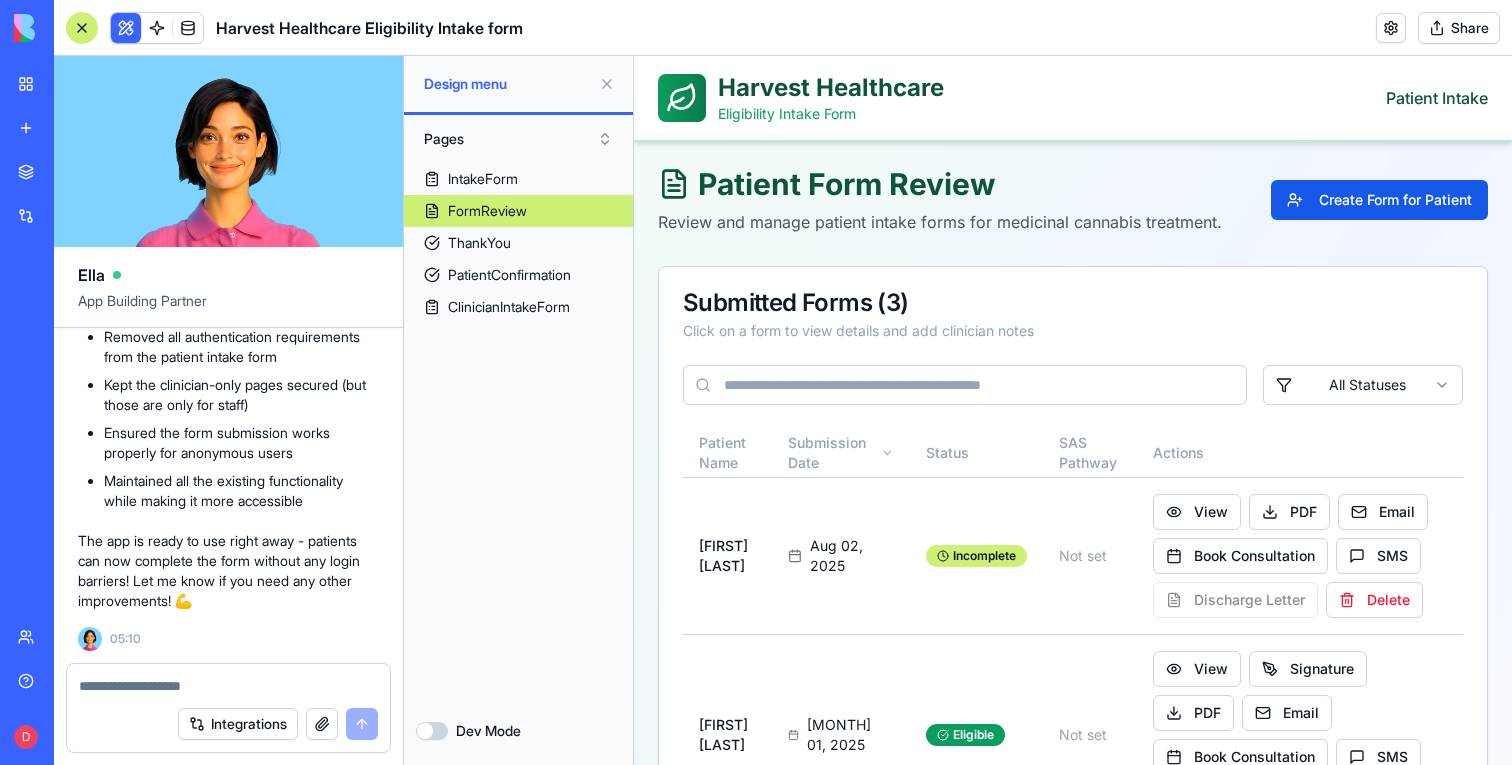 click on "Patient Intake" at bounding box center (1437, 98) 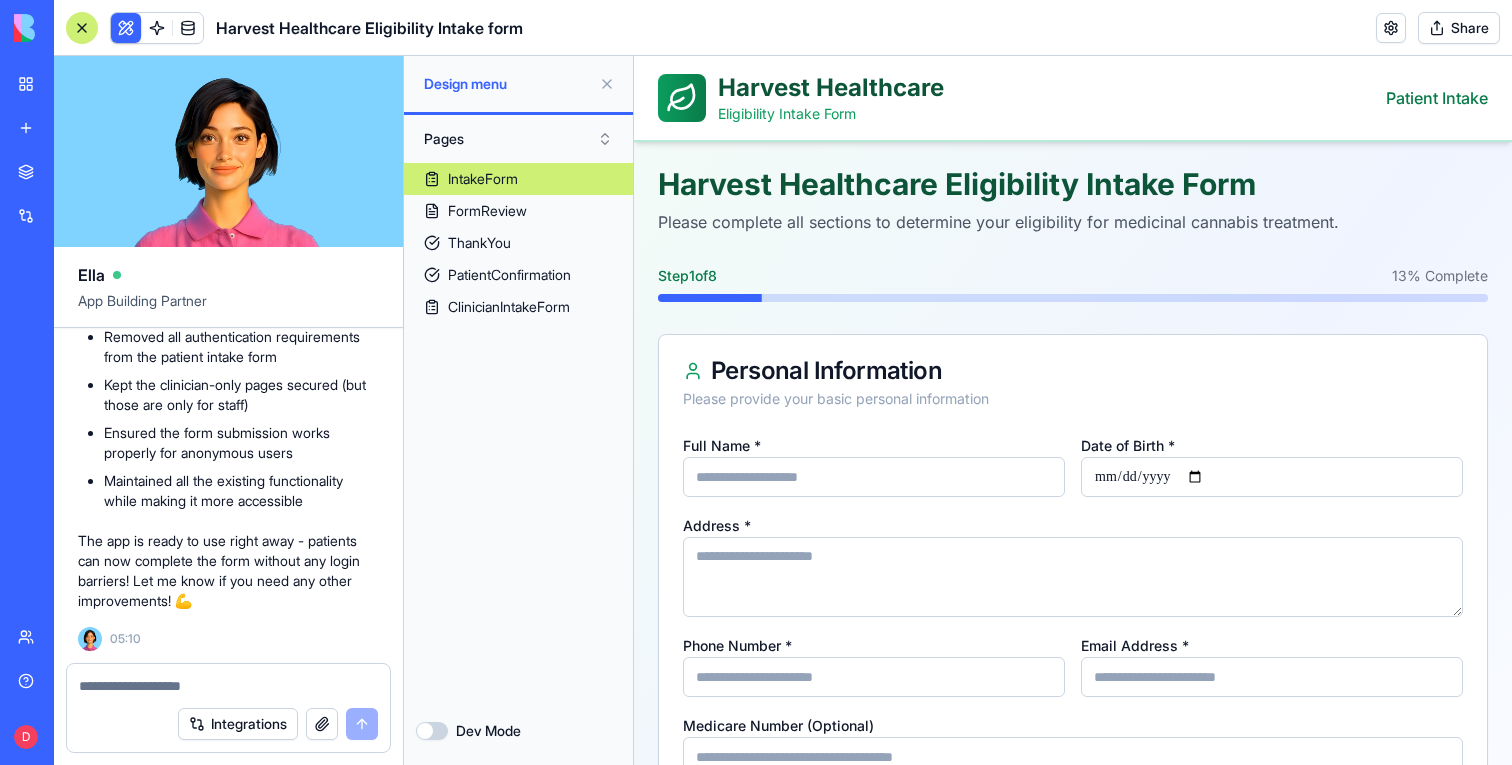 click on "Share" at bounding box center [1459, 28] 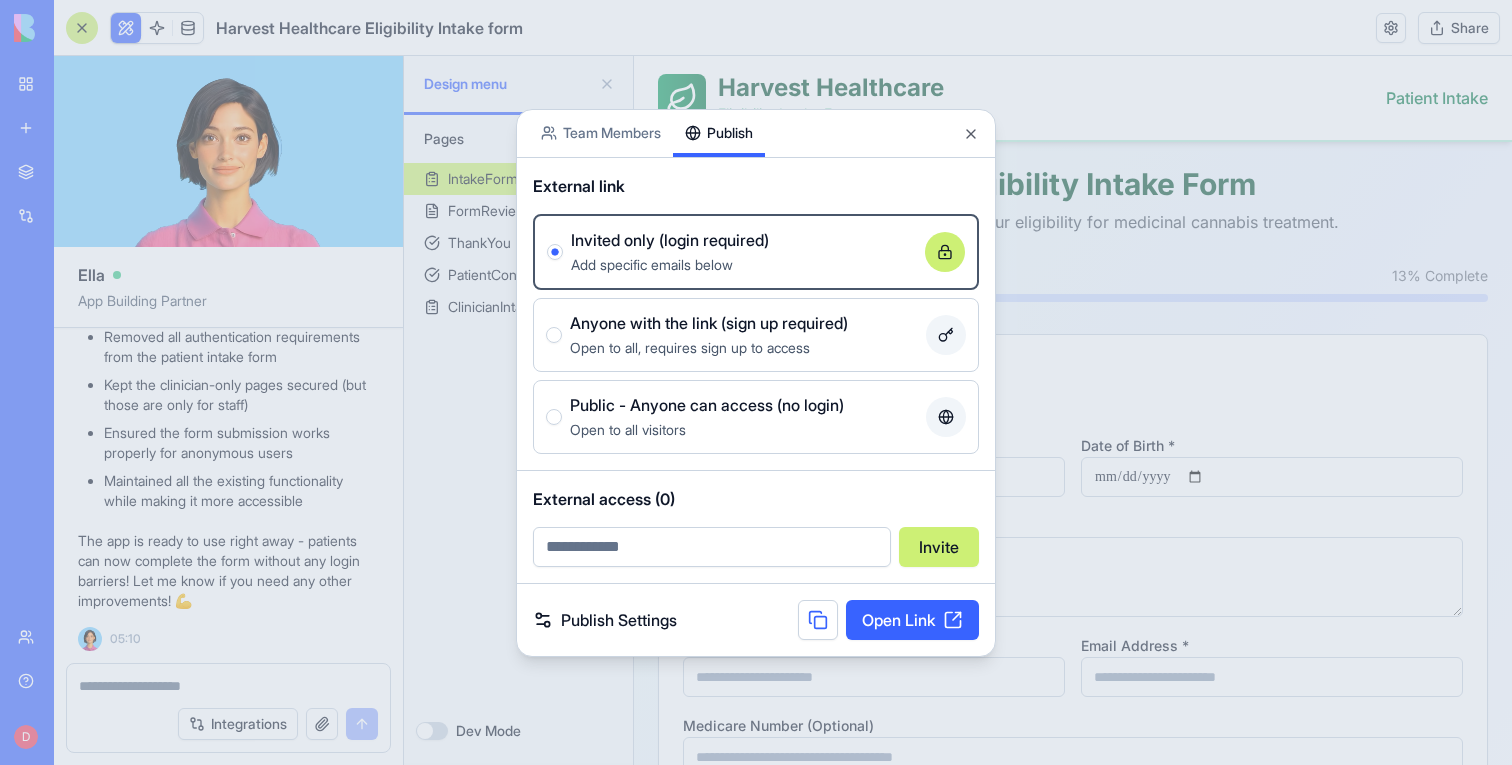 click on "Open to all visitors" at bounding box center [744, 429] 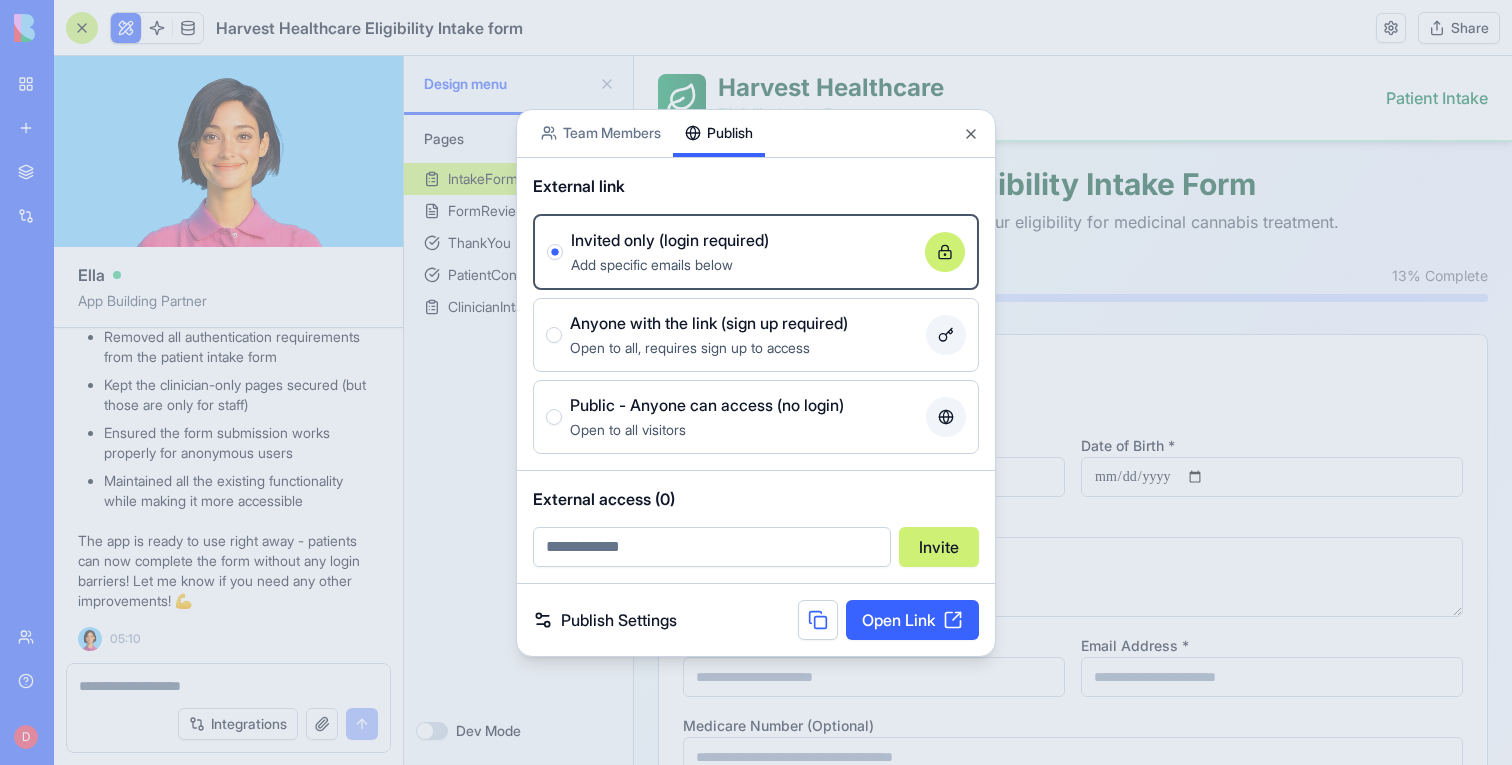 click on "Public - Anyone can access (no login) Open to all visitors" at bounding box center (554, 417) 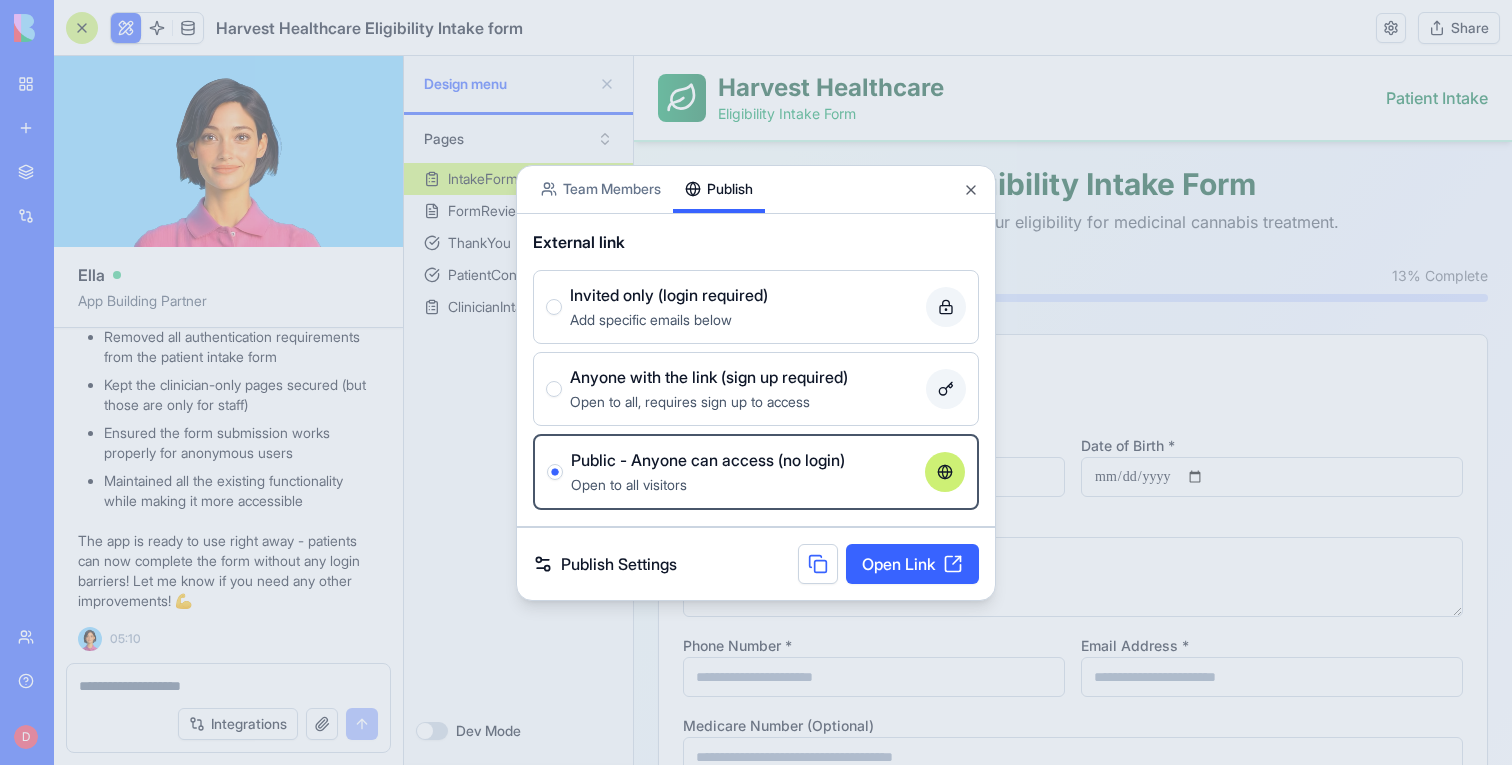 click on "Open Link" at bounding box center (912, 564) 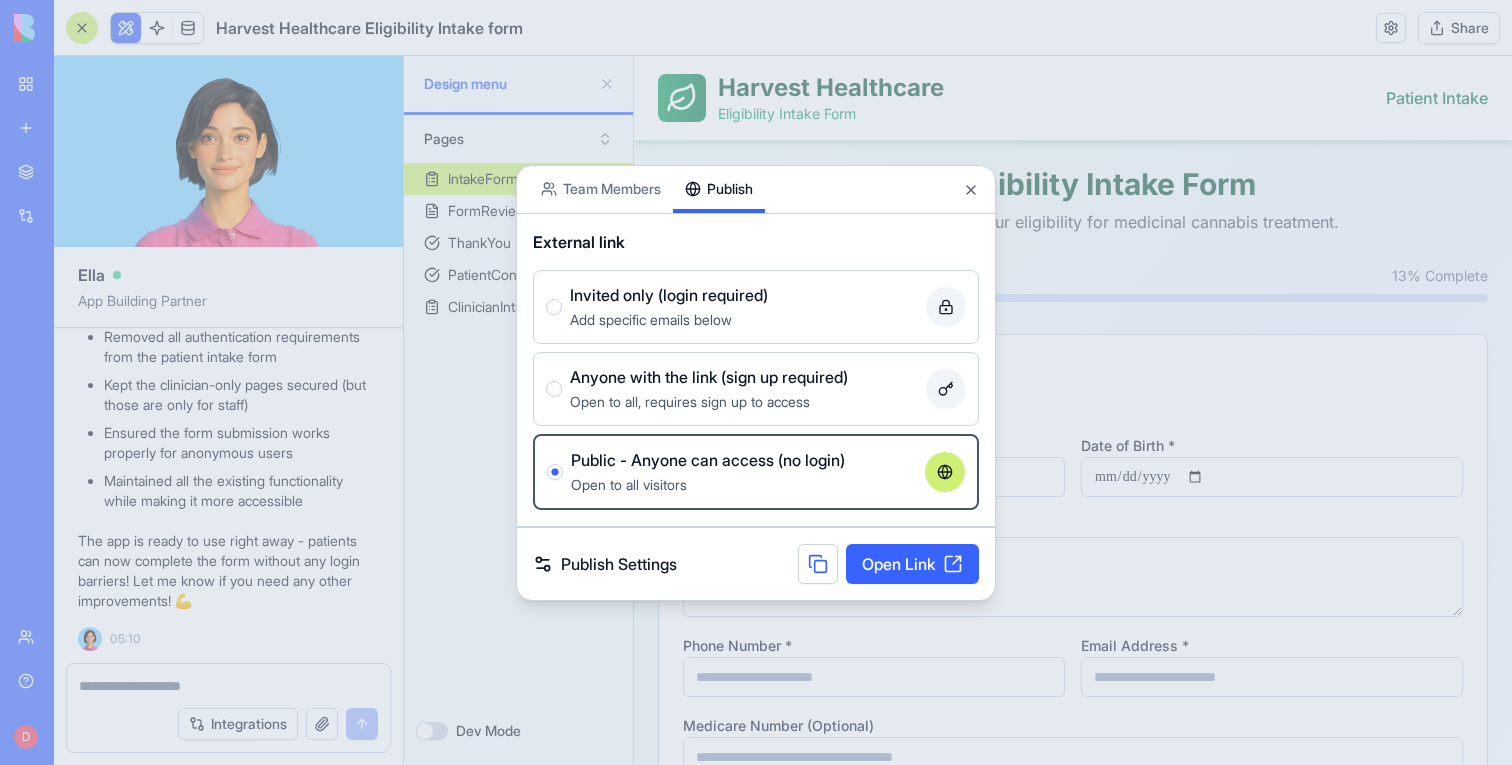 click on "Invited only (login required)" at bounding box center (669, 295) 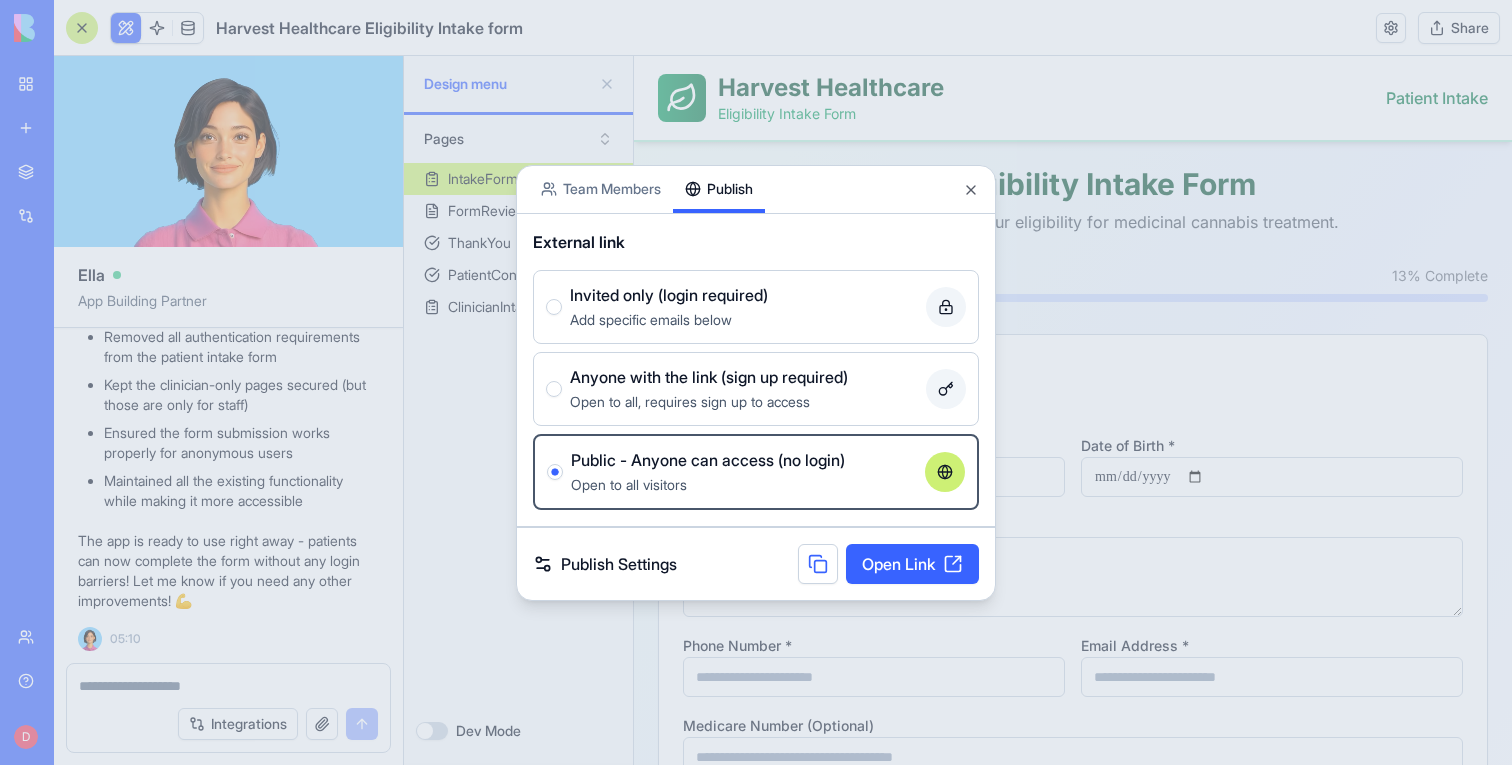 click on "Invited only (login required) Add specific emails below" at bounding box center (554, 307) 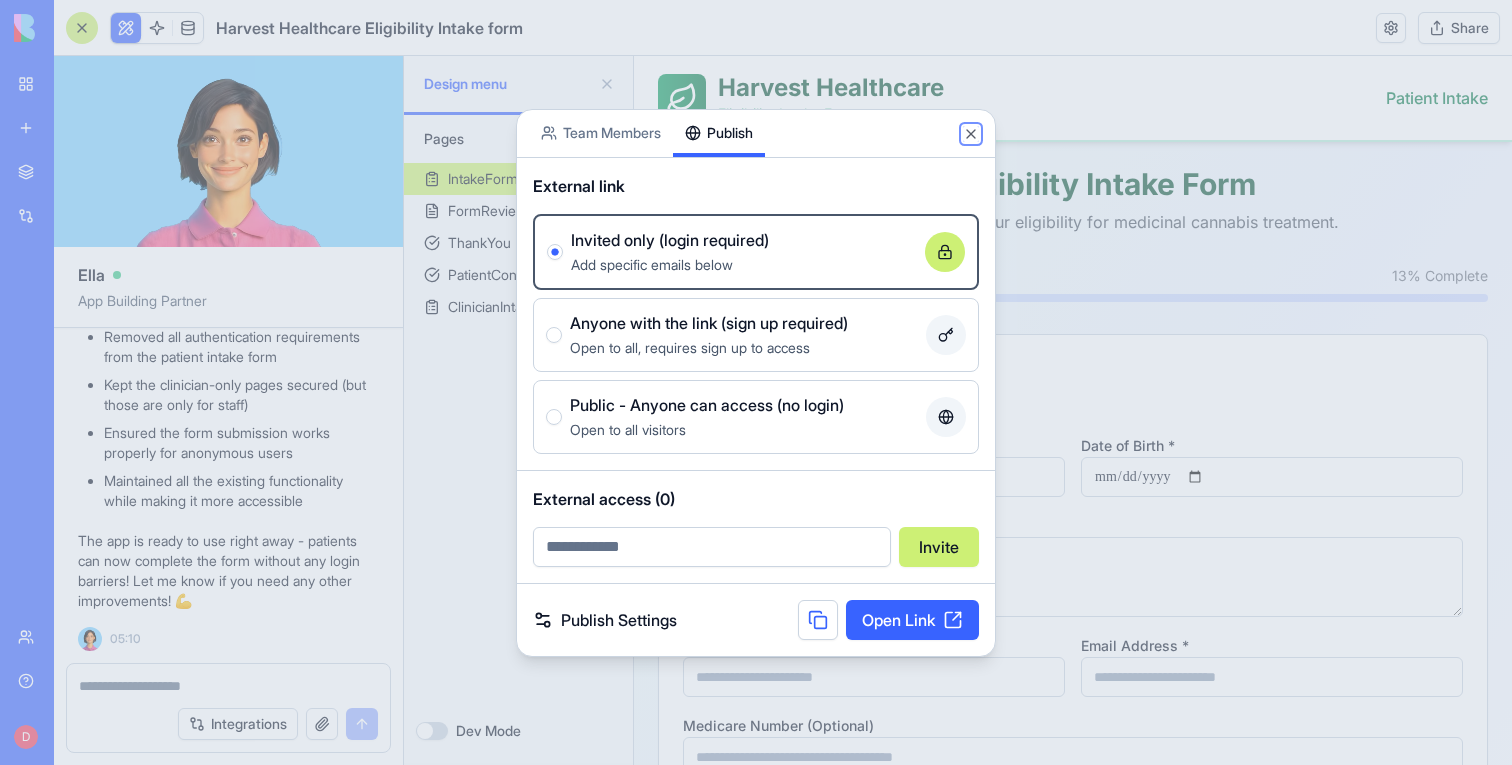 click on "Close" at bounding box center [971, 134] 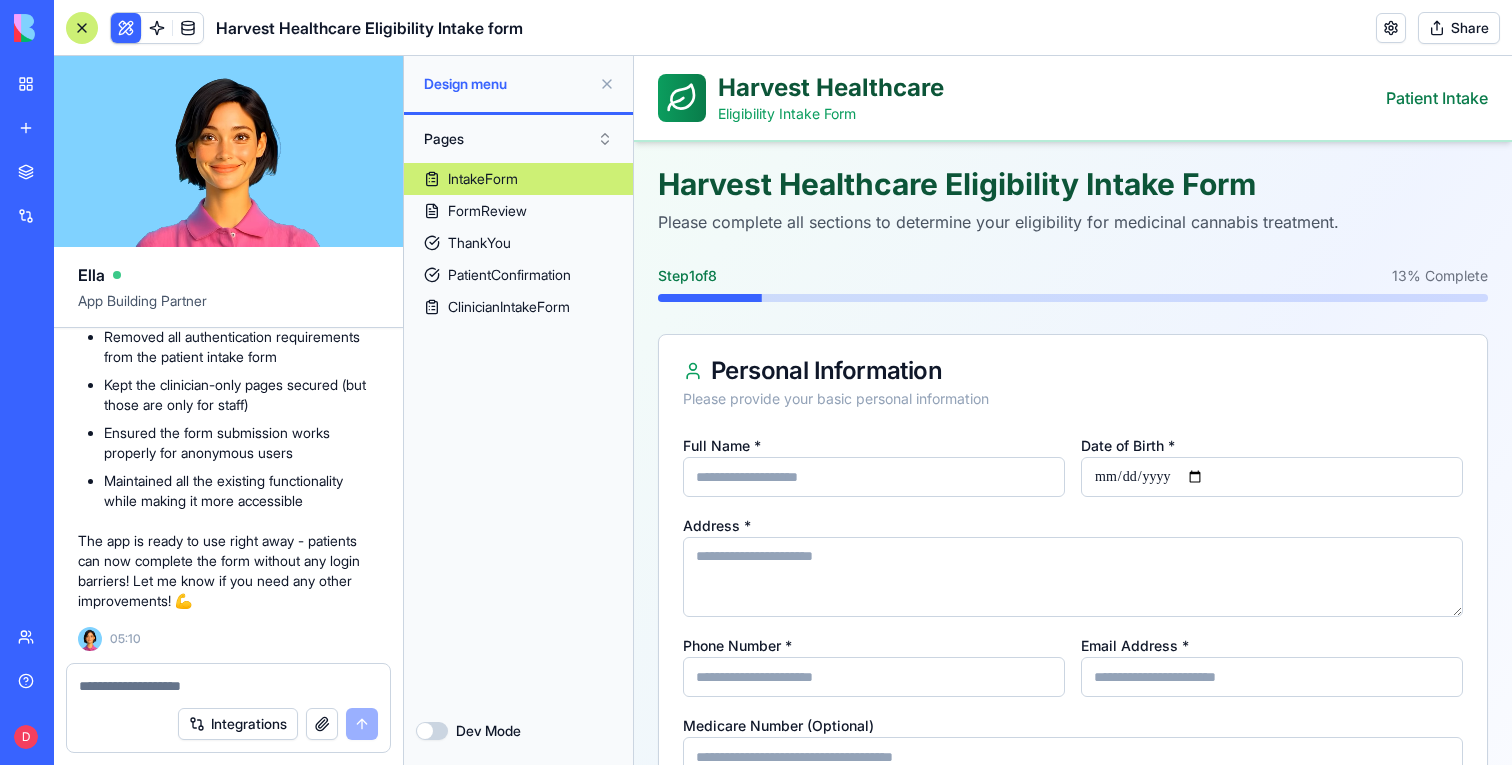 scroll, scrollTop: 27757, scrollLeft: 0, axis: vertical 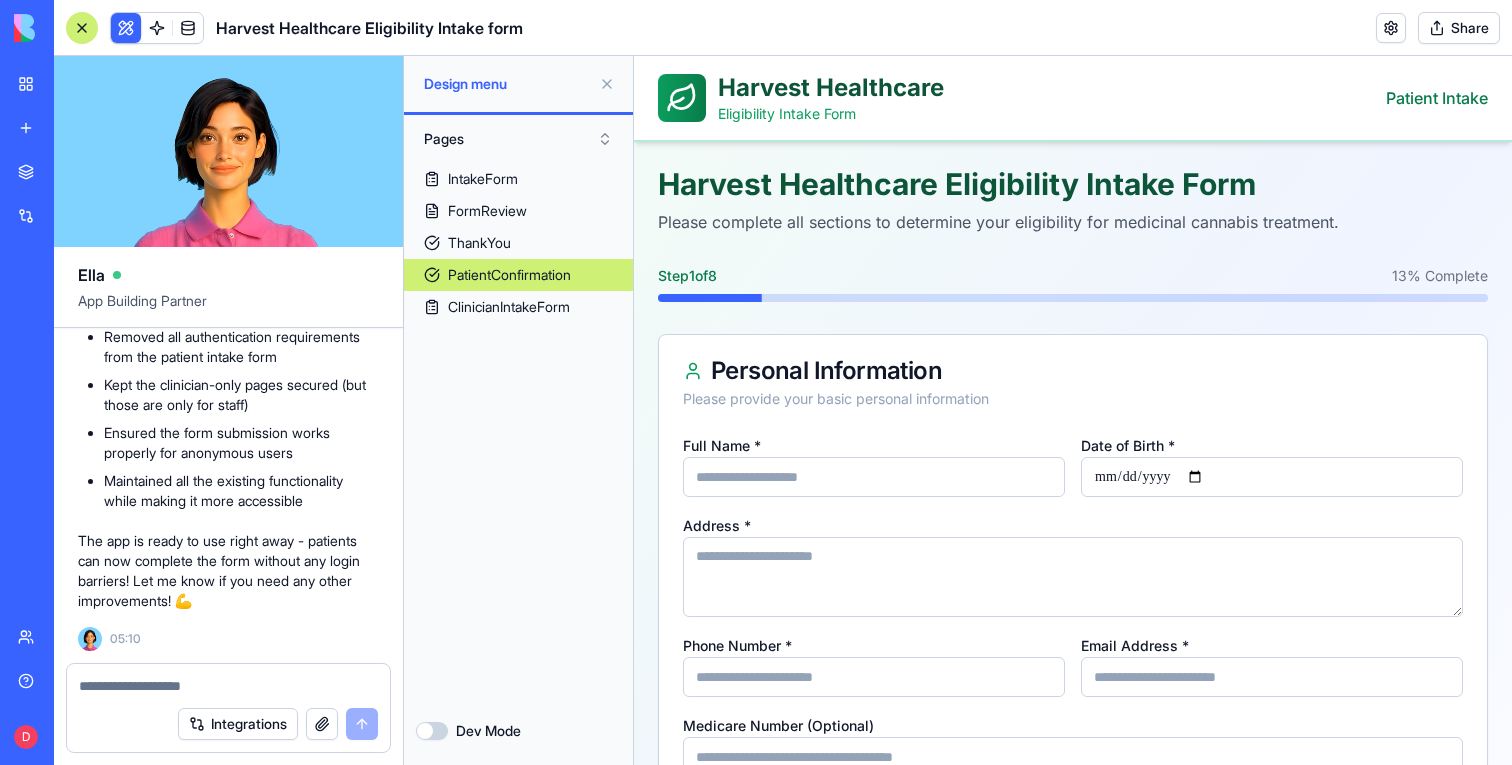 click on "PatientConfirmation" at bounding box center [509, 275] 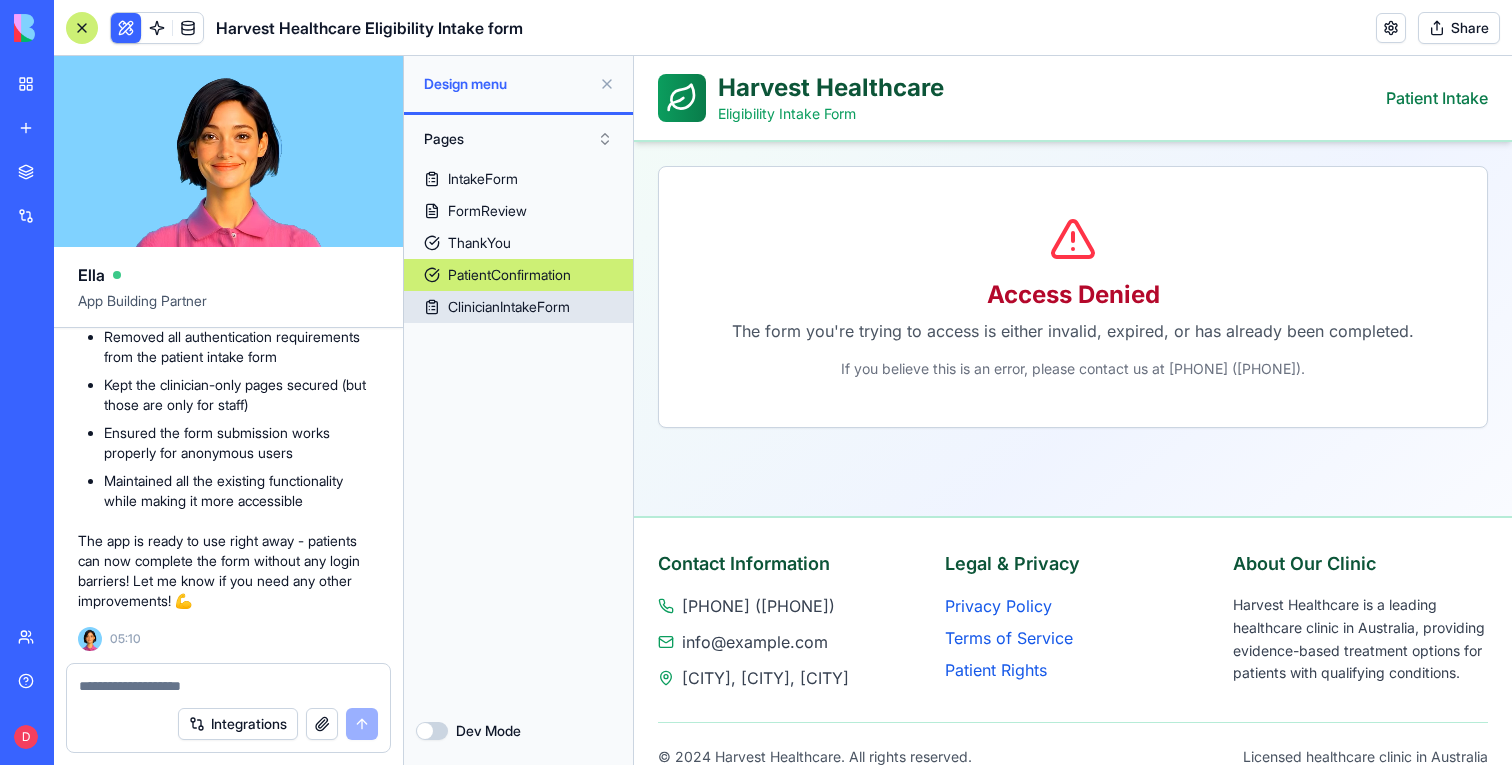 click on "ClinicianIntakeForm" at bounding box center (509, 307) 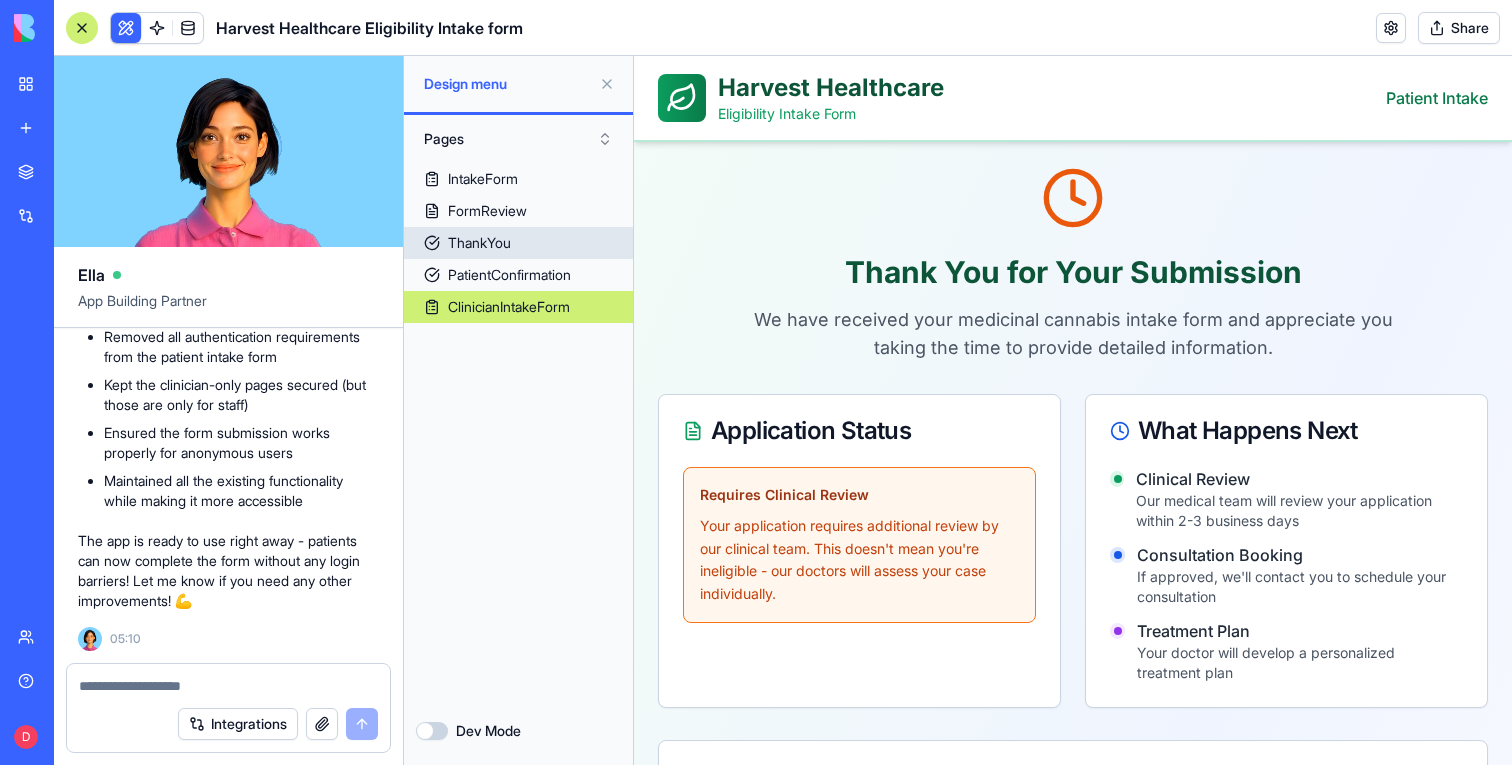 click on "ThankYou" at bounding box center (518, 243) 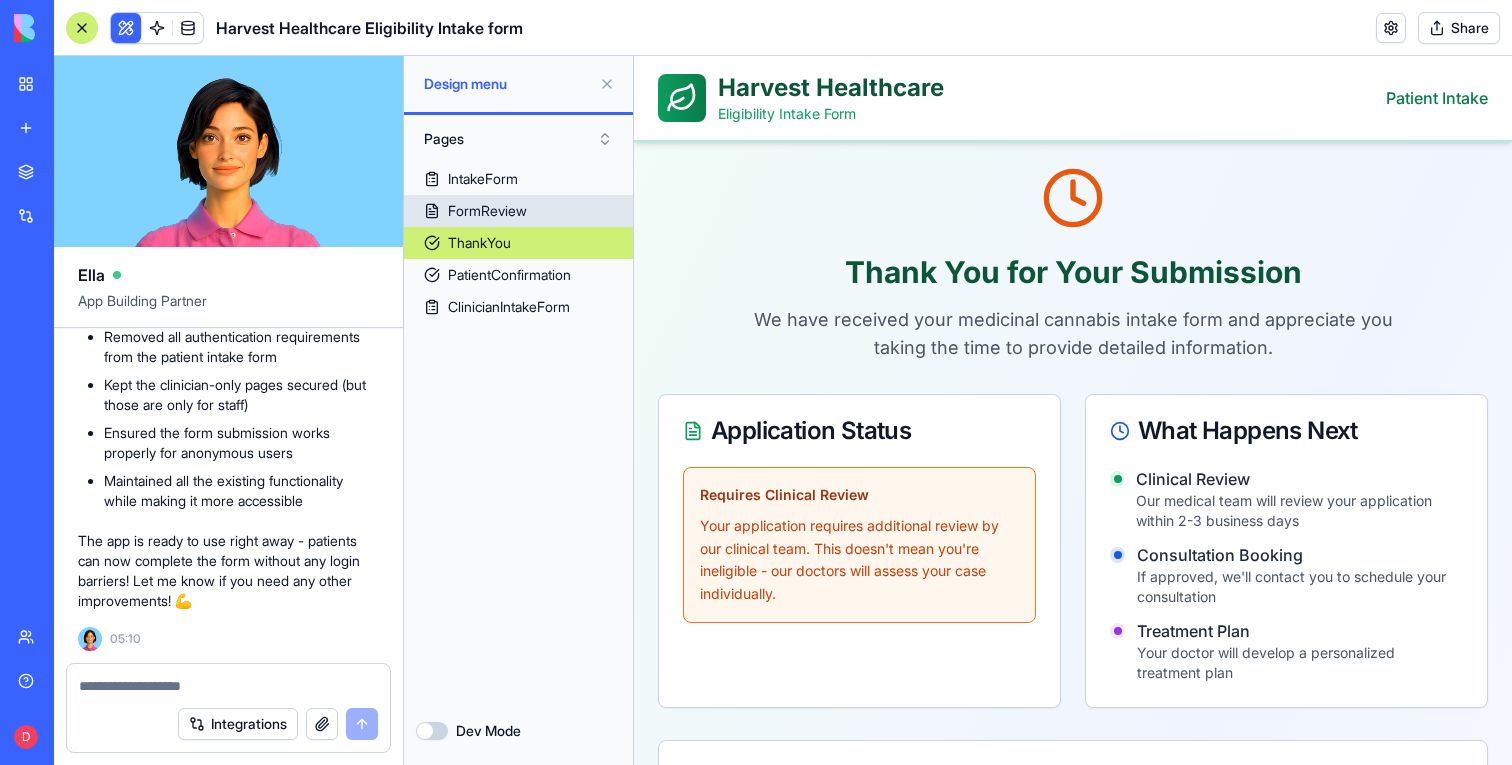 click on "FormReview" at bounding box center (487, 211) 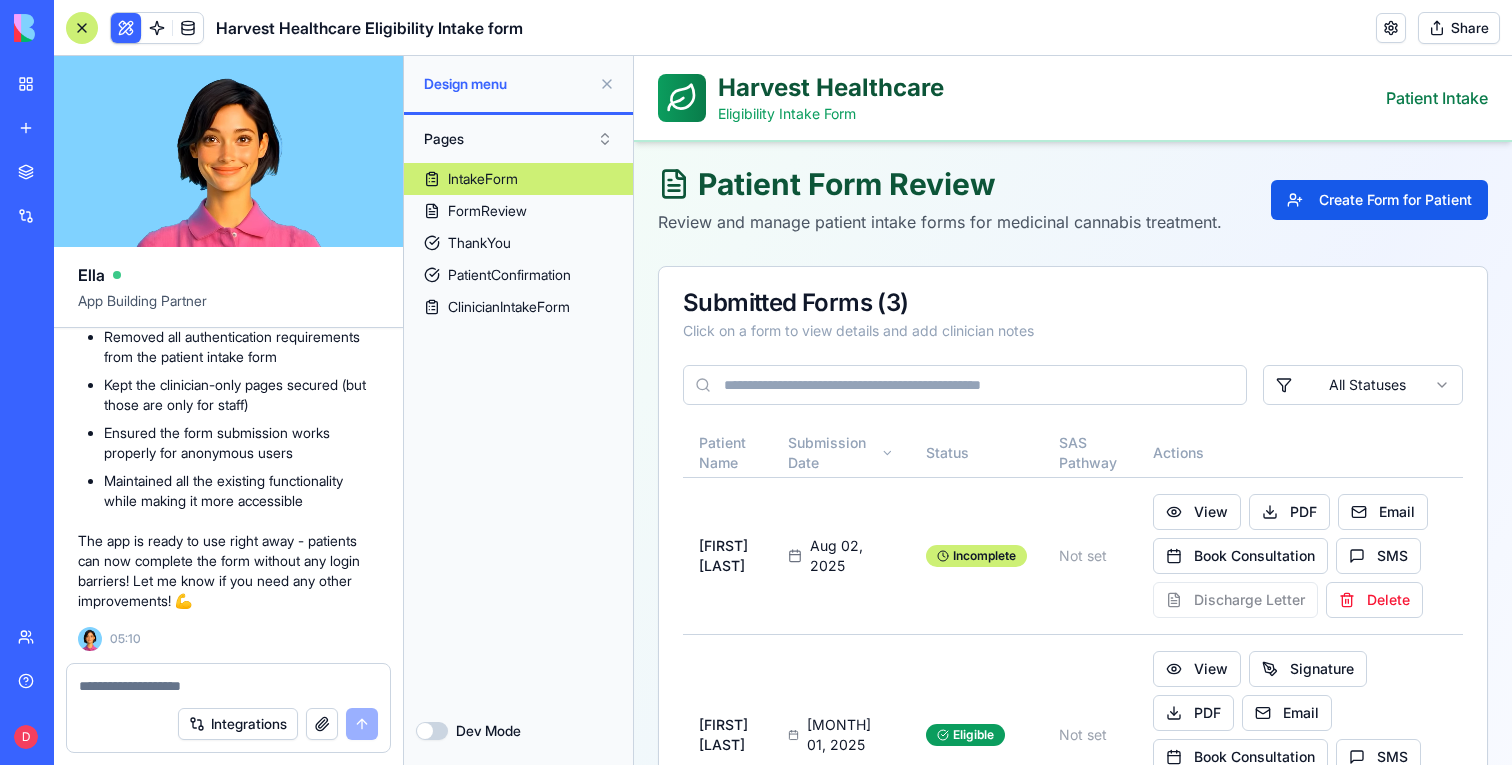 click on "IntakeForm" at bounding box center [483, 179] 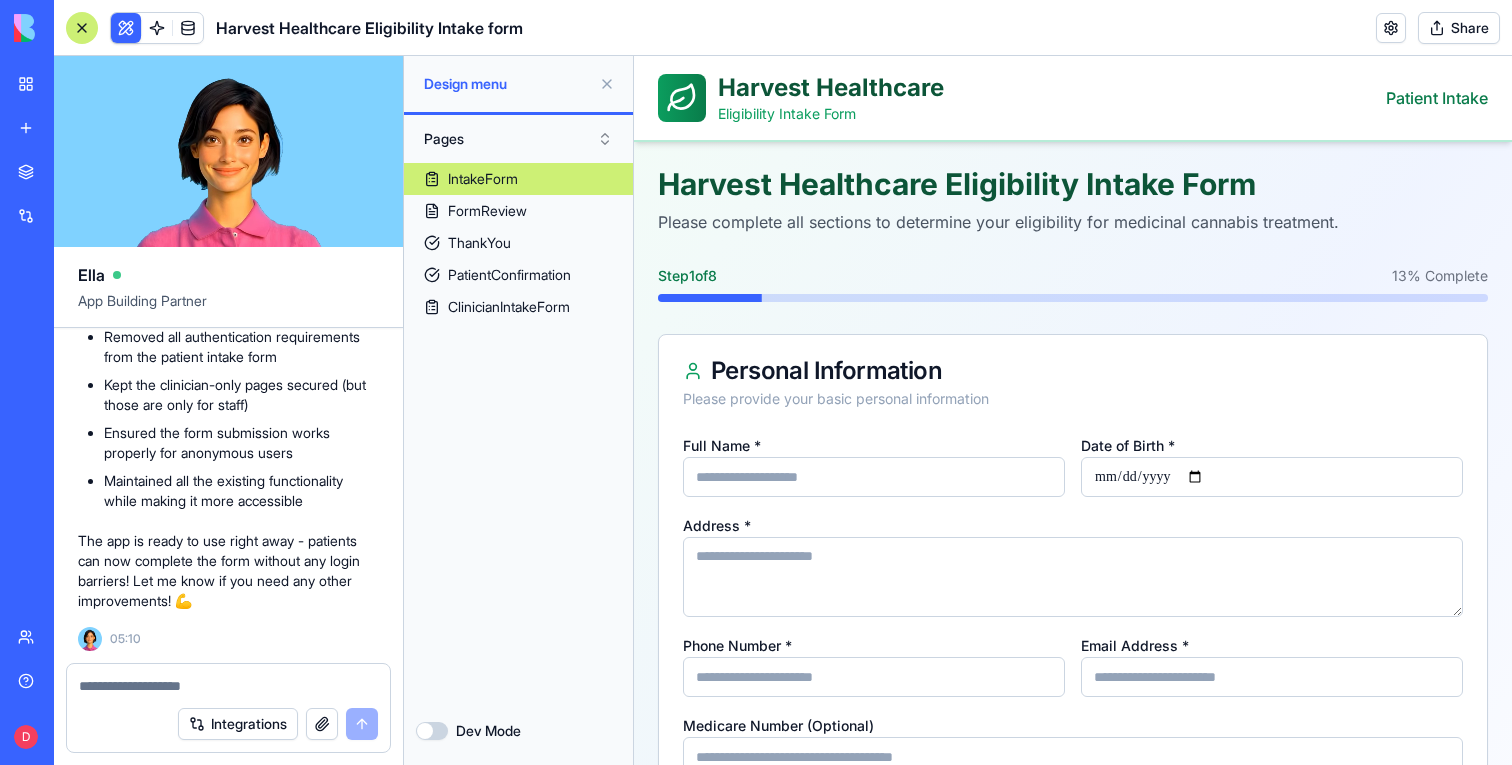 click on "Share" at bounding box center (1459, 28) 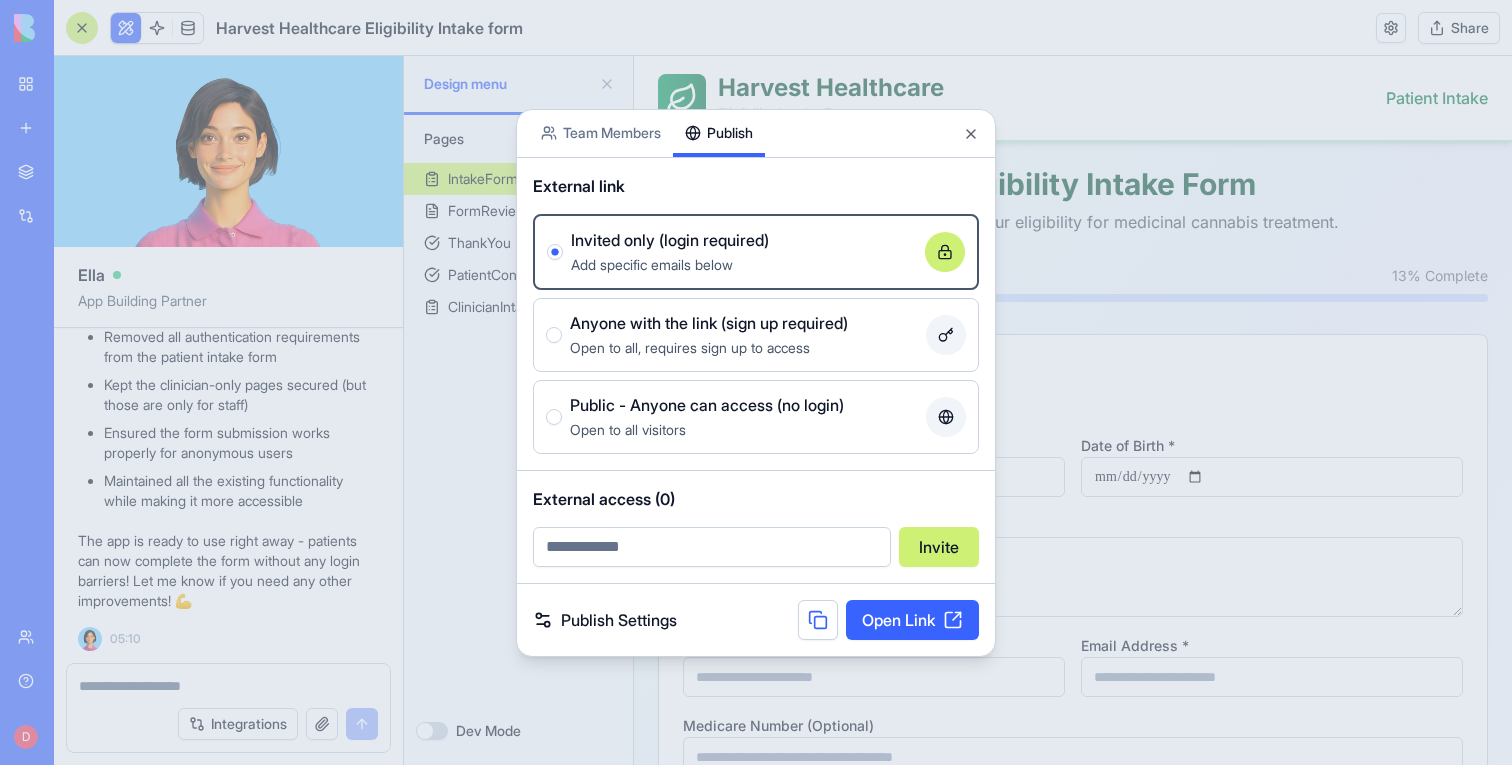 click on "Team Members" at bounding box center (601, 133) 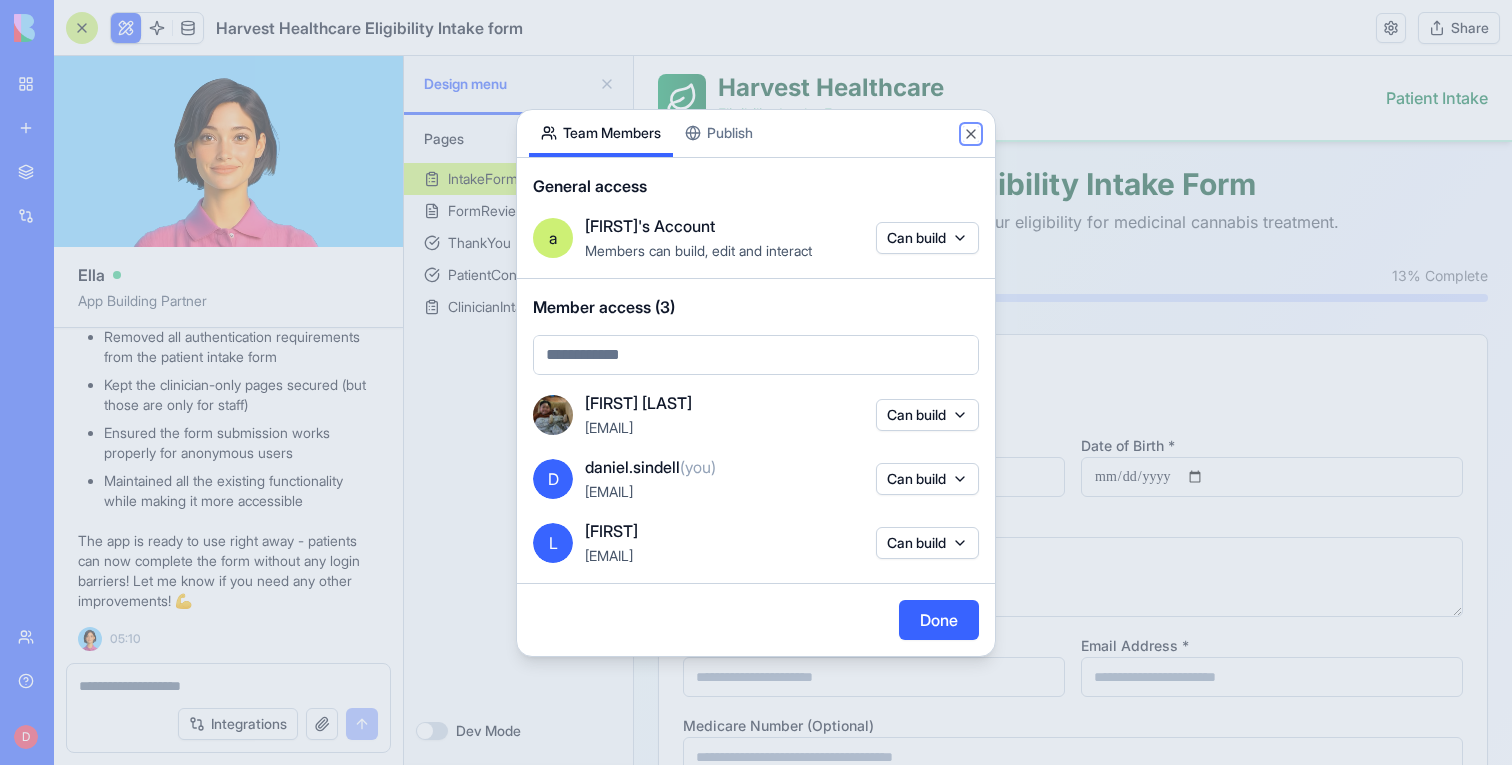click on "Close" at bounding box center (971, 134) 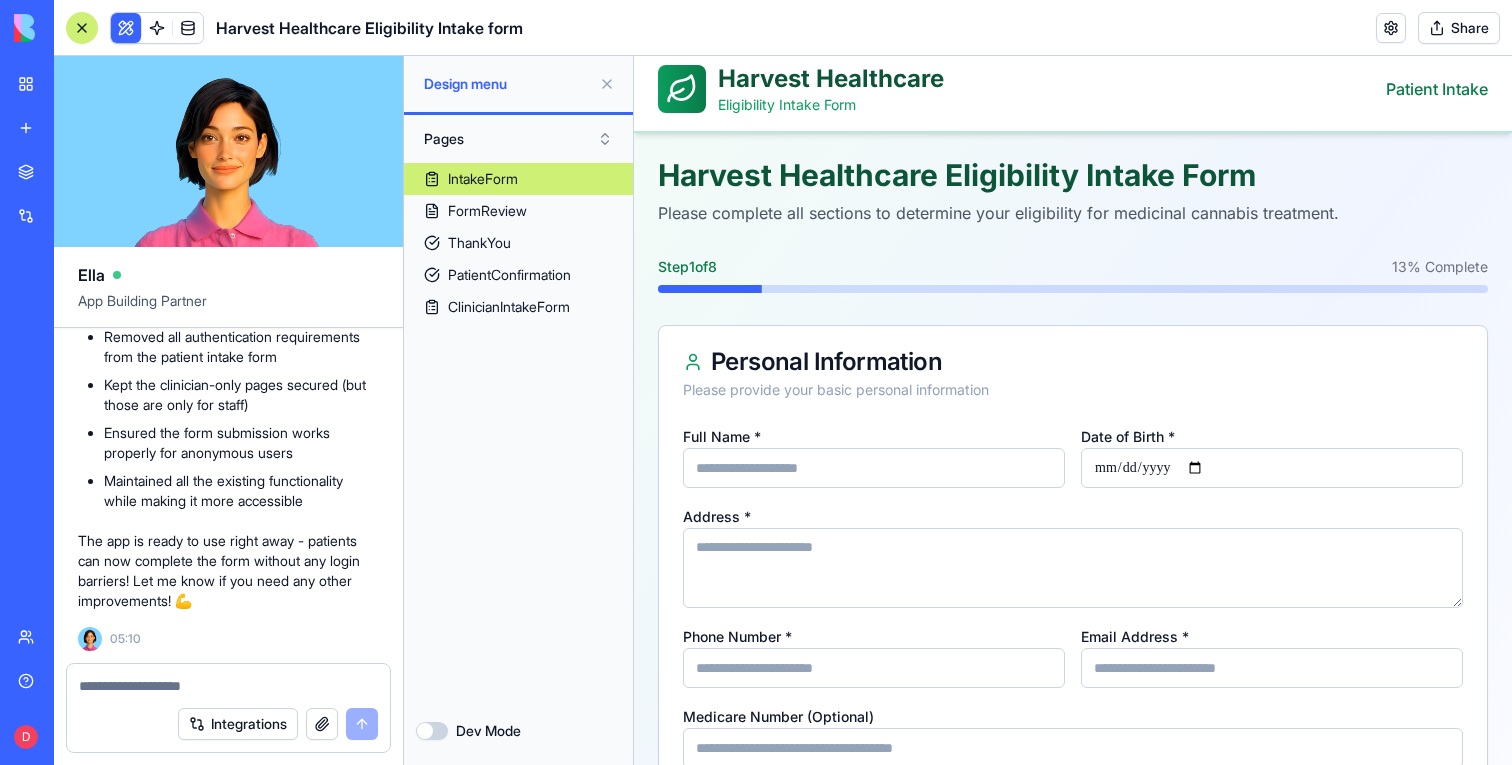 scroll, scrollTop: 0, scrollLeft: 0, axis: both 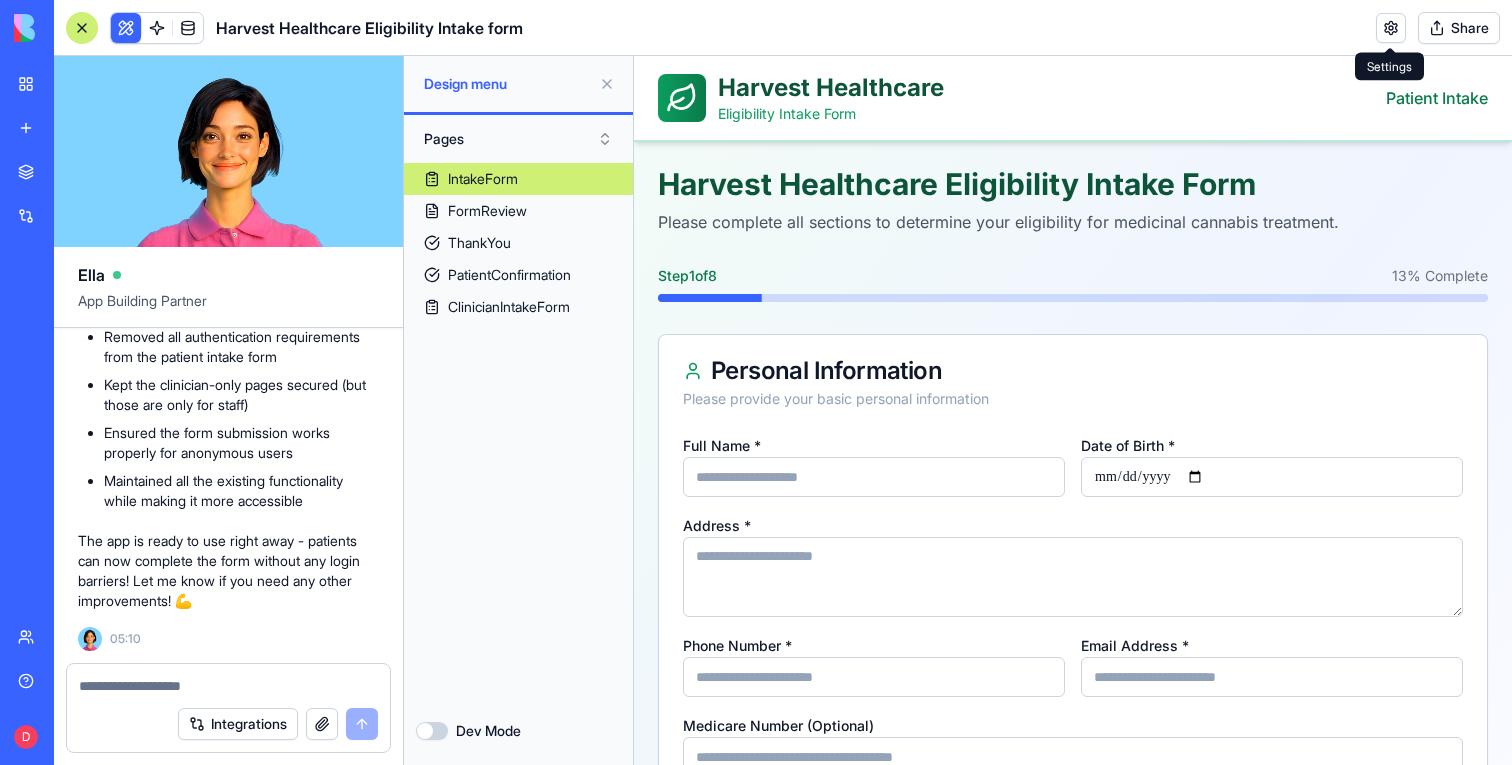 click at bounding box center [1391, 28] 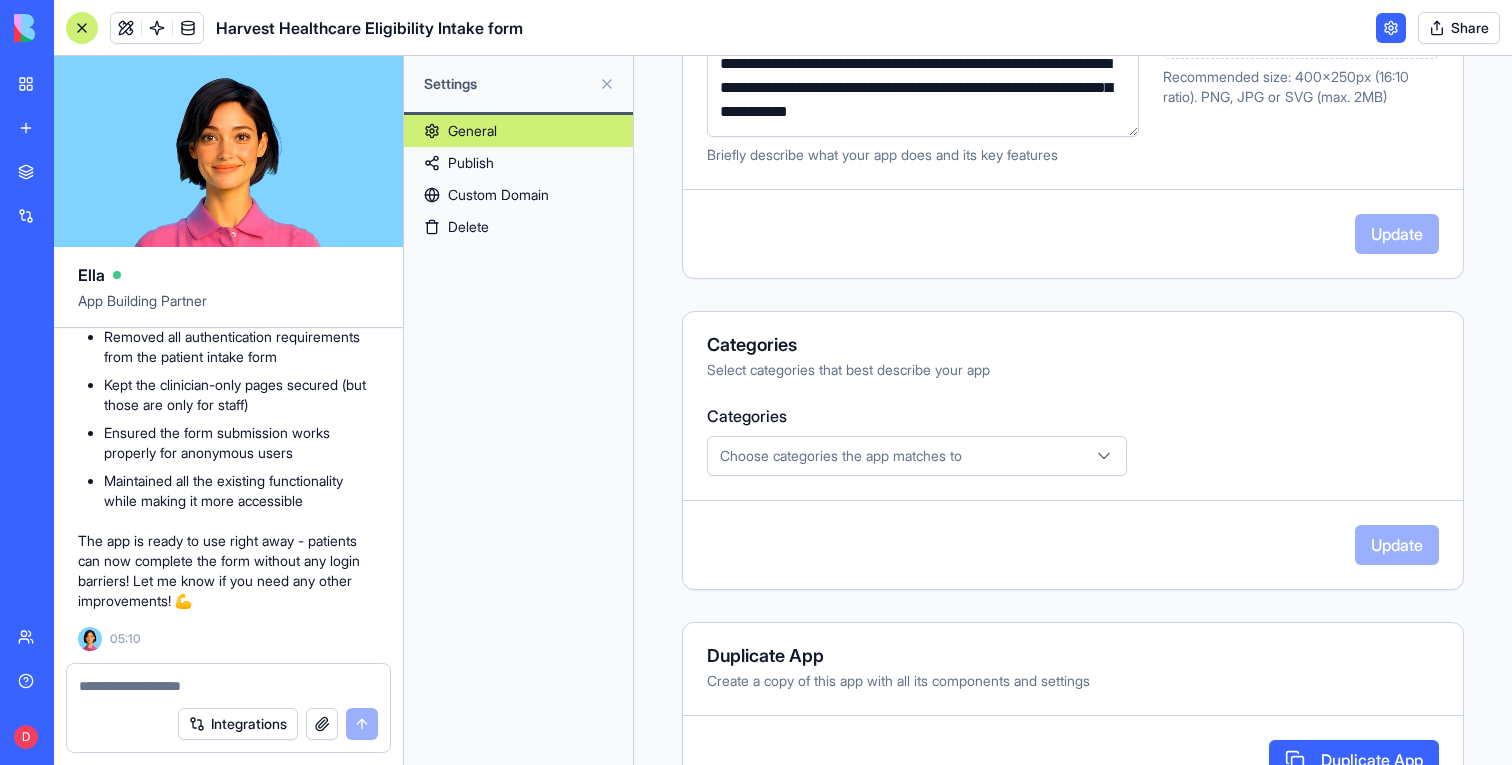 scroll, scrollTop: 492, scrollLeft: 0, axis: vertical 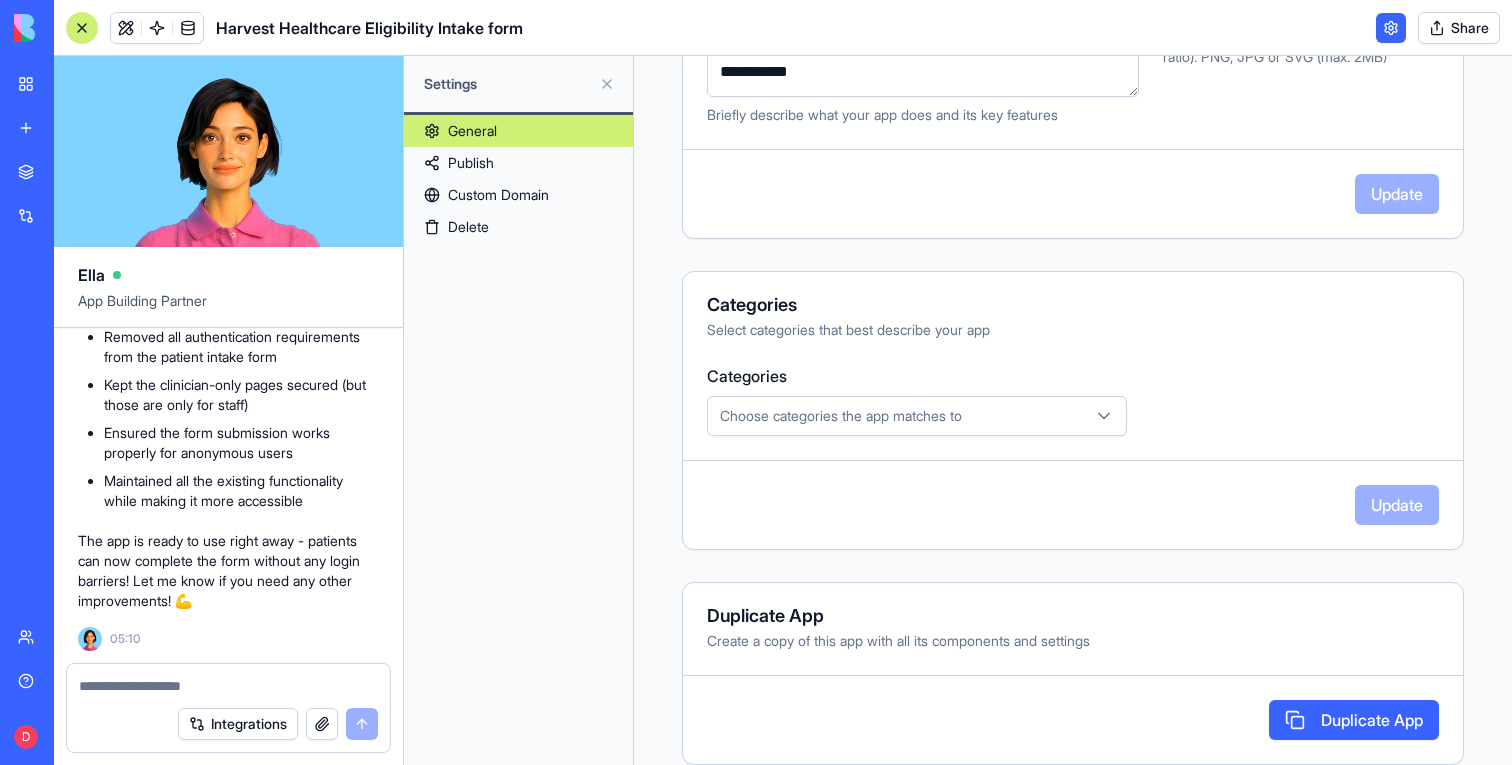 click on "Publish" at bounding box center [518, 163] 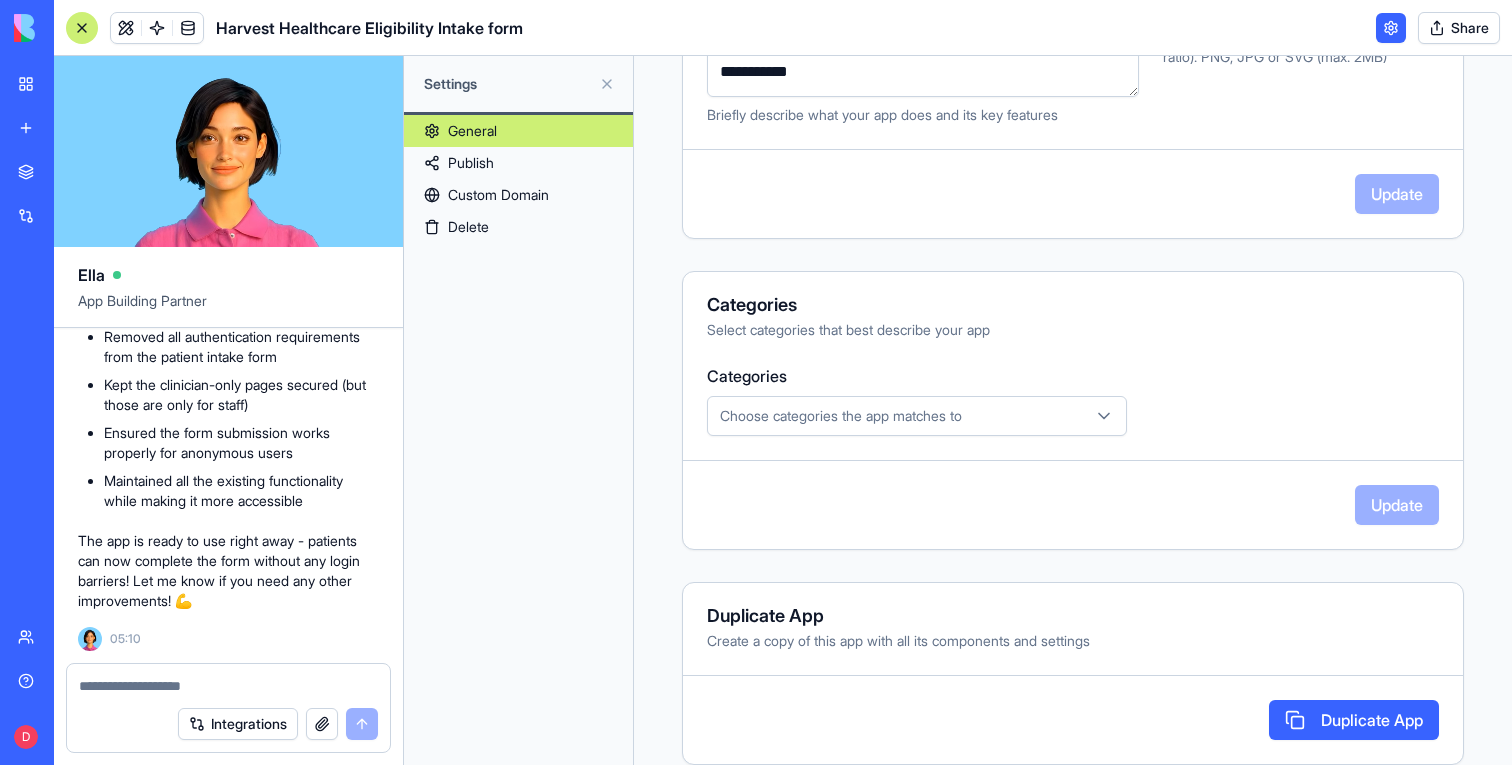 scroll, scrollTop: 0, scrollLeft: 0, axis: both 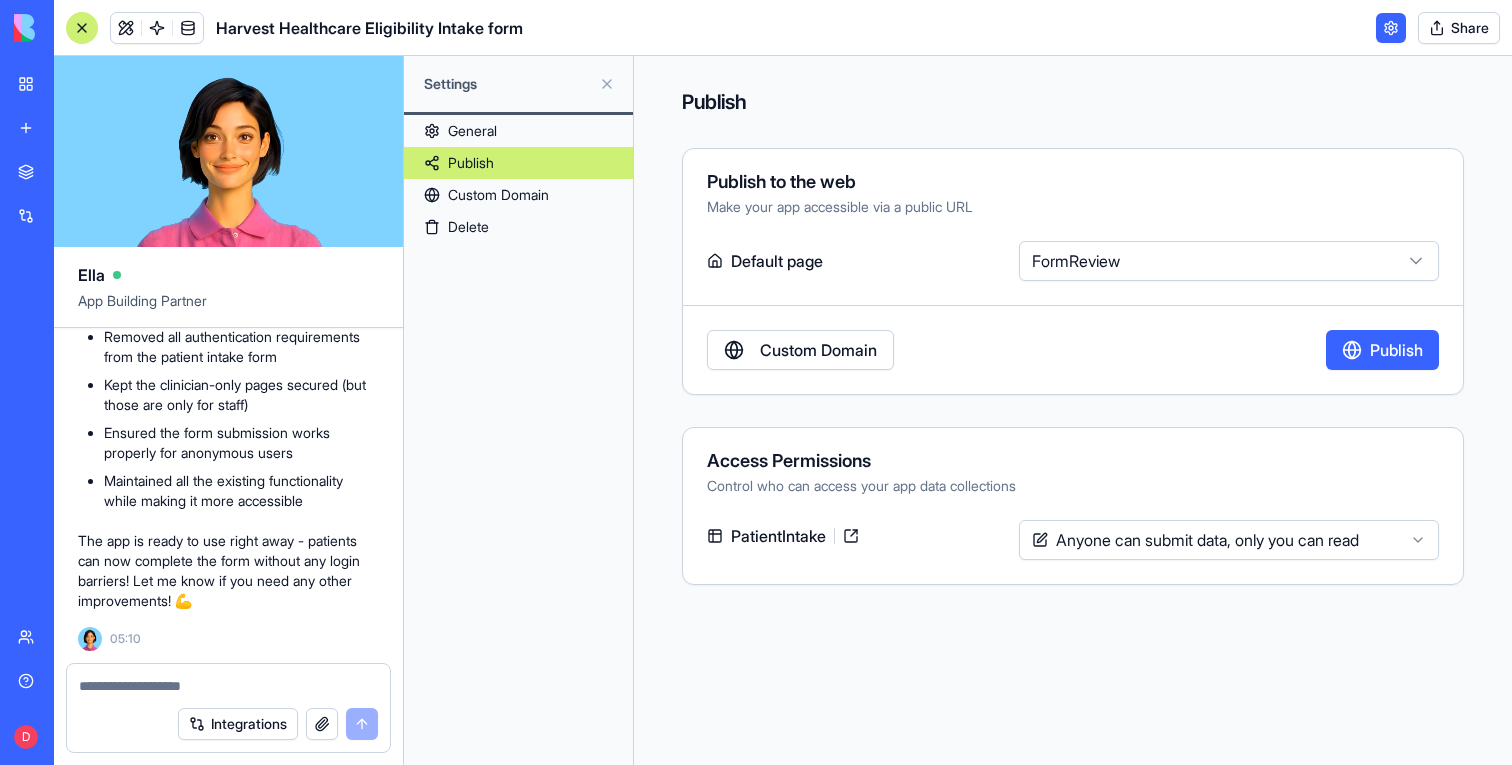 click on "Custom Domain" at bounding box center (518, 195) 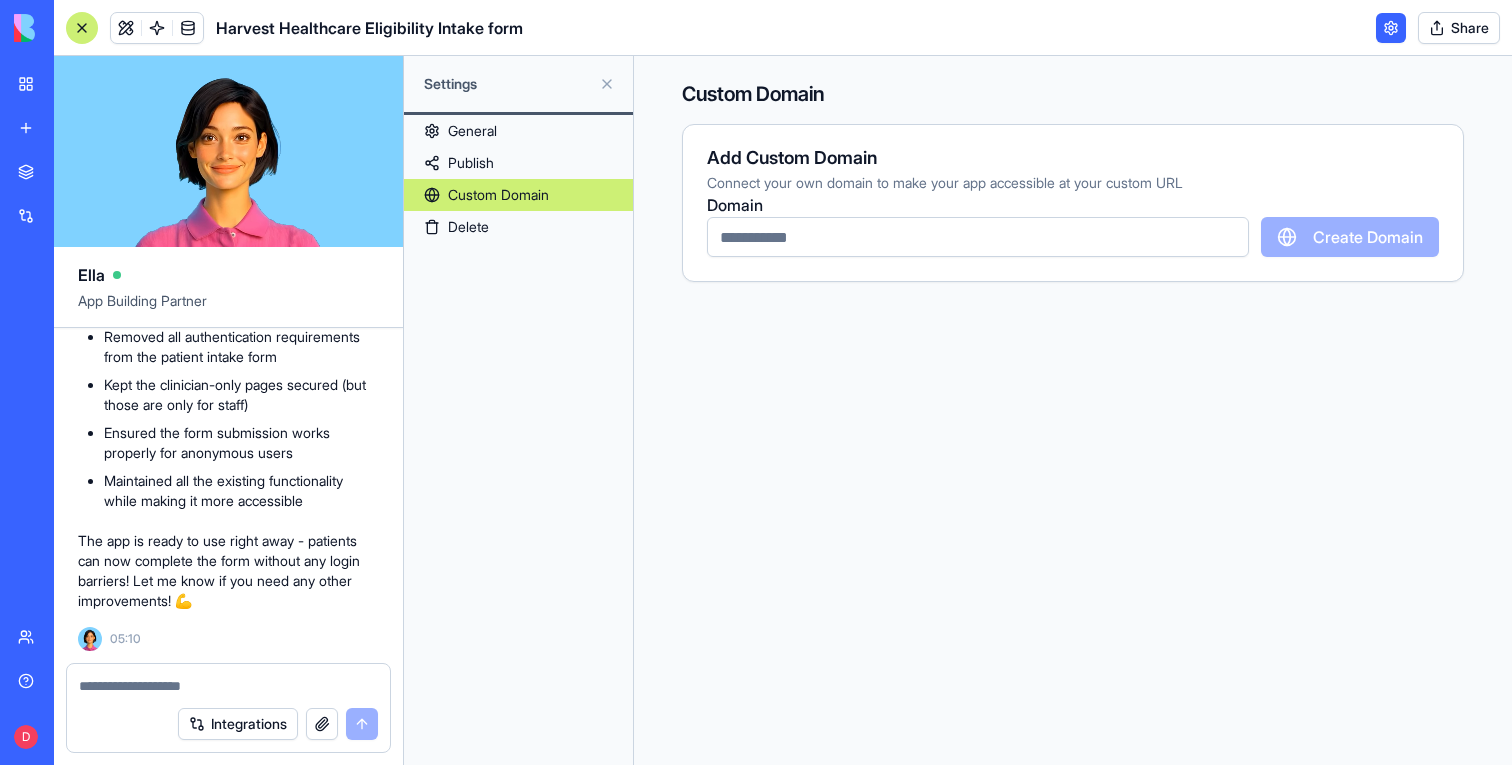click on "General" at bounding box center (518, 131) 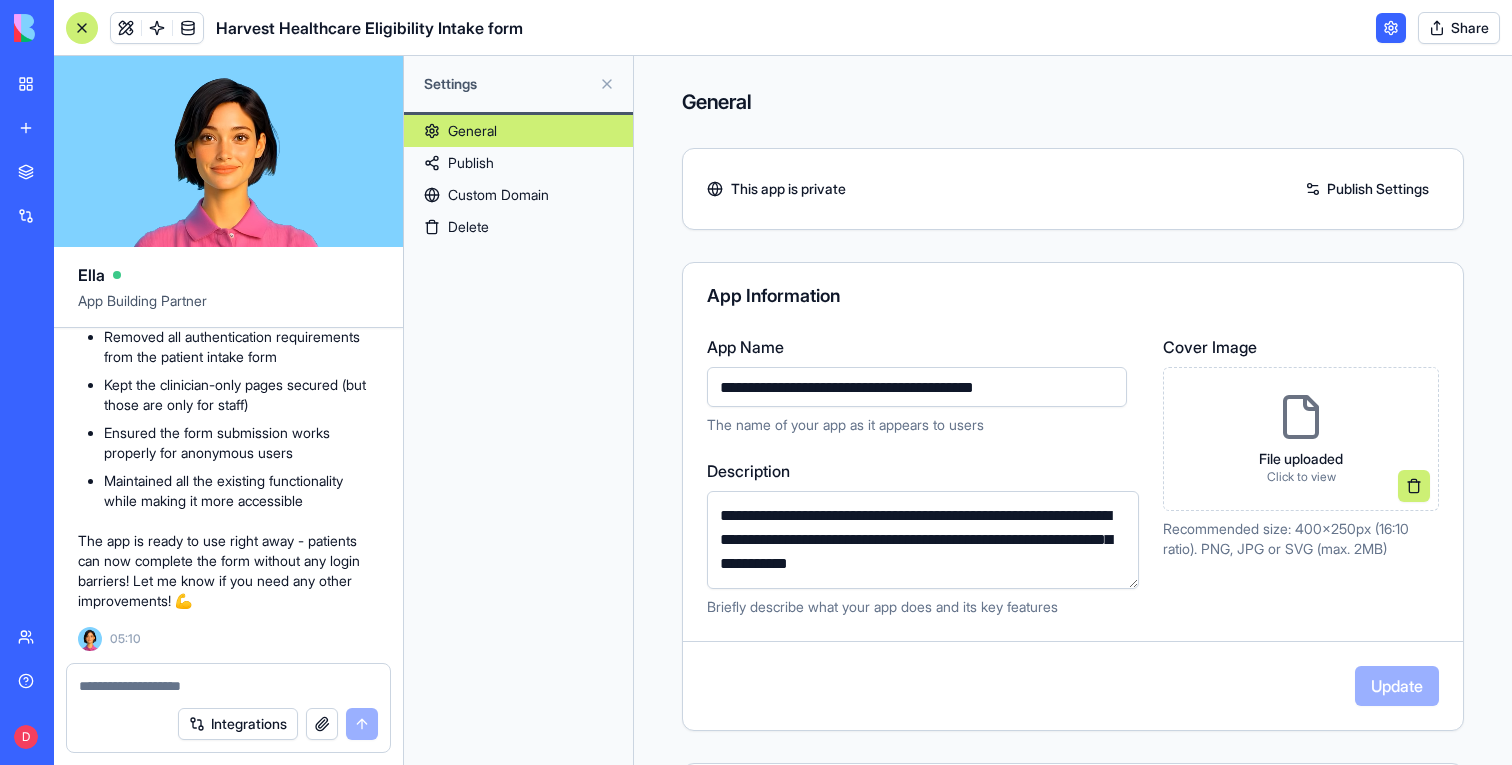 click at bounding box center (1391, 28) 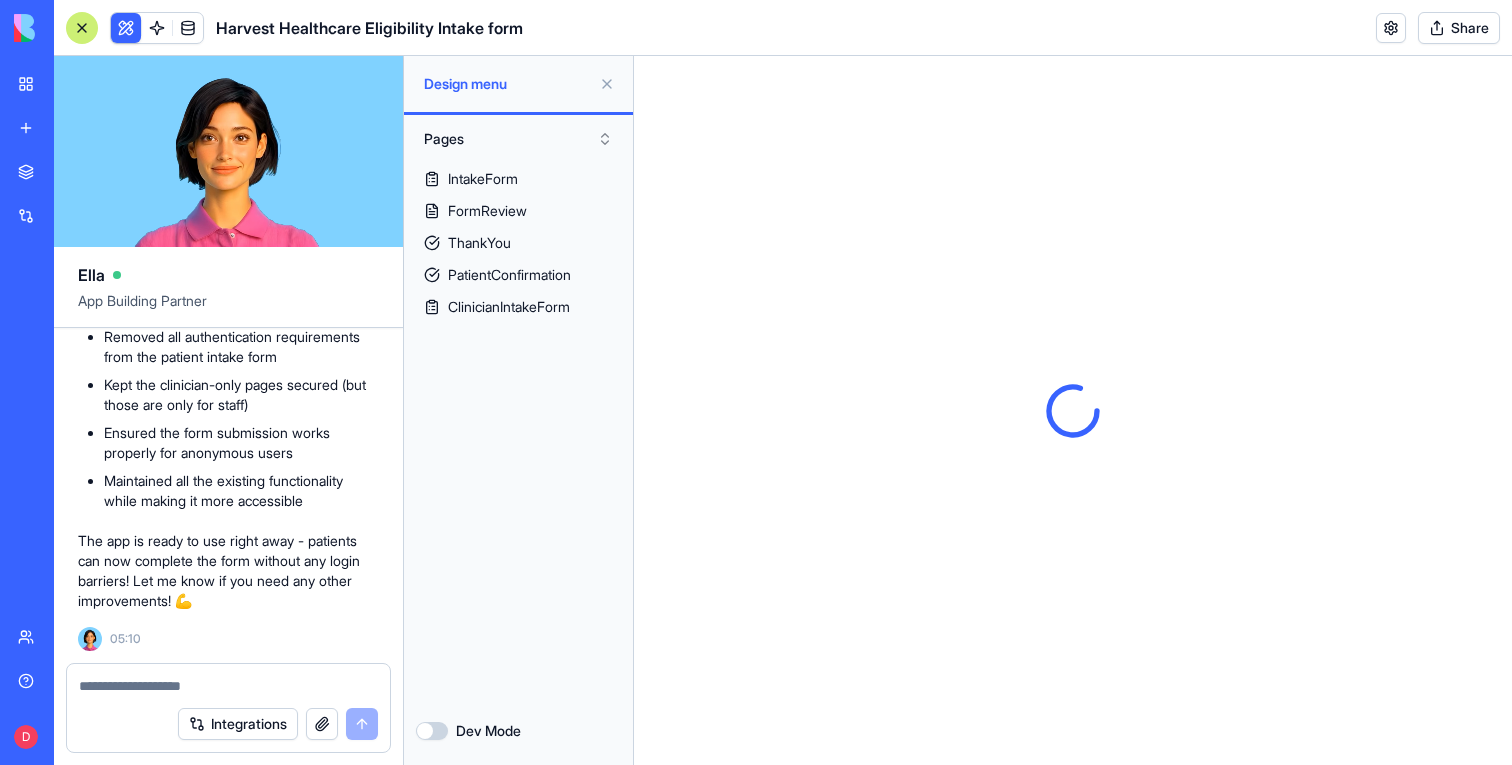 scroll, scrollTop: 0, scrollLeft: 0, axis: both 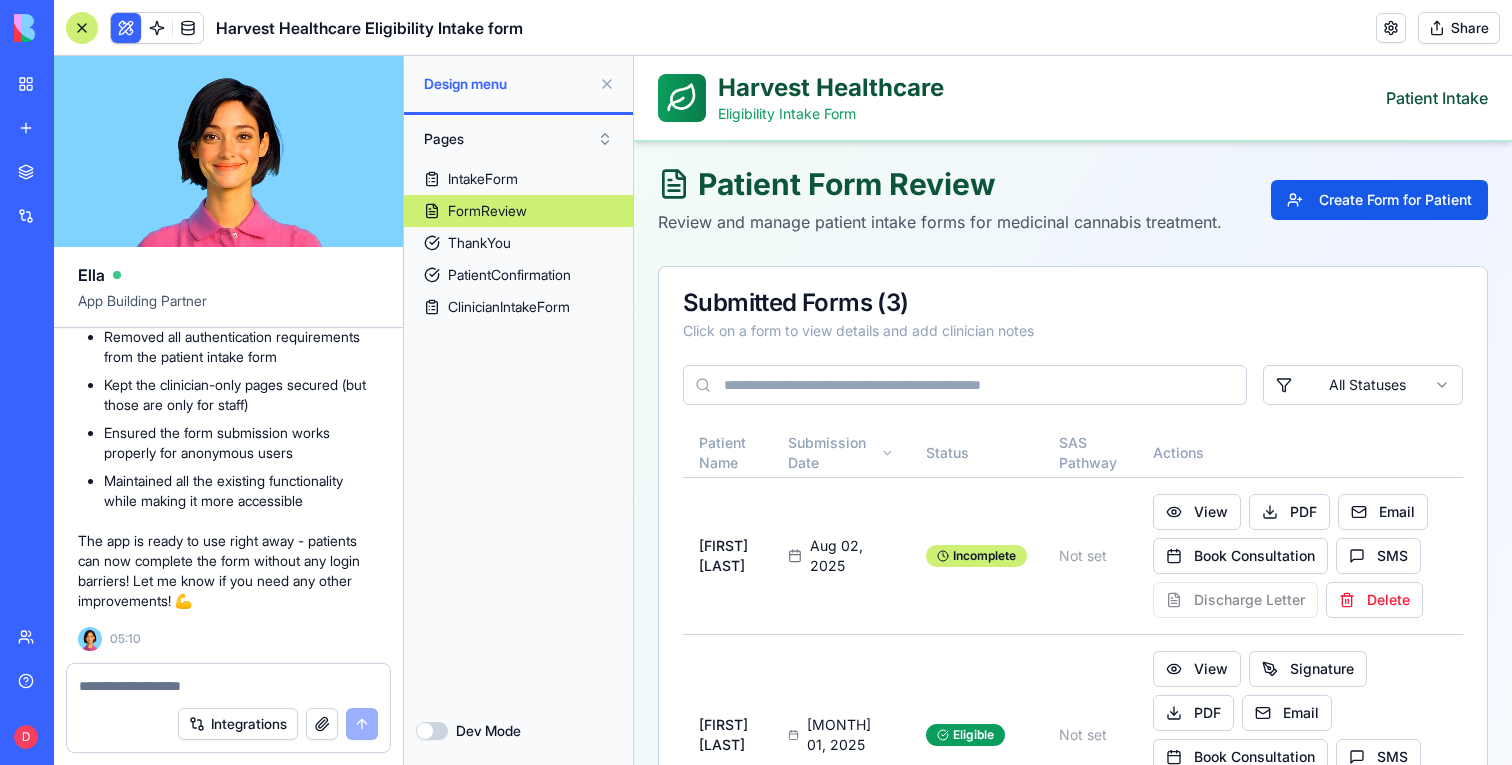 click on "Patient Intake" at bounding box center (1437, 98) 